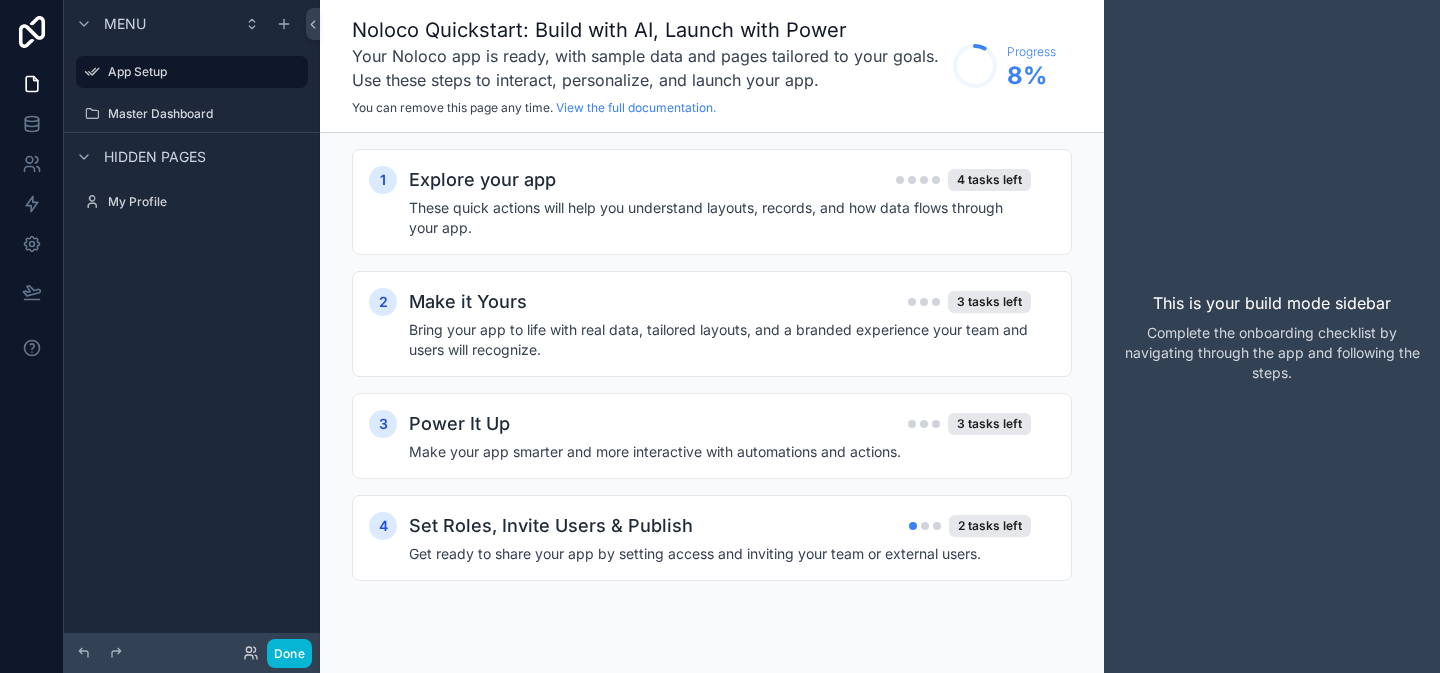 scroll, scrollTop: 0, scrollLeft: 0, axis: both 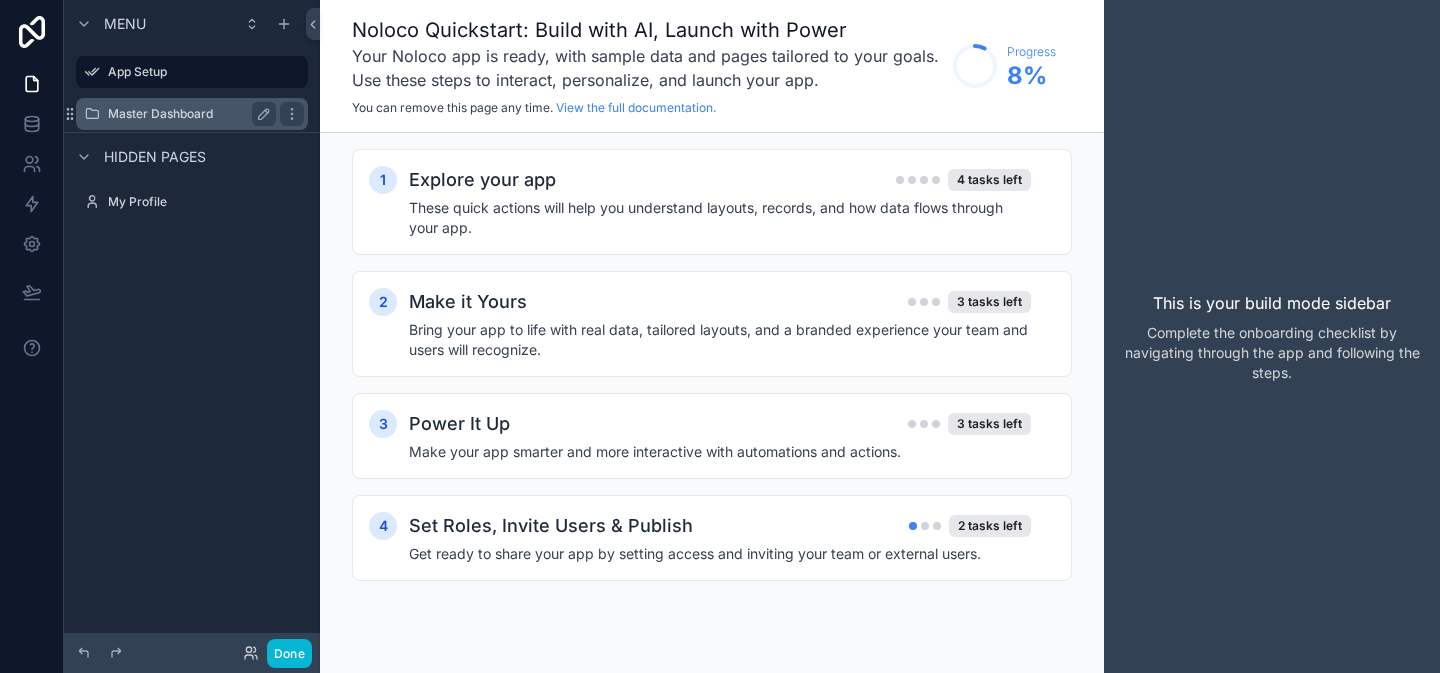 click on "Master Dashboard" at bounding box center (188, 114) 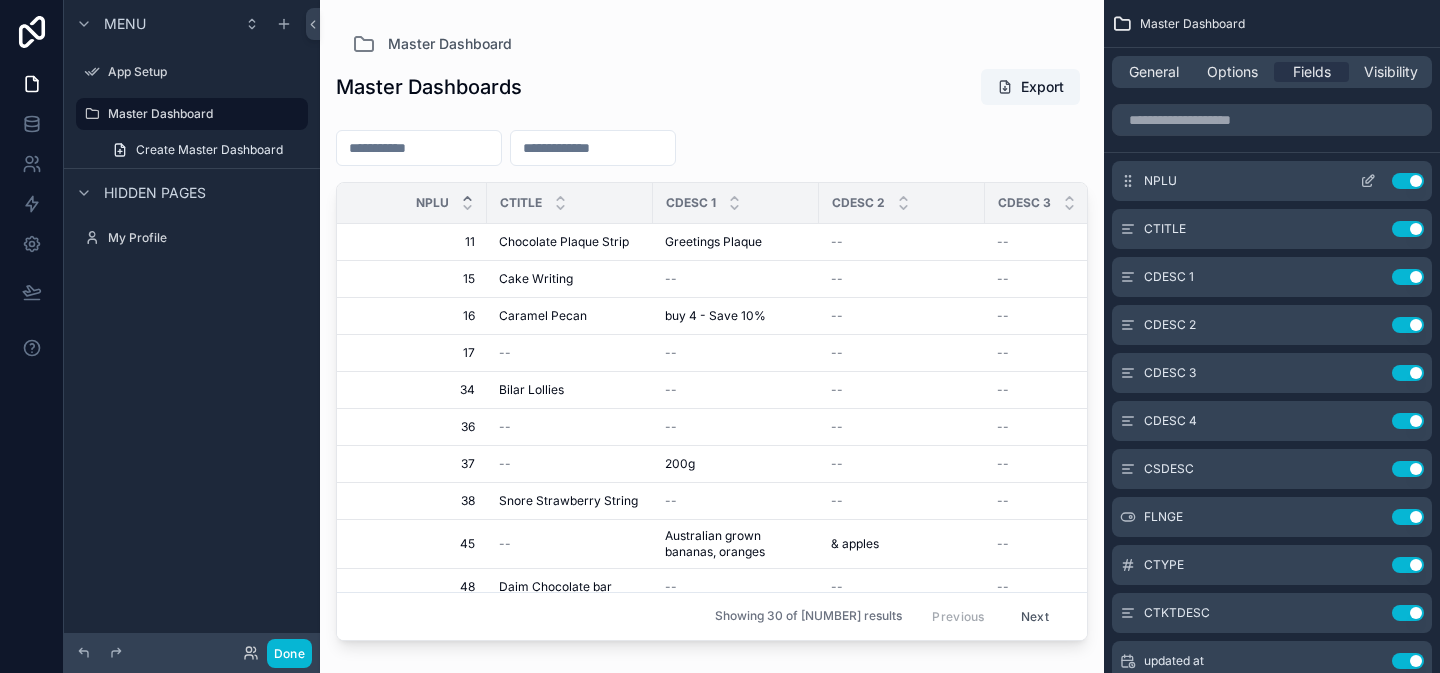click 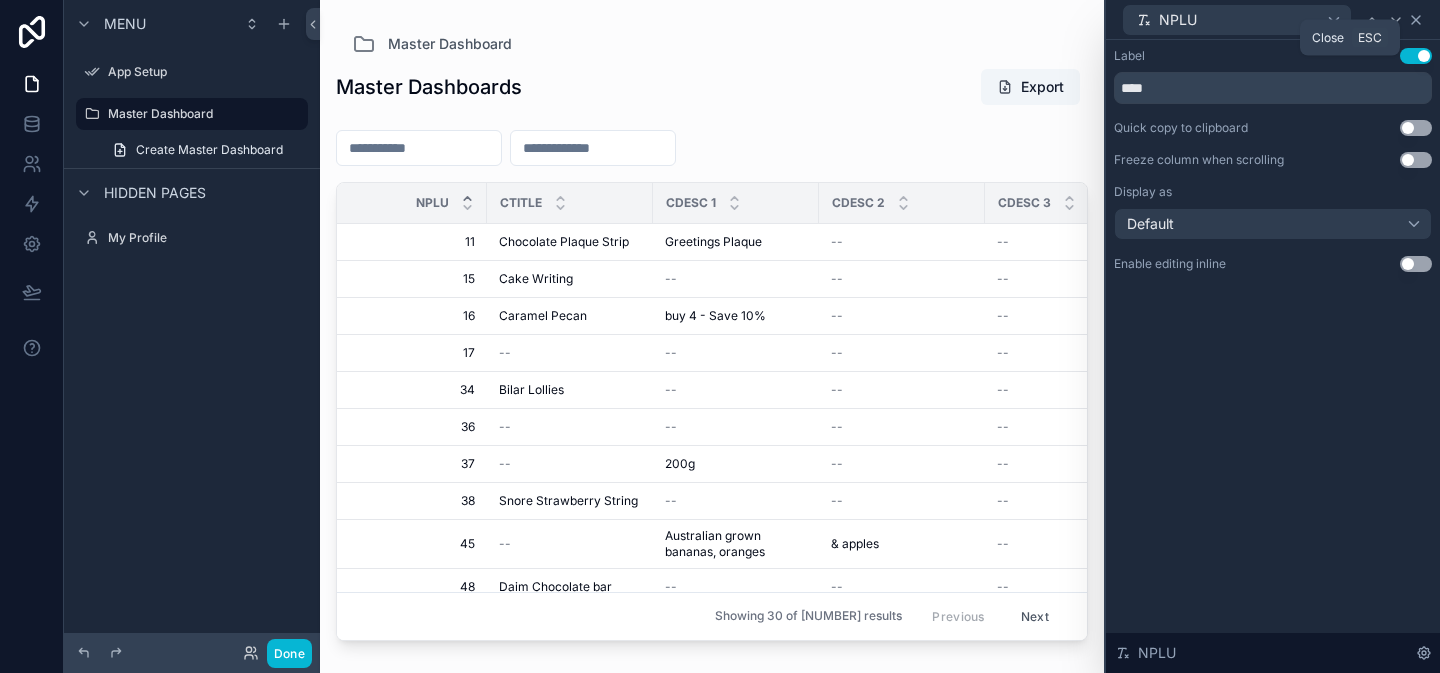 click 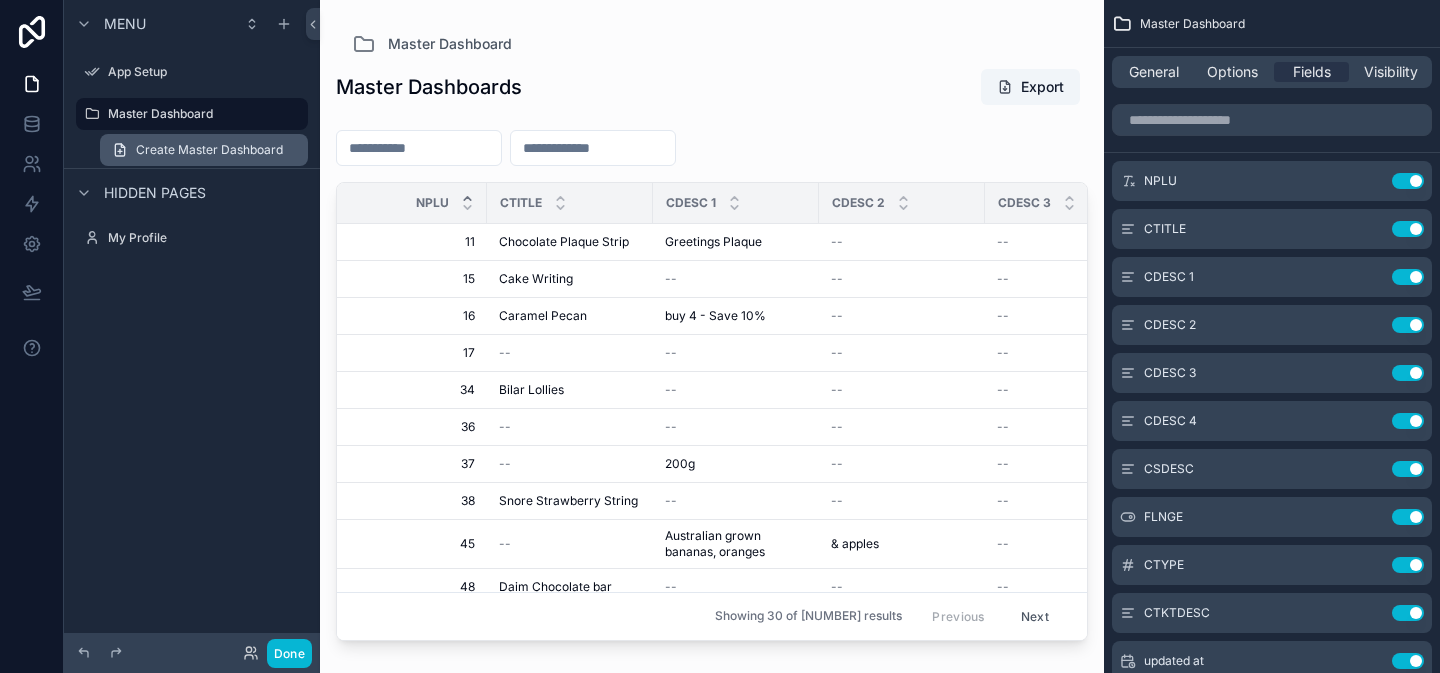 click on "Create Master Dashboard" at bounding box center (209, 150) 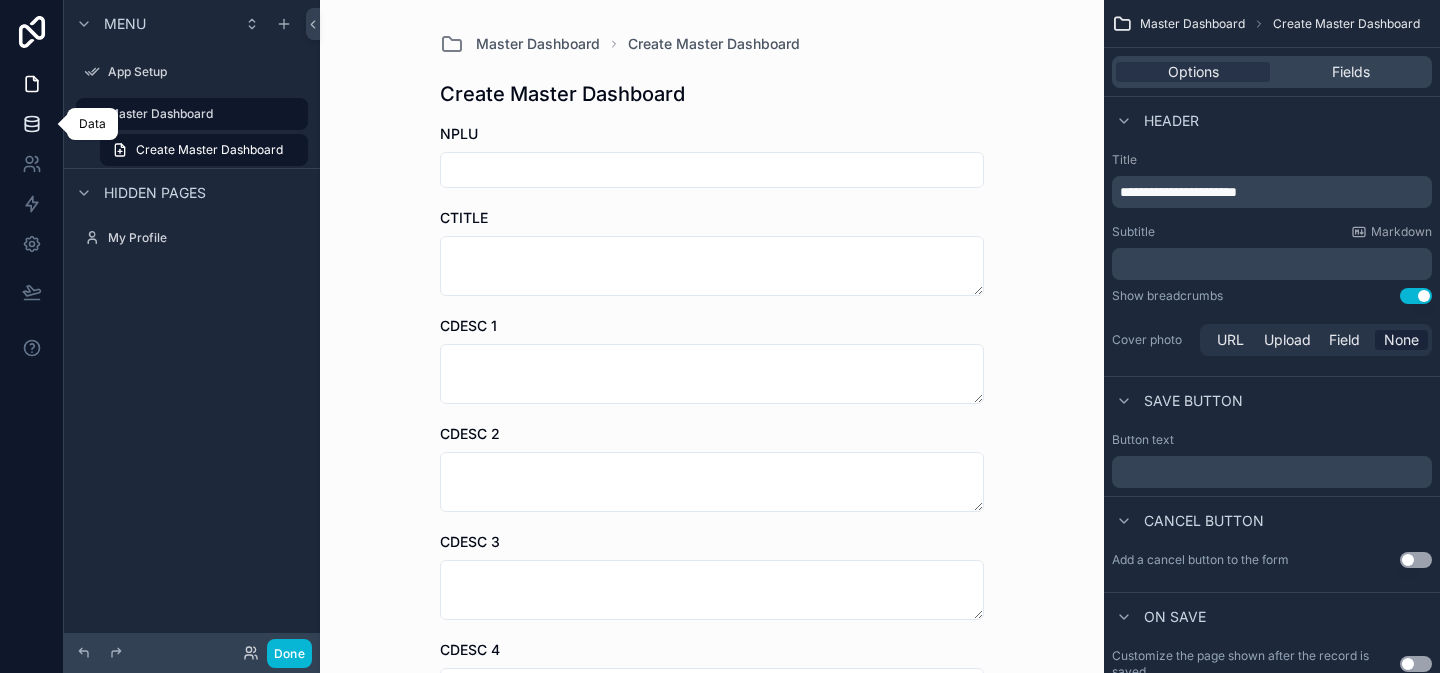 click at bounding box center [31, 124] 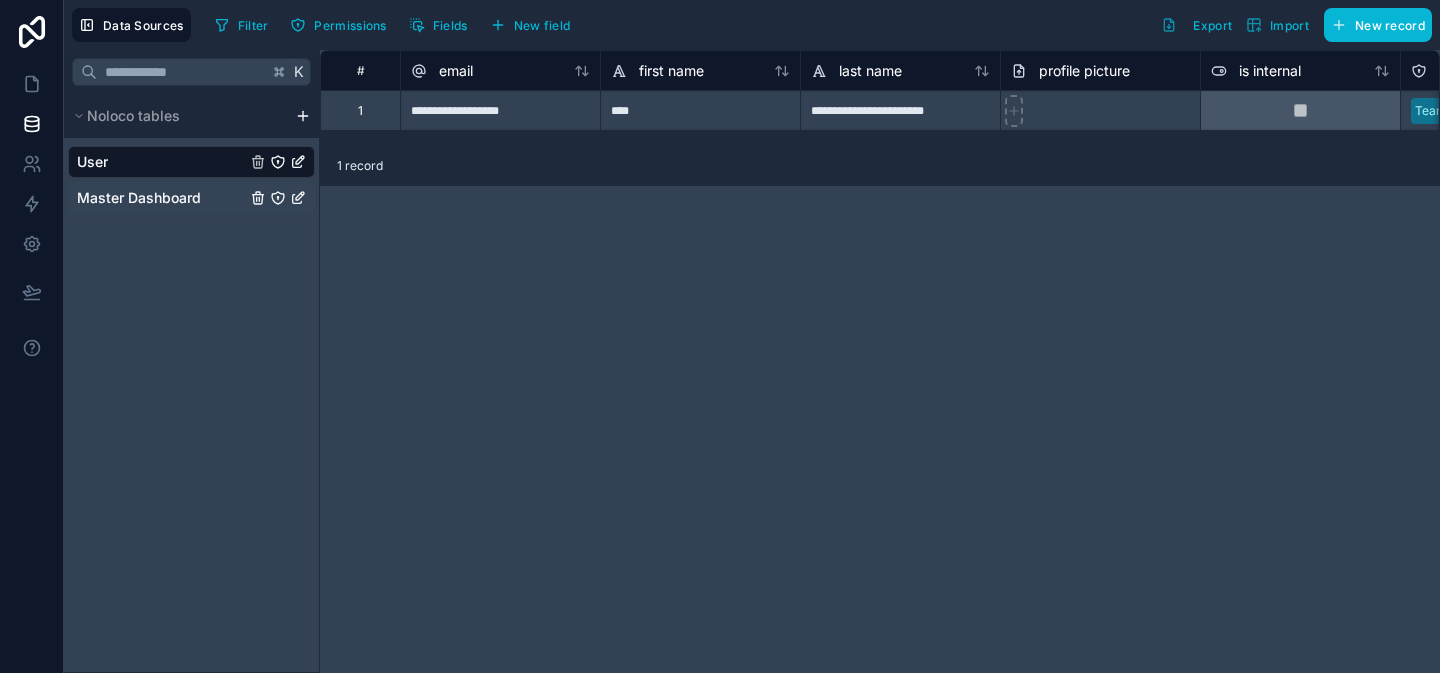 click on "Master Dashboard" at bounding box center (139, 198) 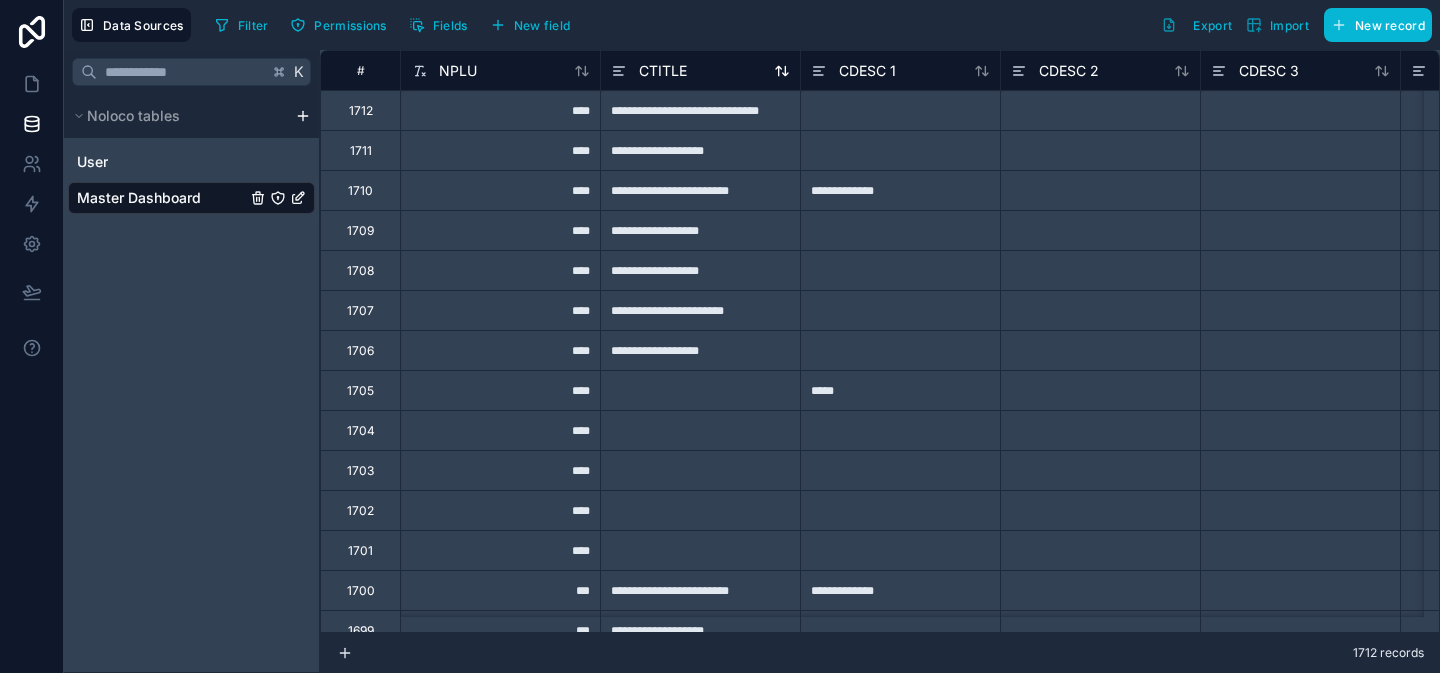click 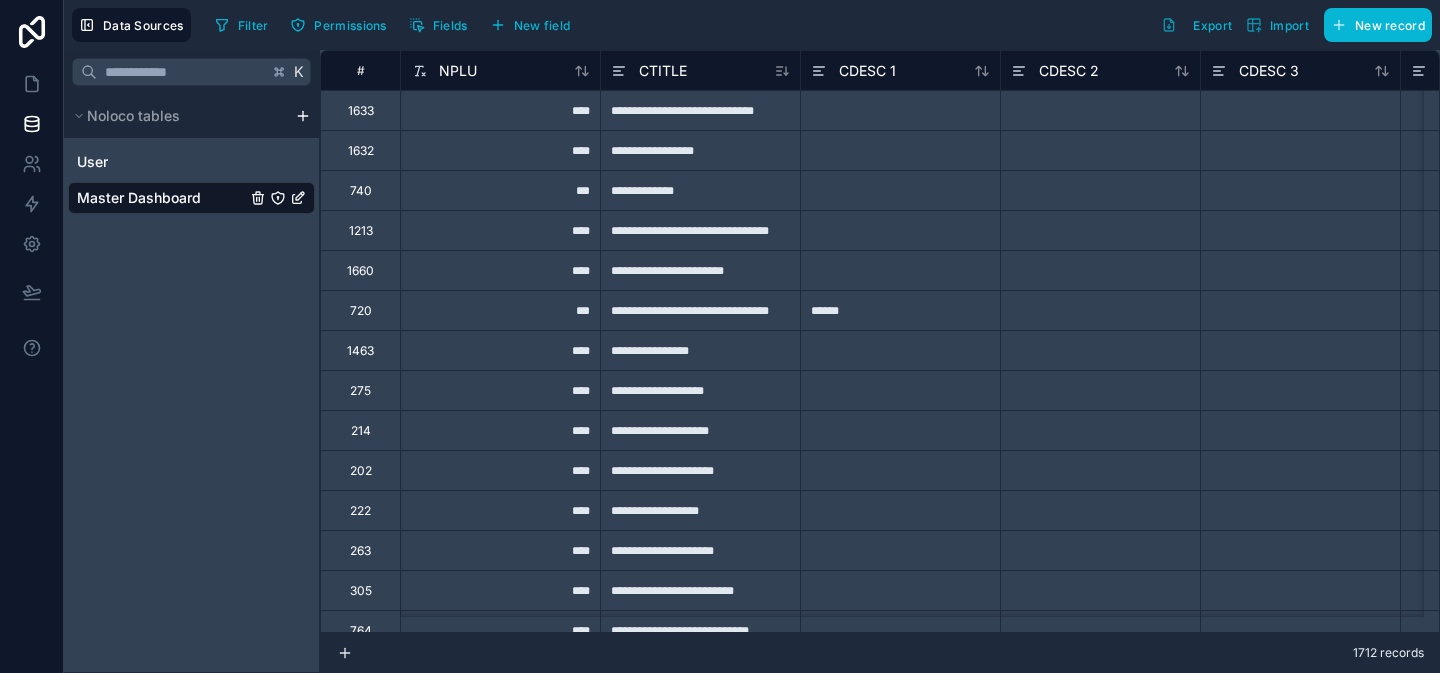scroll, scrollTop: 0, scrollLeft: 292, axis: horizontal 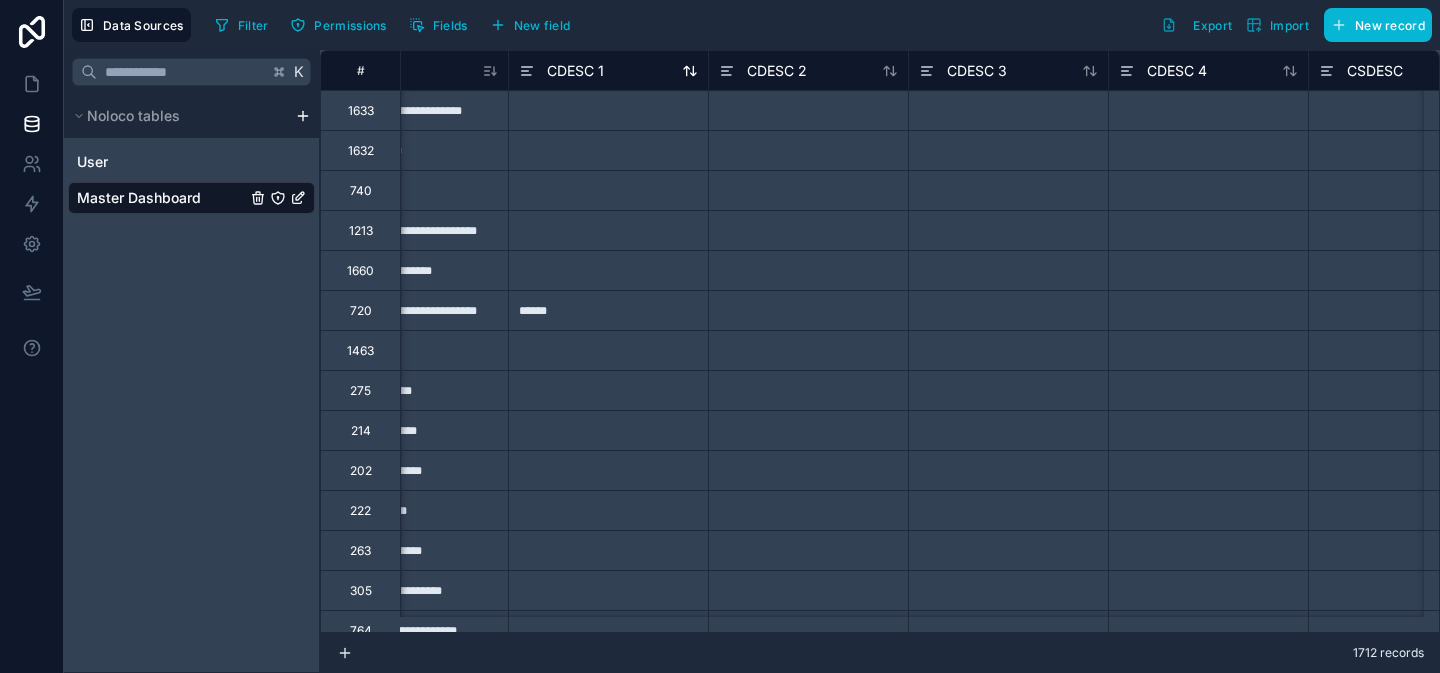 click on "CDESC 1" at bounding box center [608, 71] 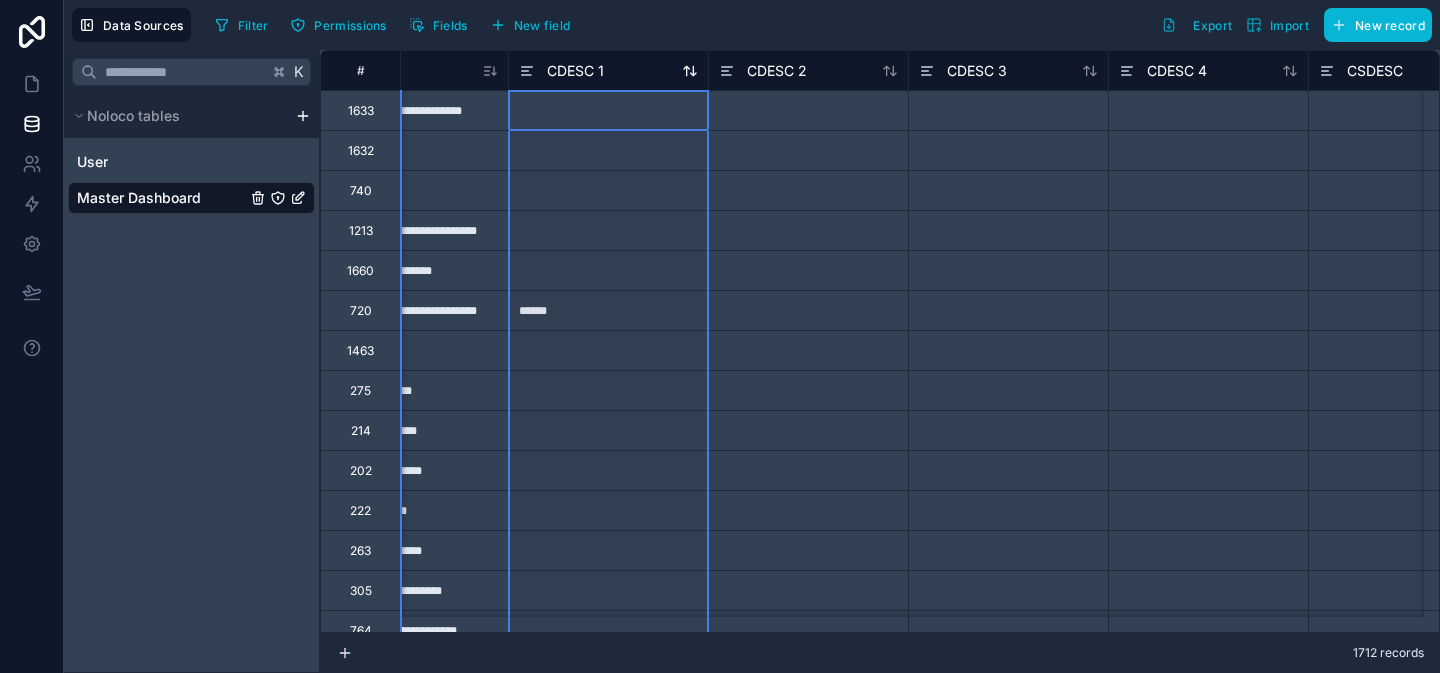 click on "CDESC 1" at bounding box center (575, 71) 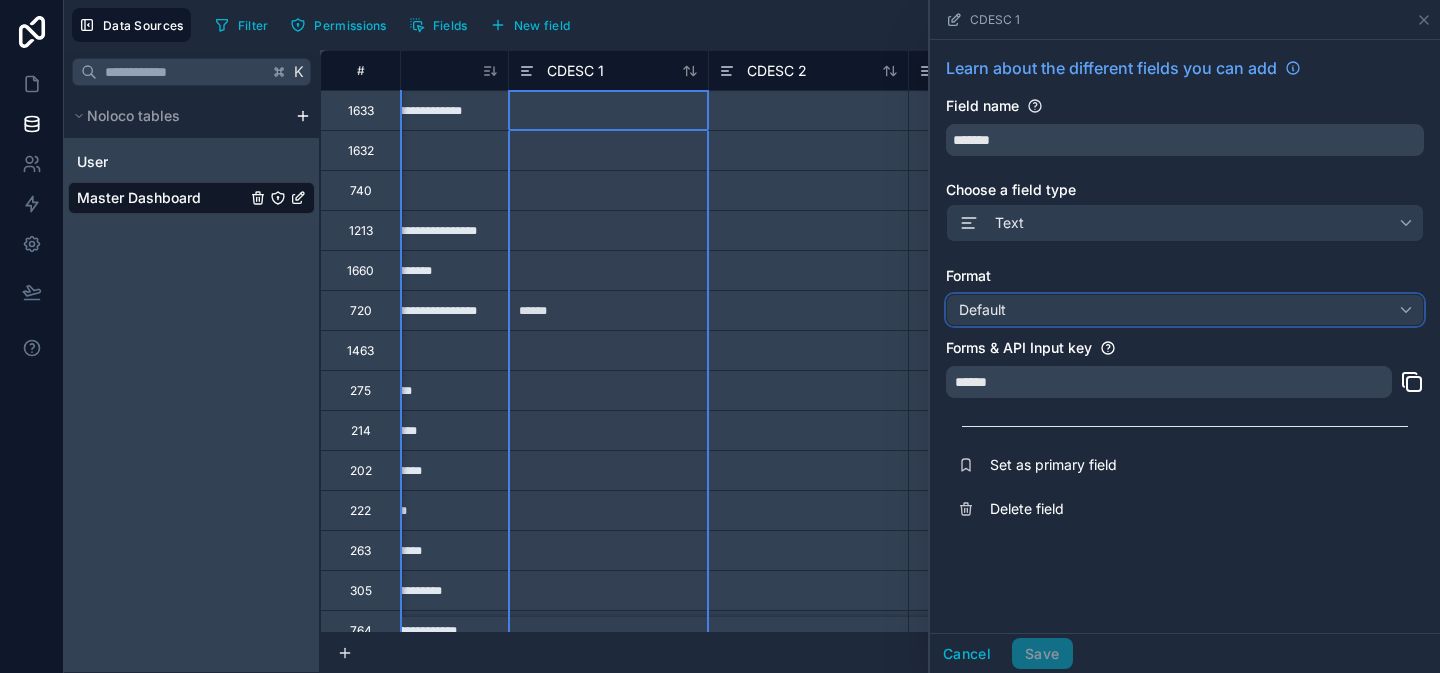 click on "Default" at bounding box center (982, 309) 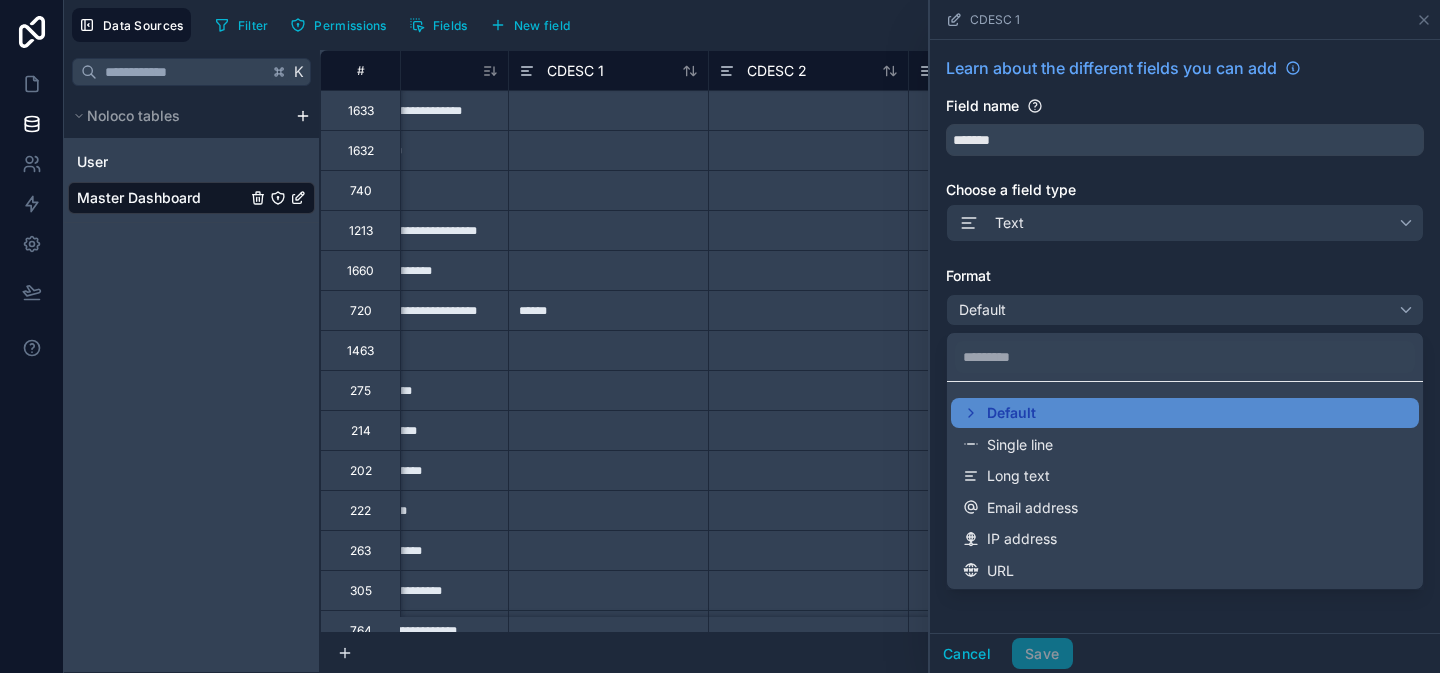 click at bounding box center (1185, 336) 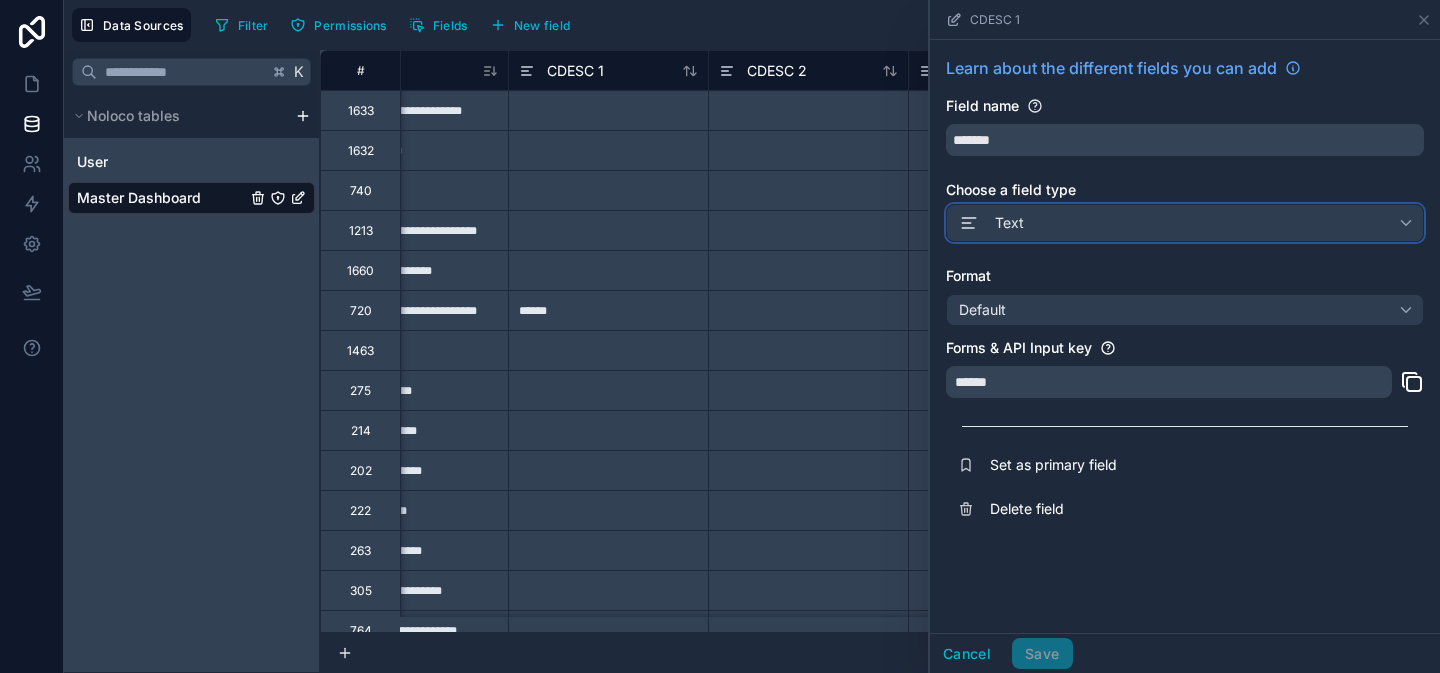 click on "Text" at bounding box center [1185, 223] 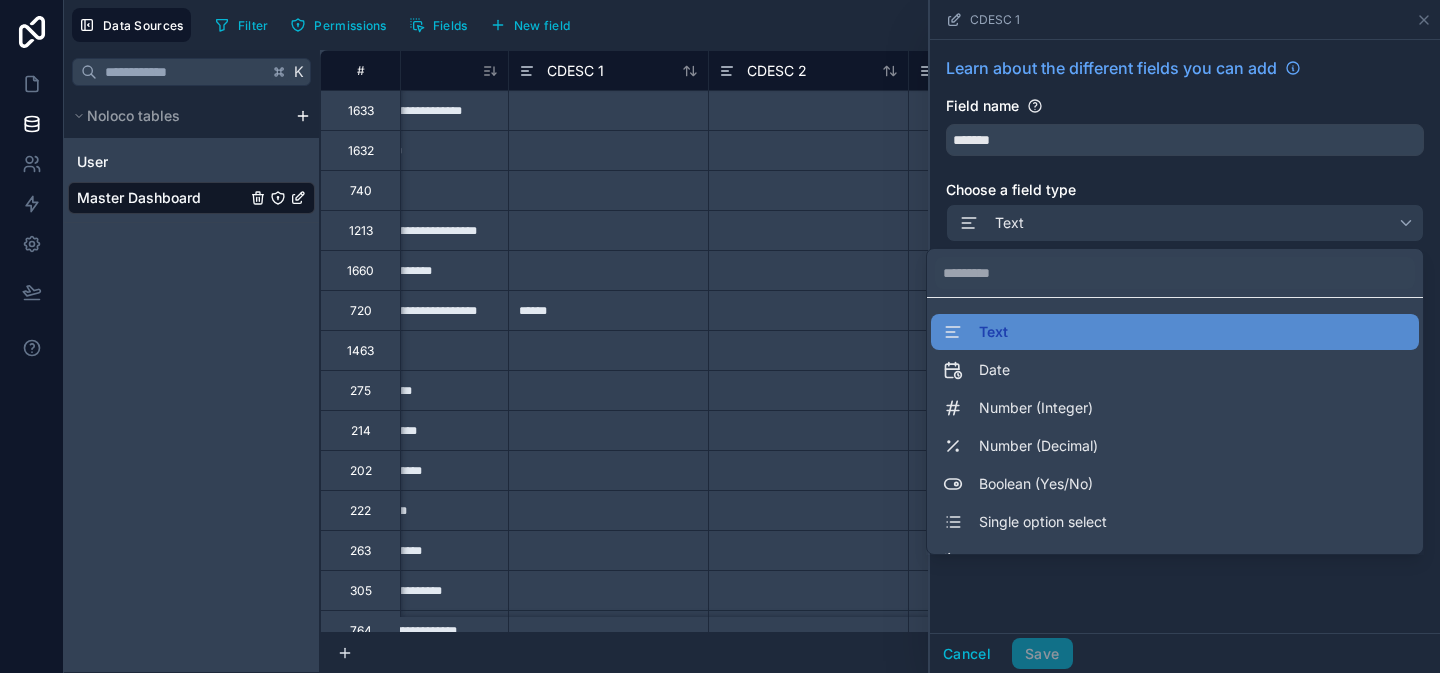 click on "Master Dashboard" at bounding box center (139, 198) 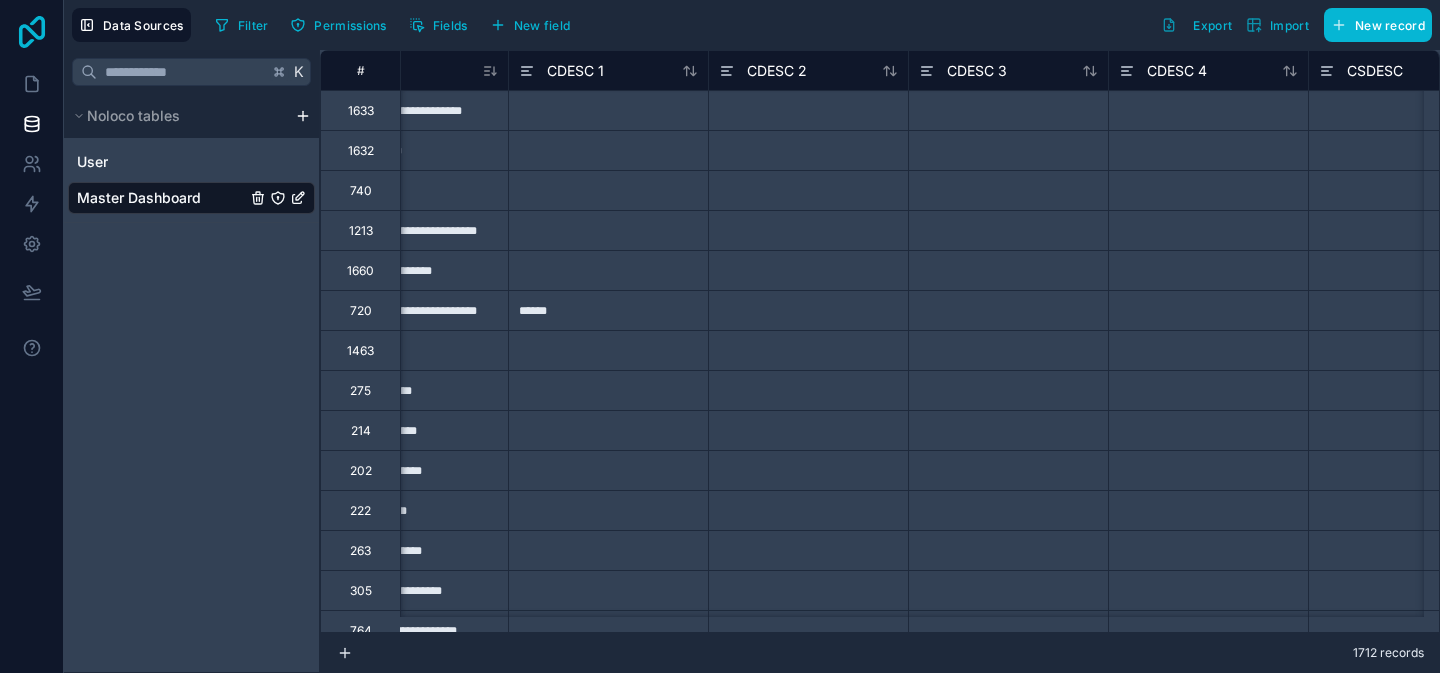 click 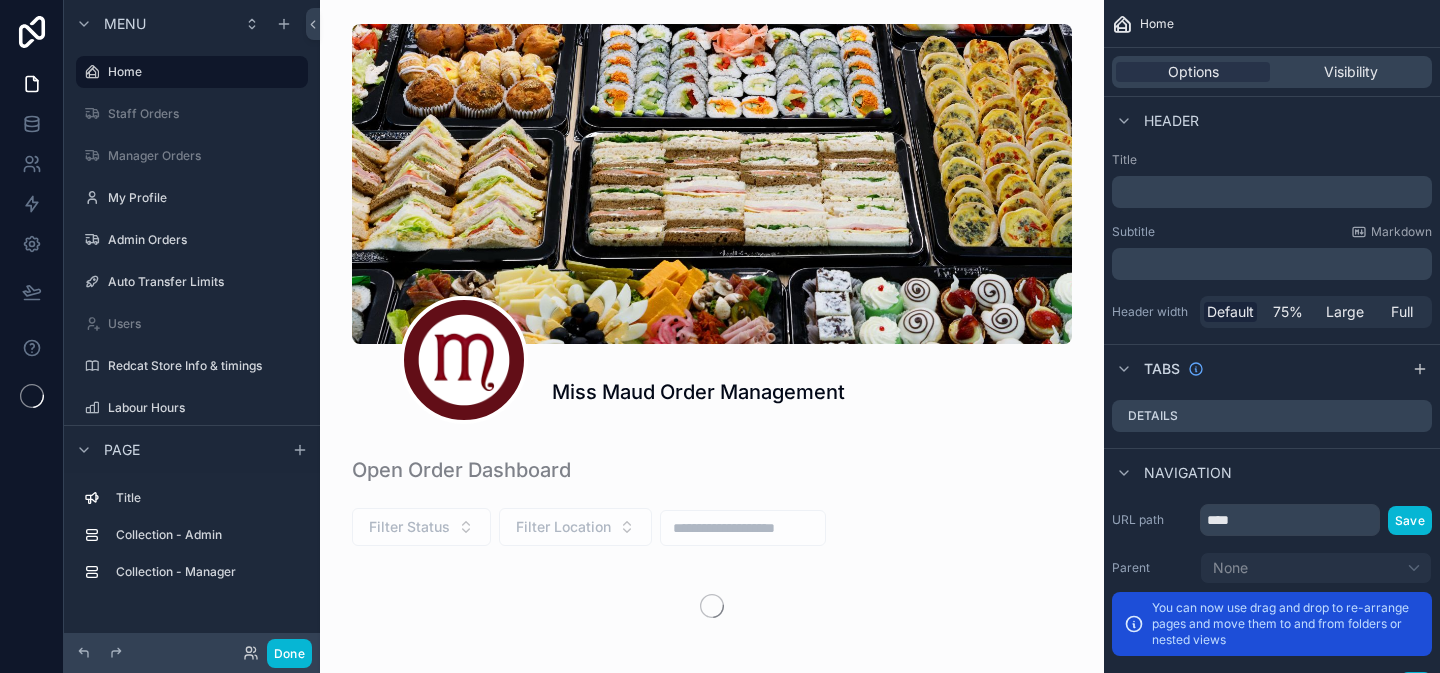 scroll, scrollTop: 0, scrollLeft: 0, axis: both 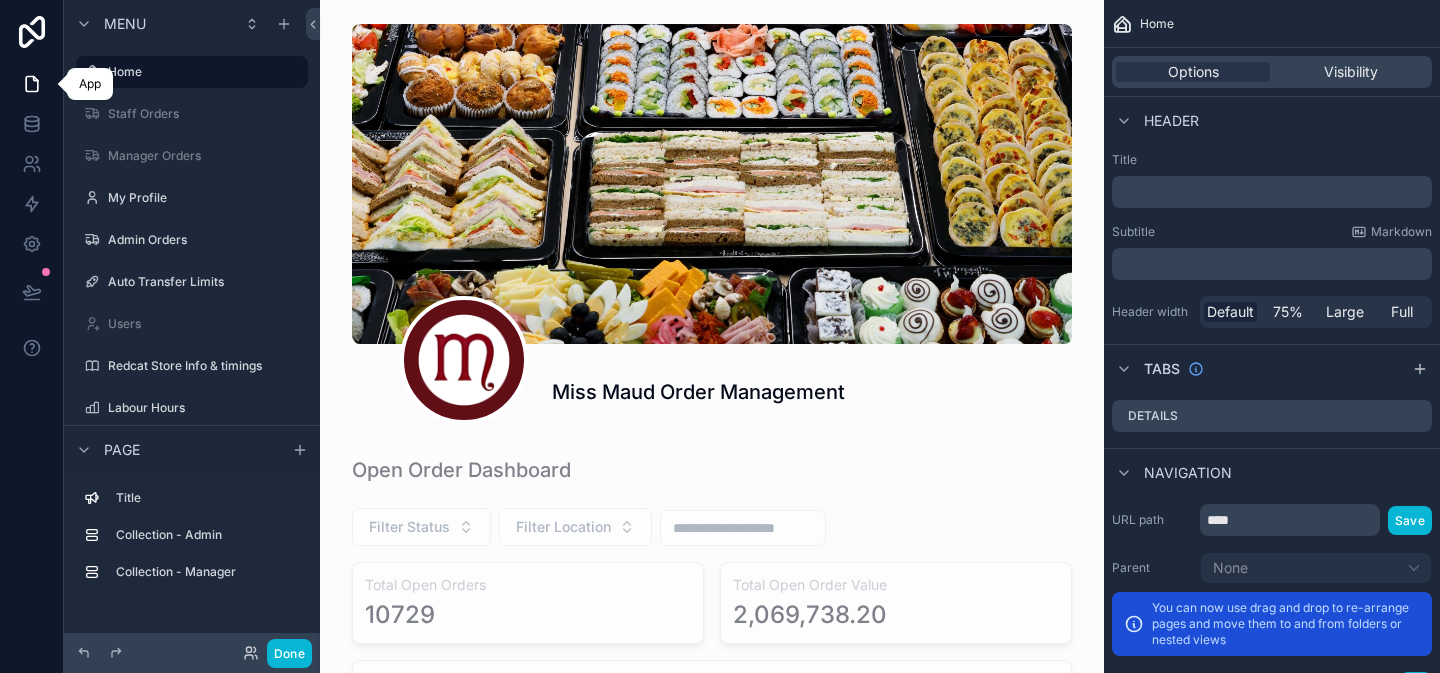click at bounding box center [31, 84] 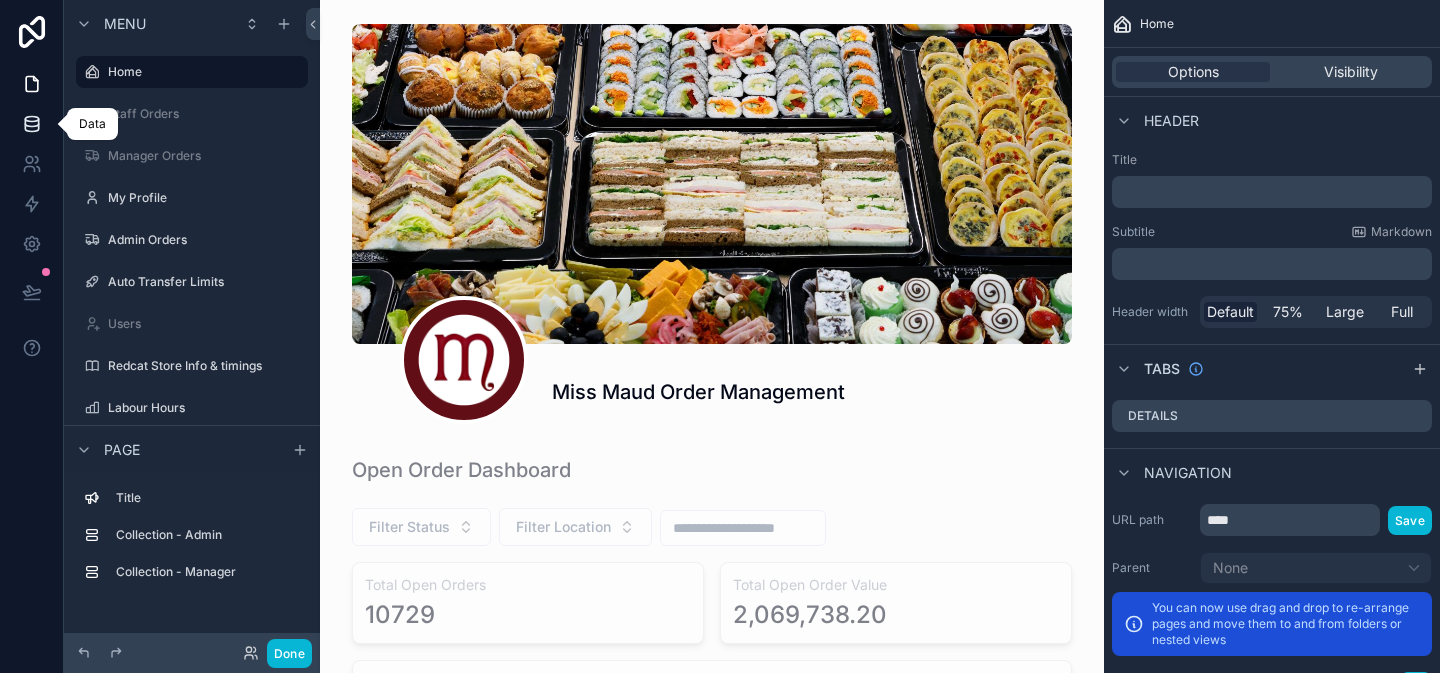 click 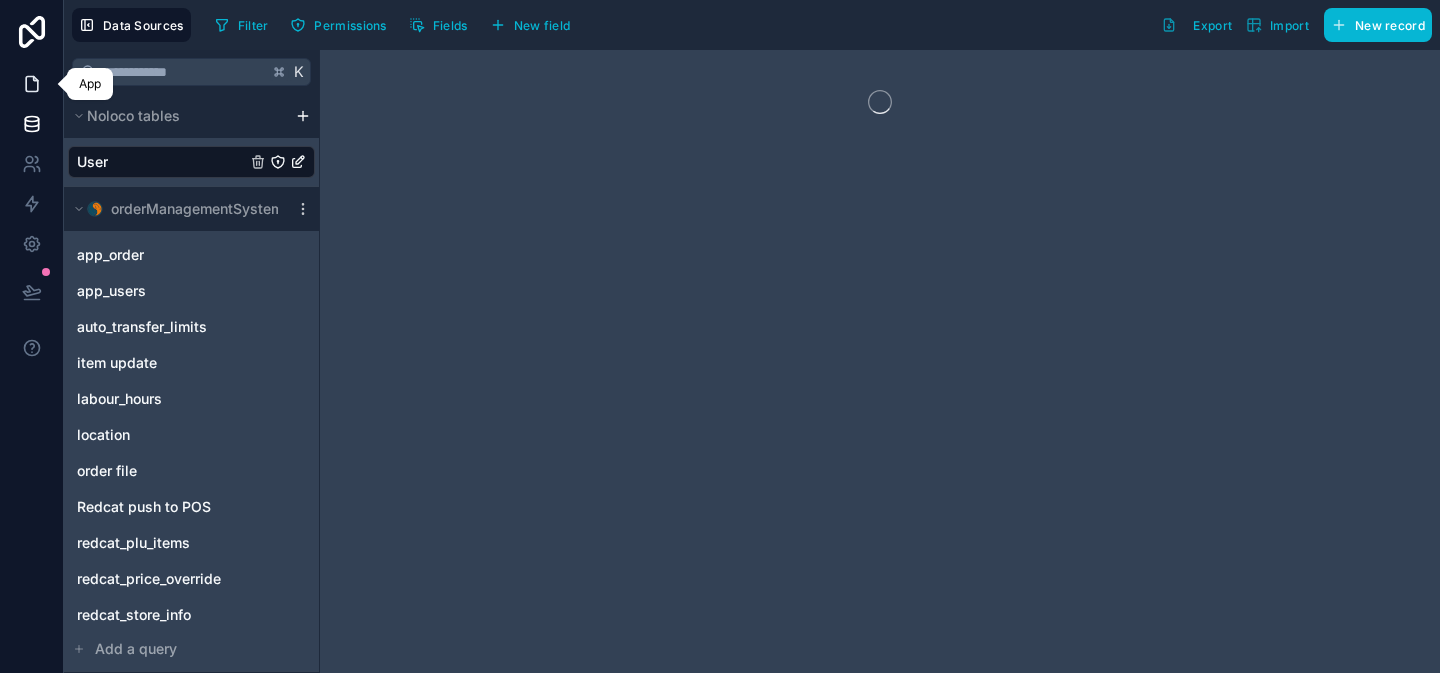 click 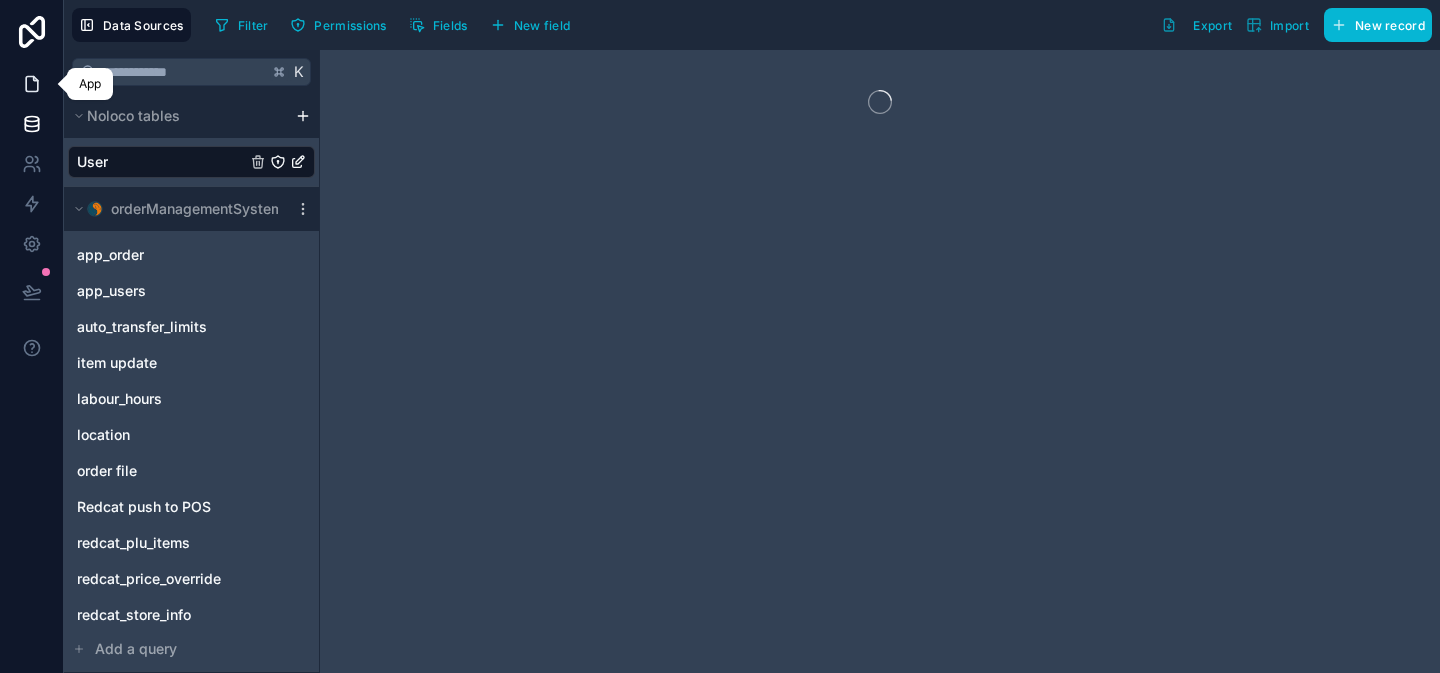 click 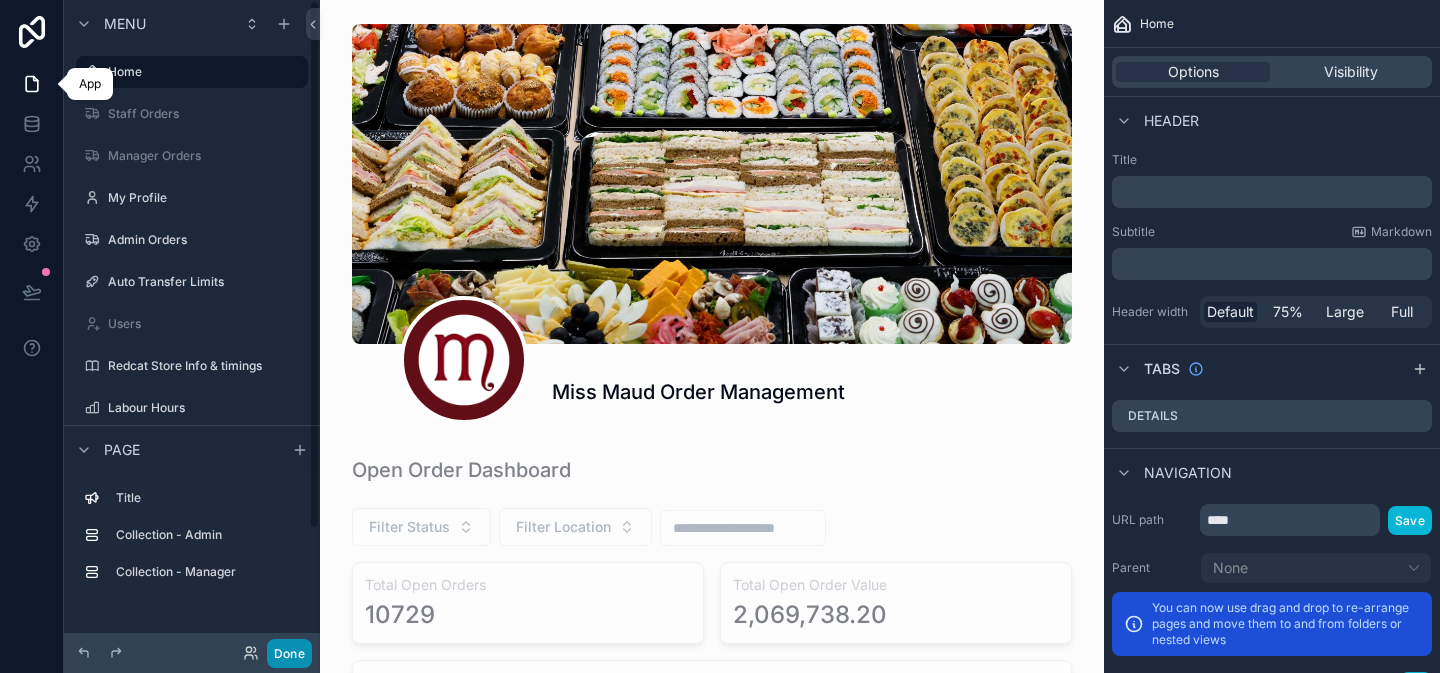 click on "Done" at bounding box center (289, 653) 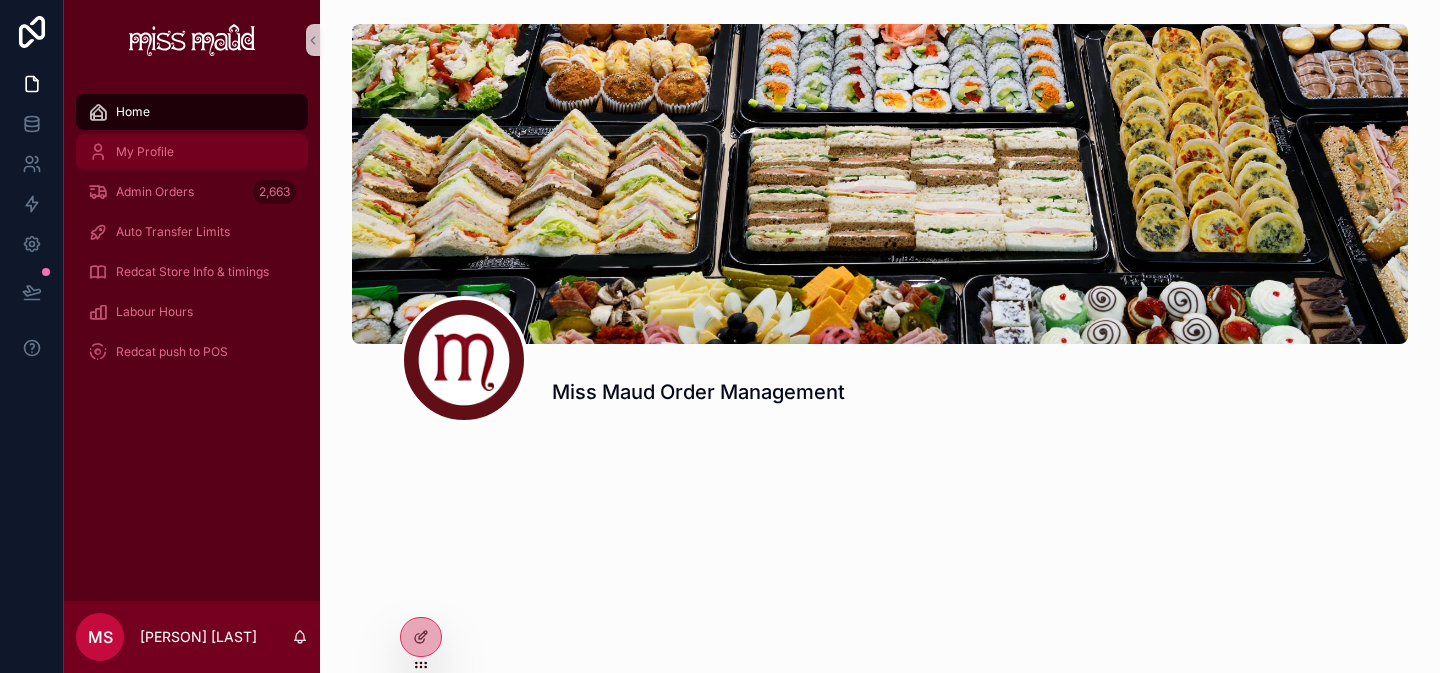 click on "My Profile" at bounding box center [192, 152] 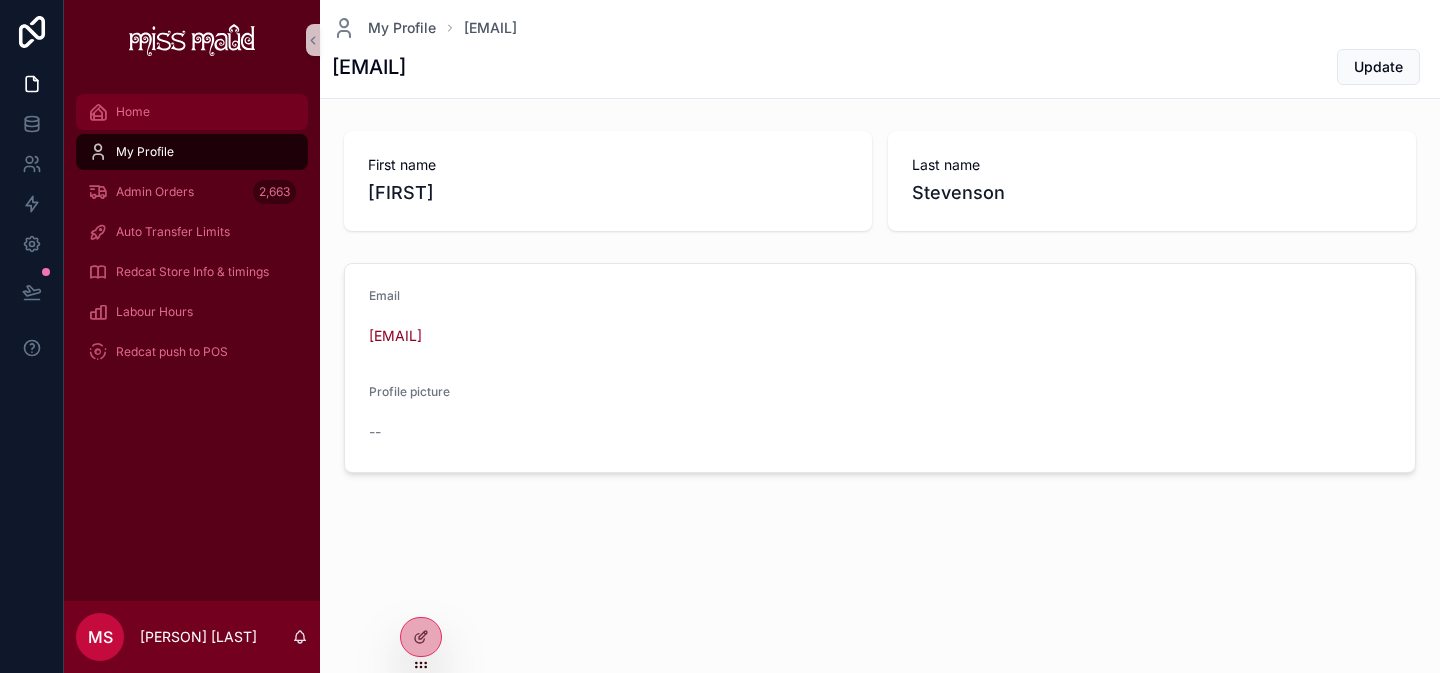 click on "Home" at bounding box center (133, 112) 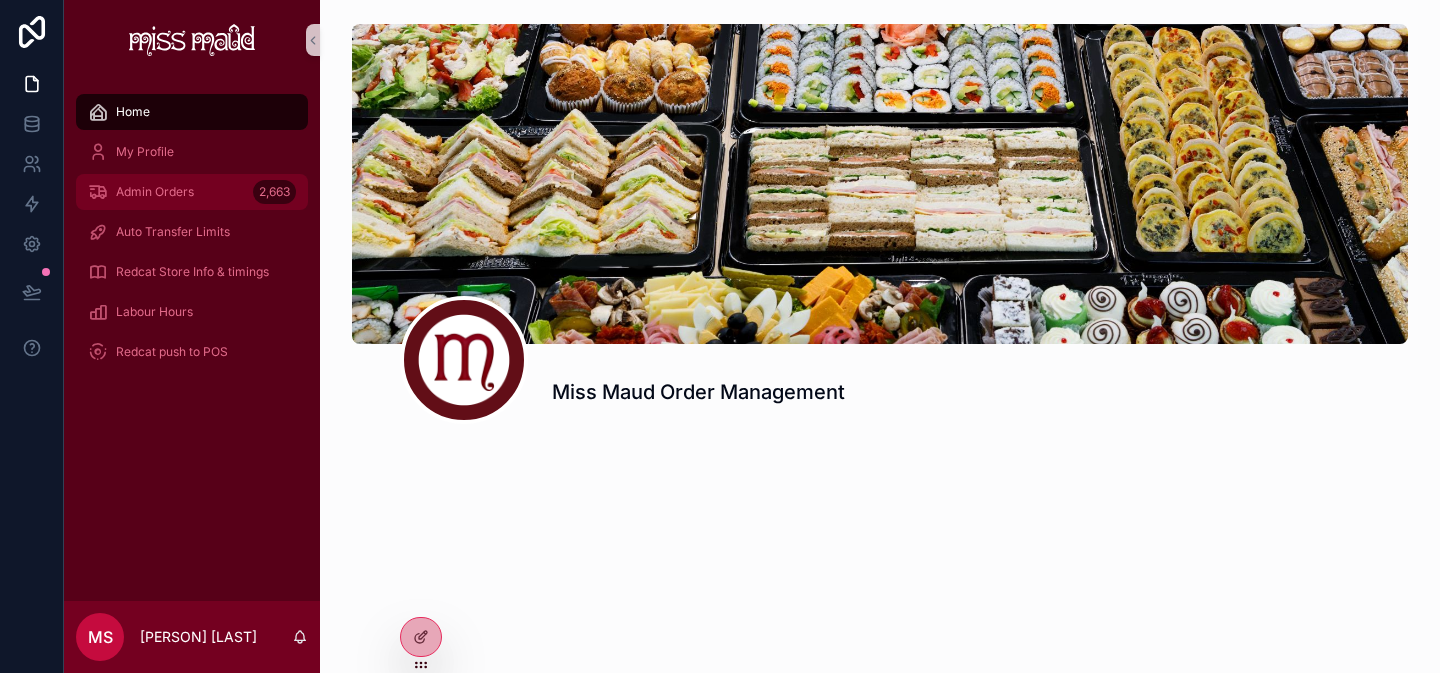 click on "Admin Orders" at bounding box center (155, 192) 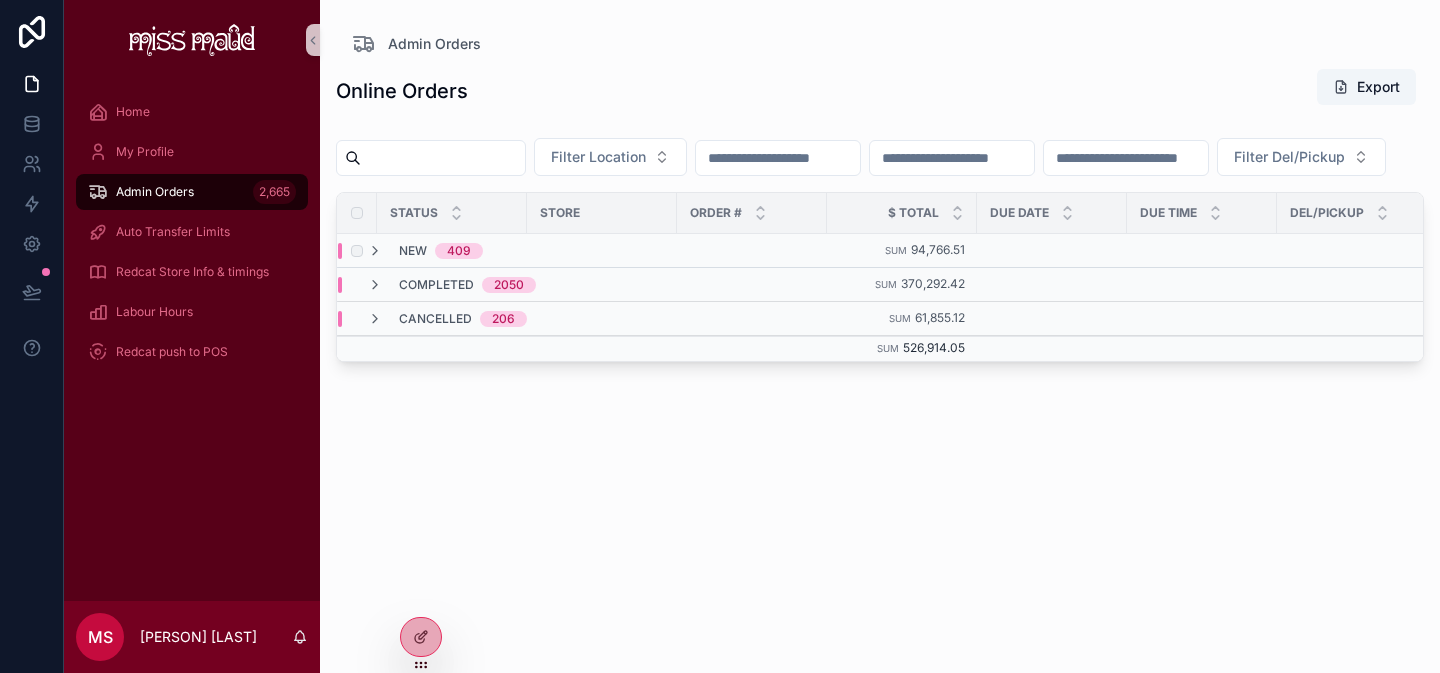 click on "New" at bounding box center (413, 251) 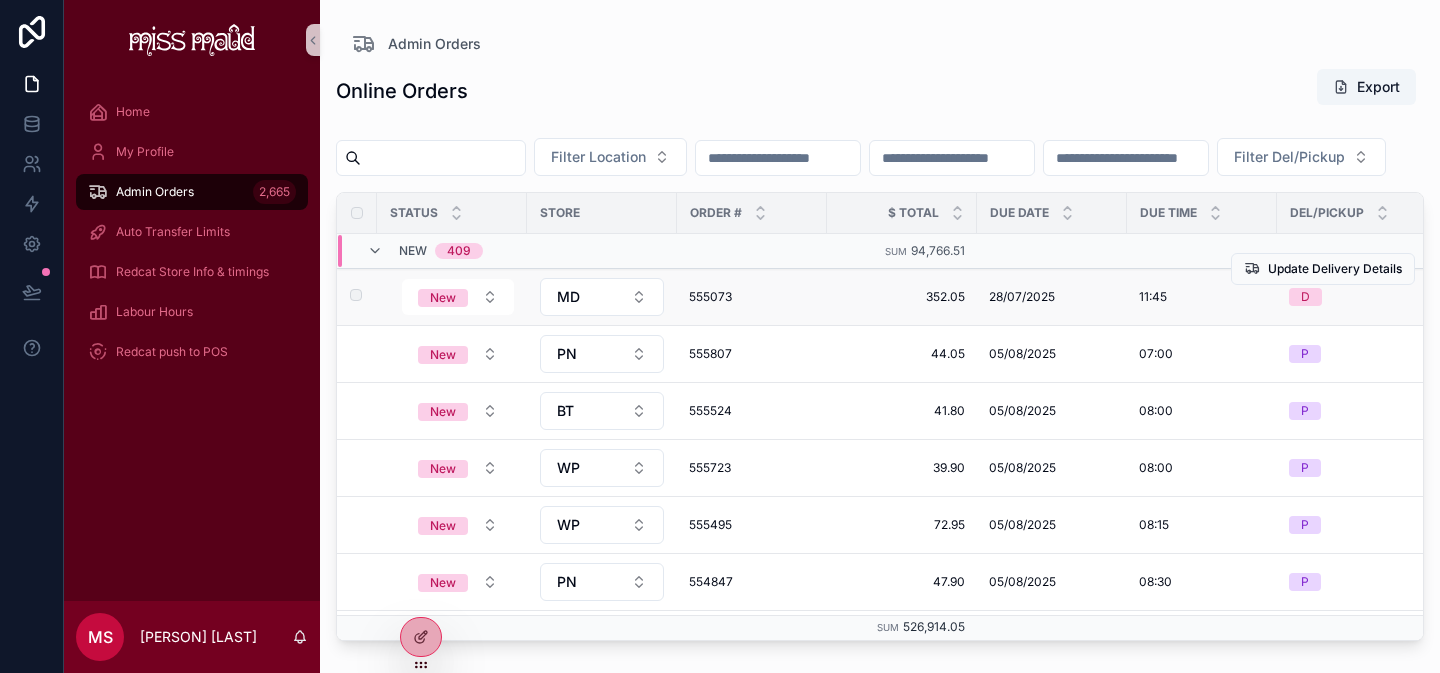 click on "555073" at bounding box center (752, 297) 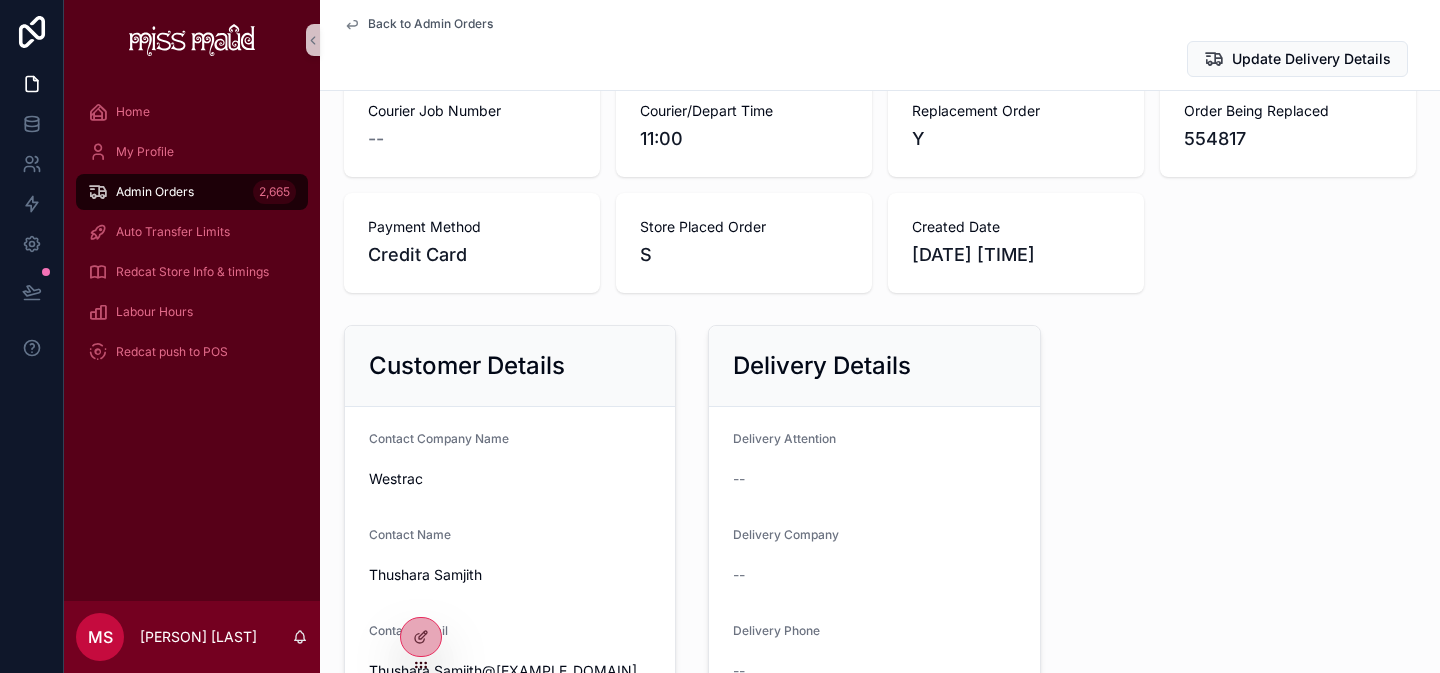 scroll, scrollTop: 341, scrollLeft: 0, axis: vertical 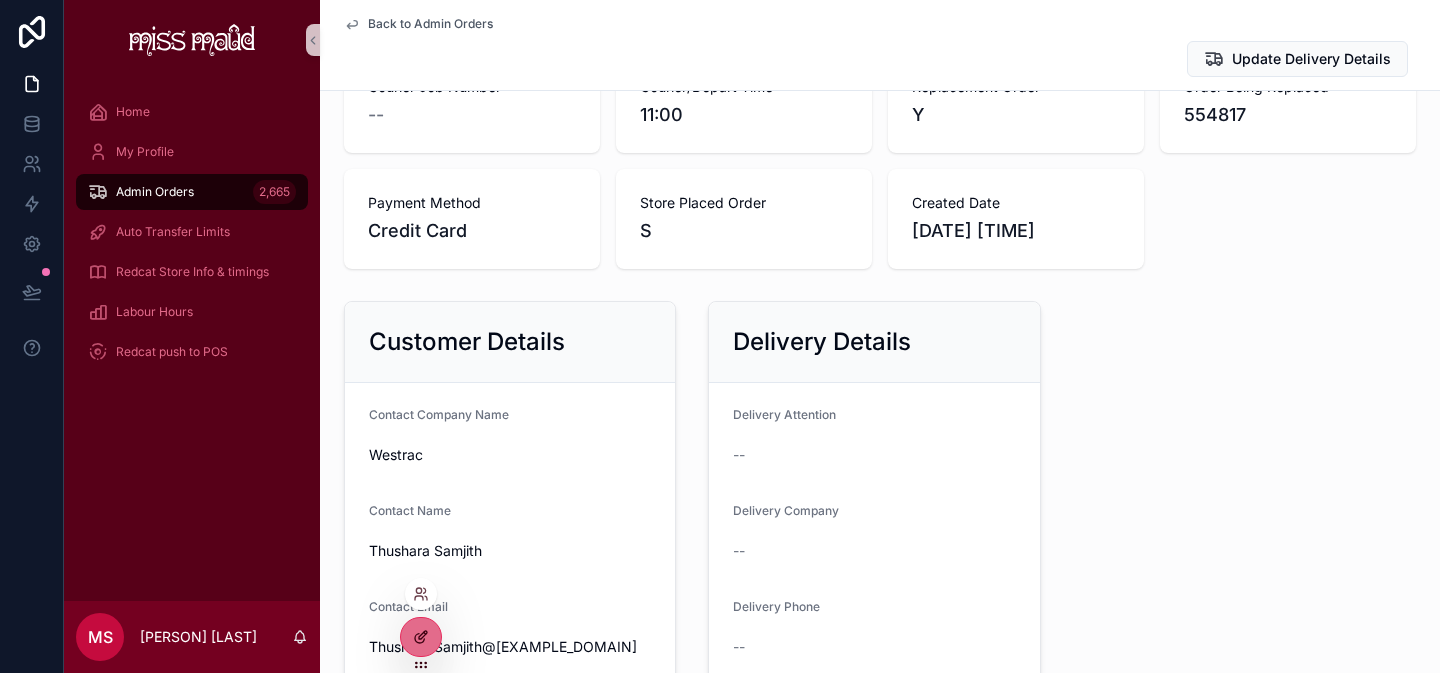 click at bounding box center (421, 637) 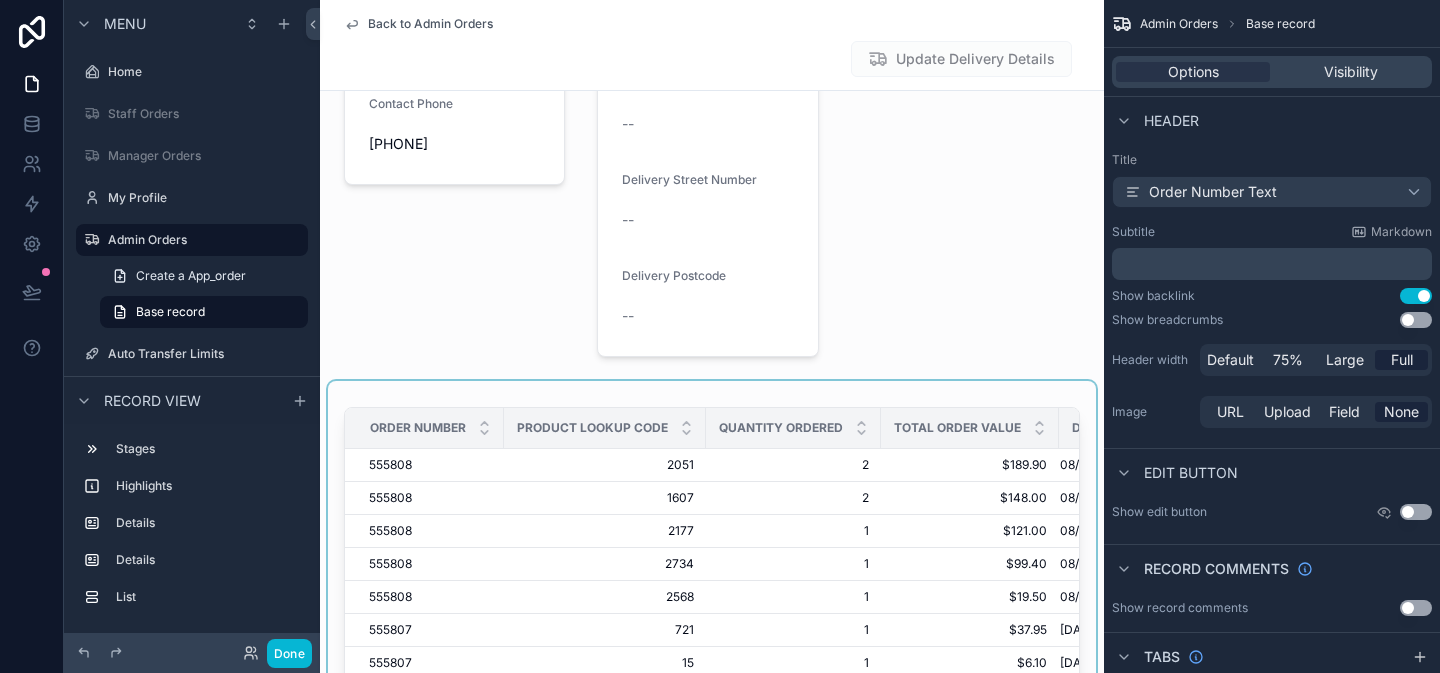 scroll, scrollTop: 1640, scrollLeft: 0, axis: vertical 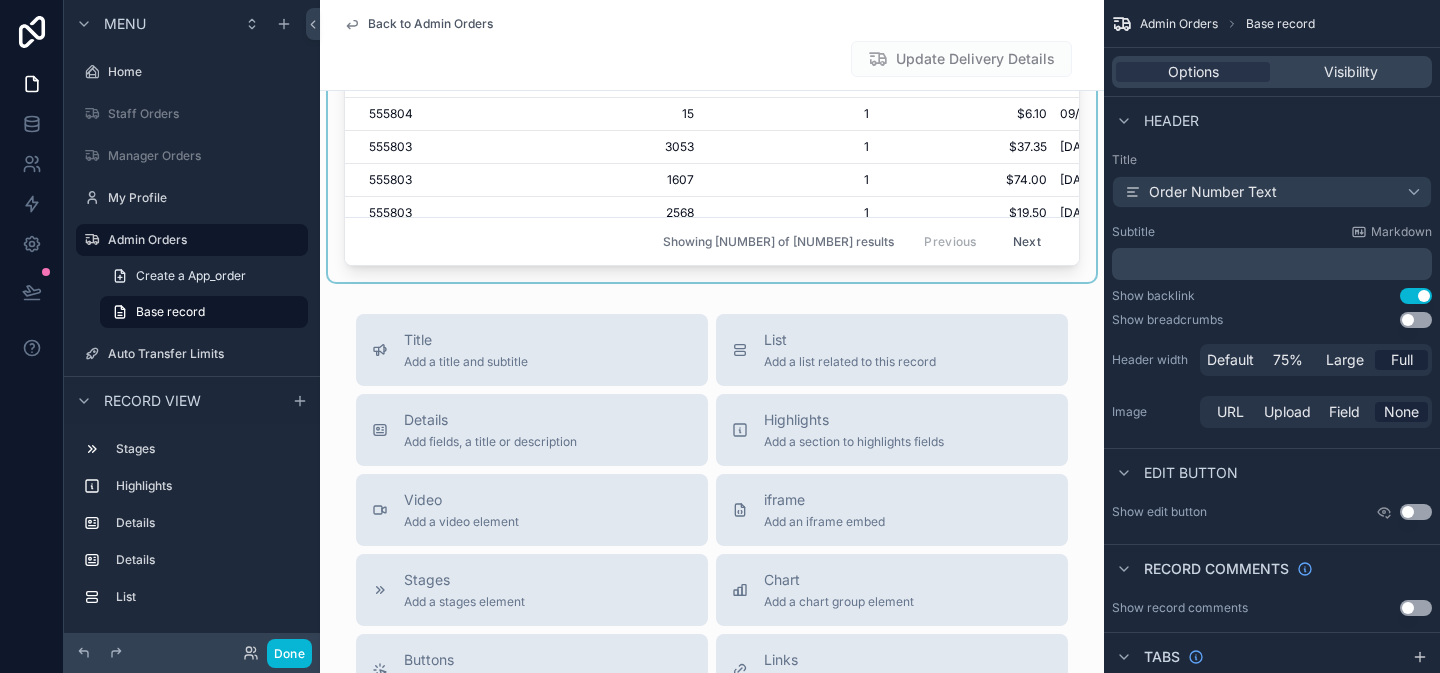 click at bounding box center [712, 7] 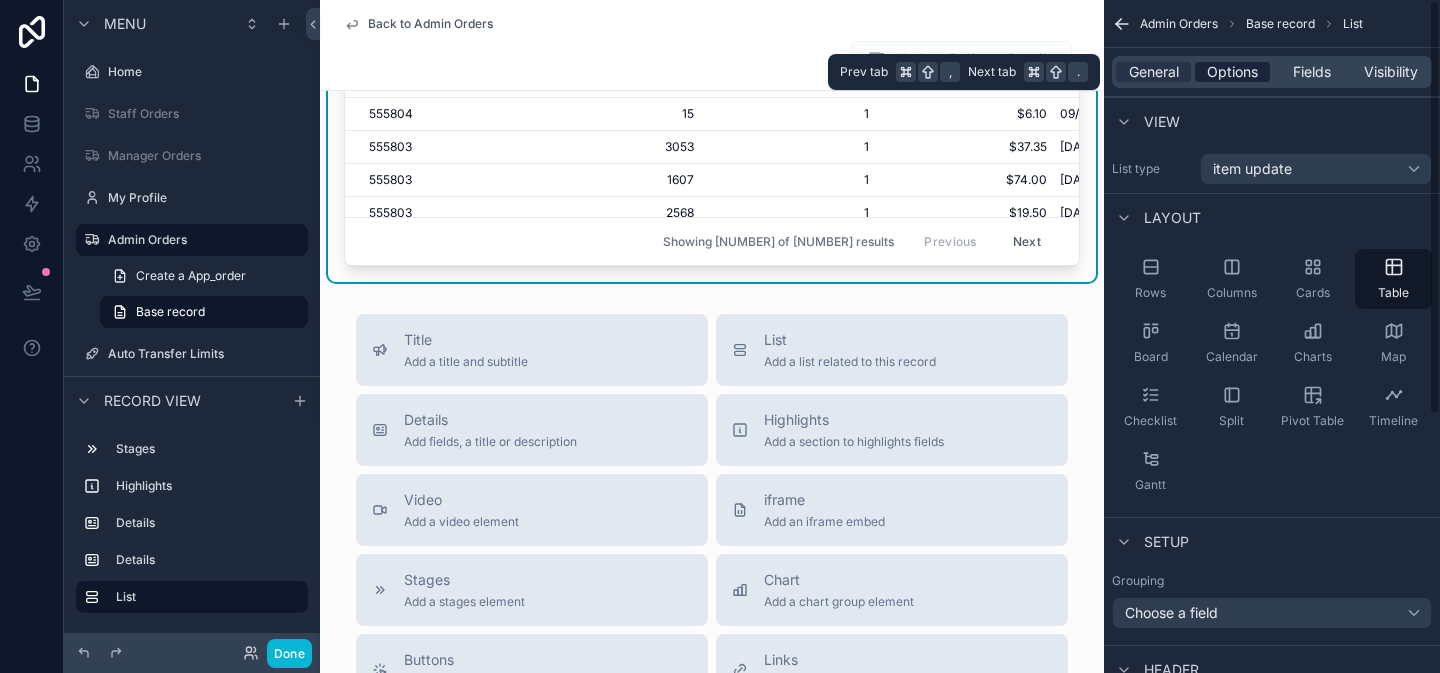 click on "Options" at bounding box center (1232, 72) 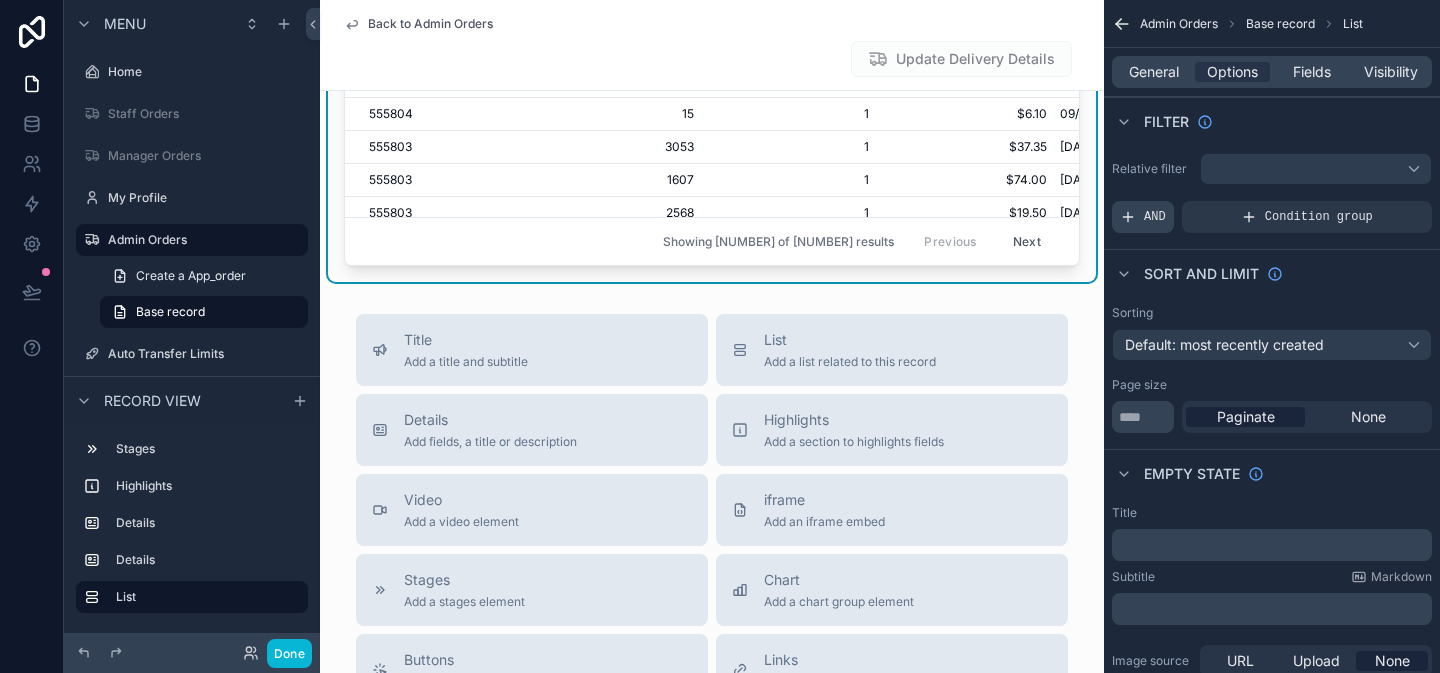 click on "AND" at bounding box center [1155, 217] 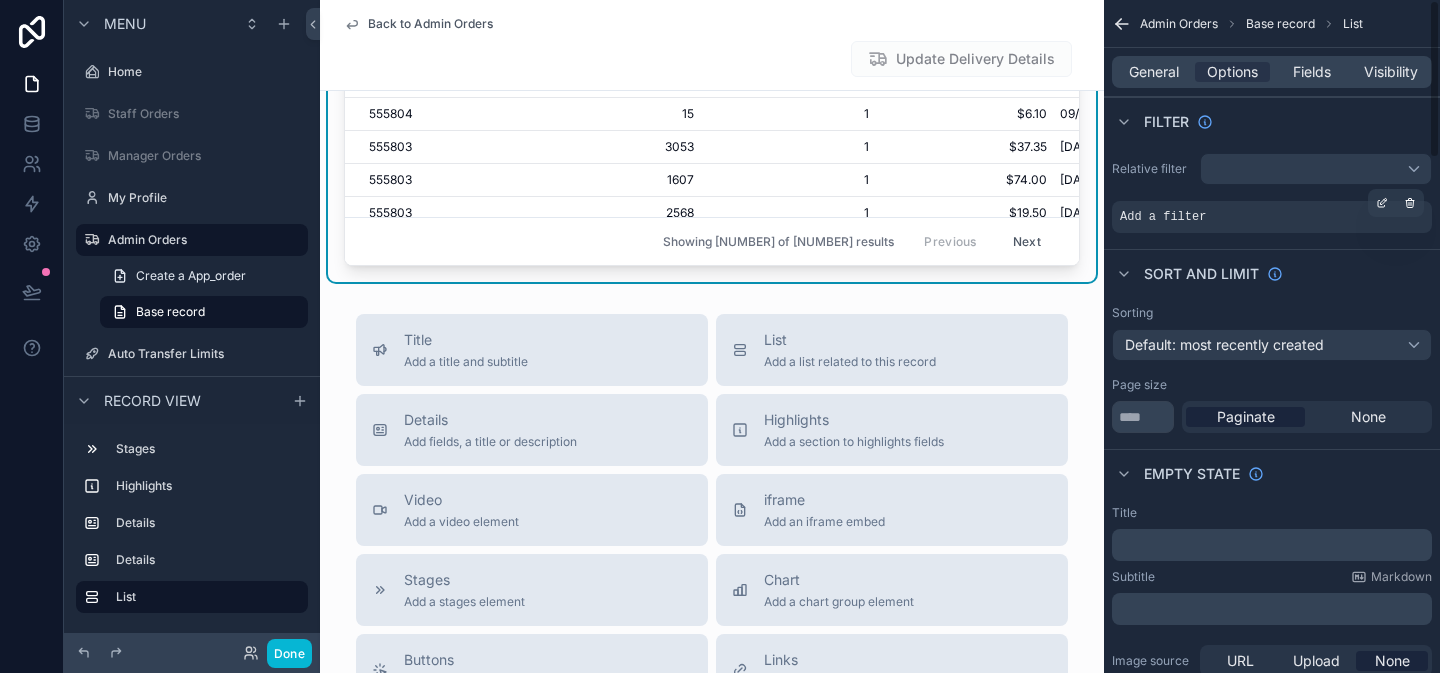 click on "Add a filter" at bounding box center (1163, 217) 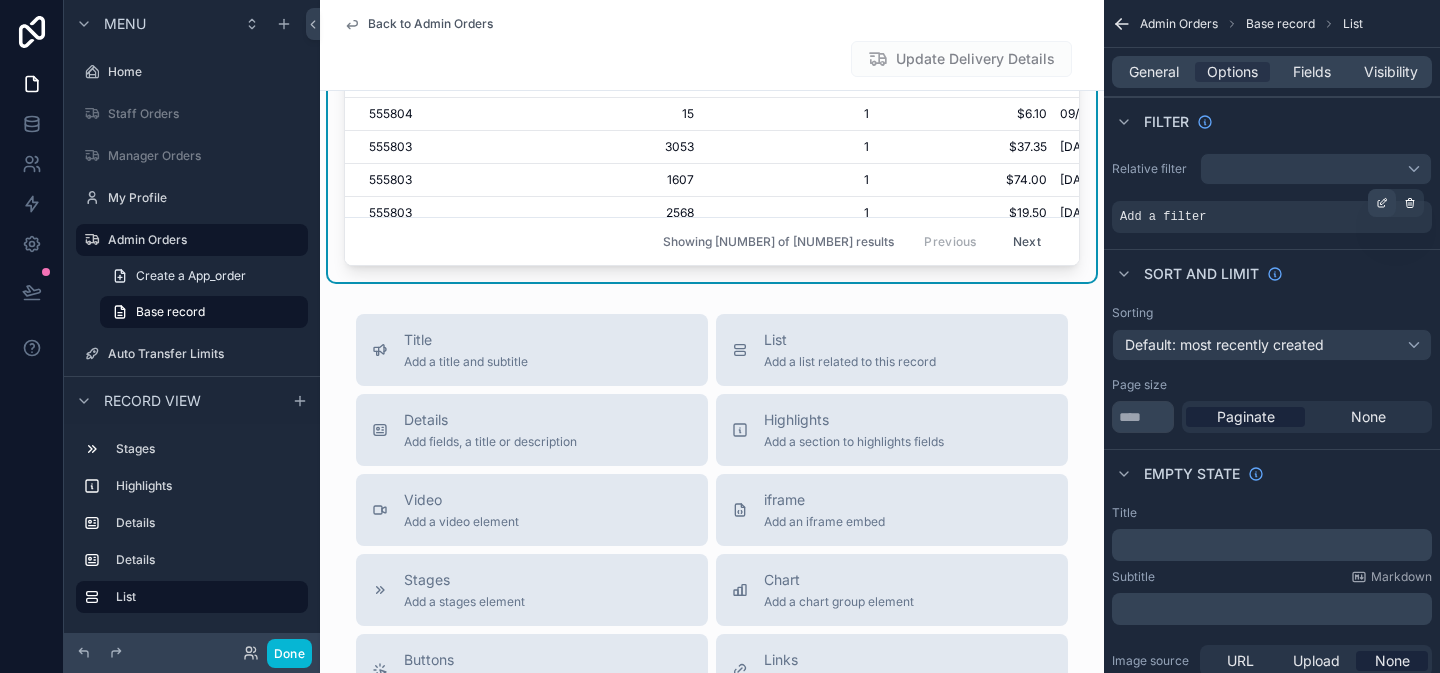 click 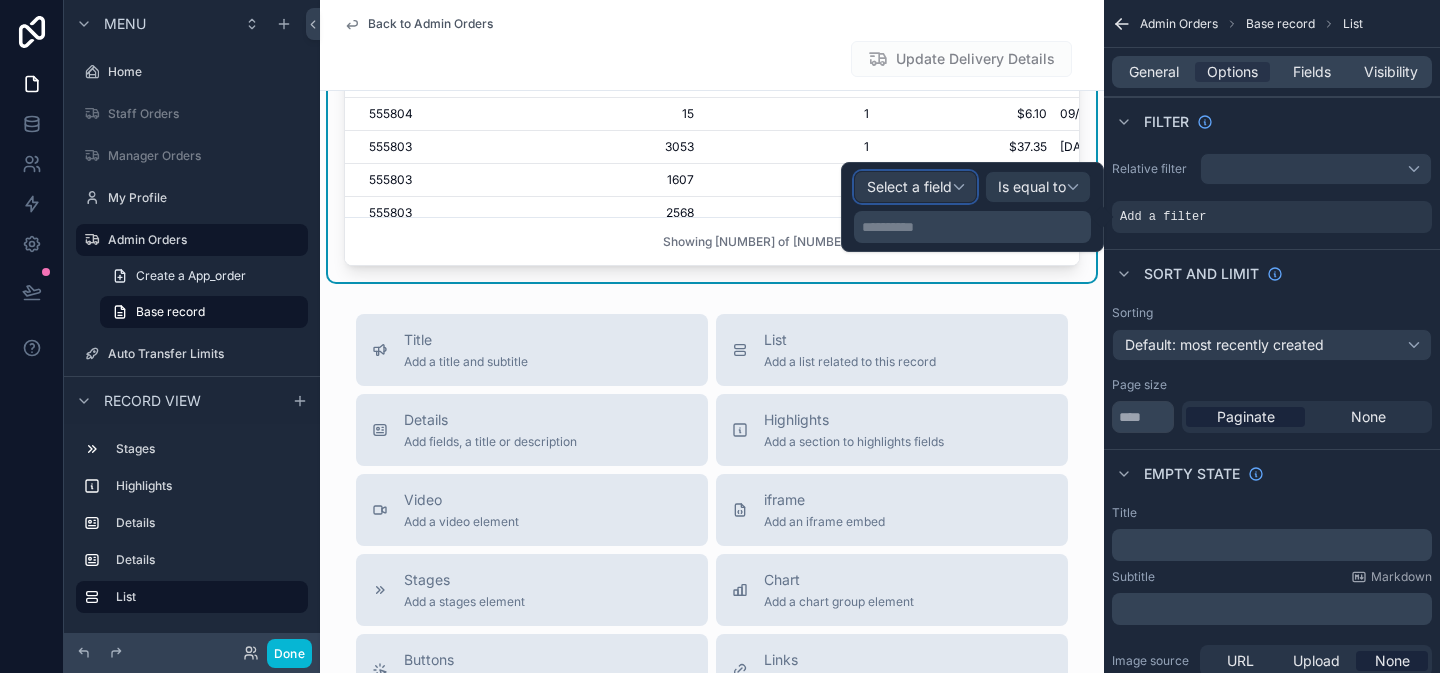 click on "Select a field" at bounding box center [909, 186] 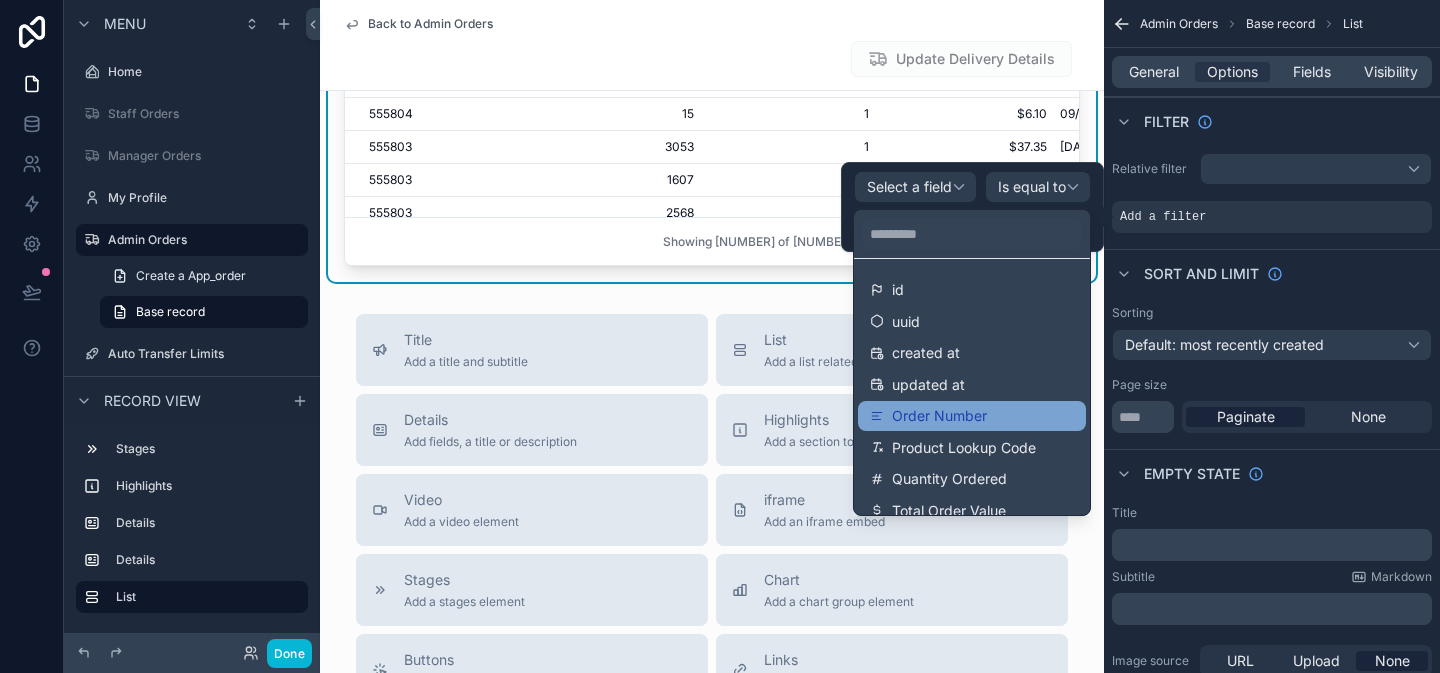 click on "Order Number" at bounding box center (972, 416) 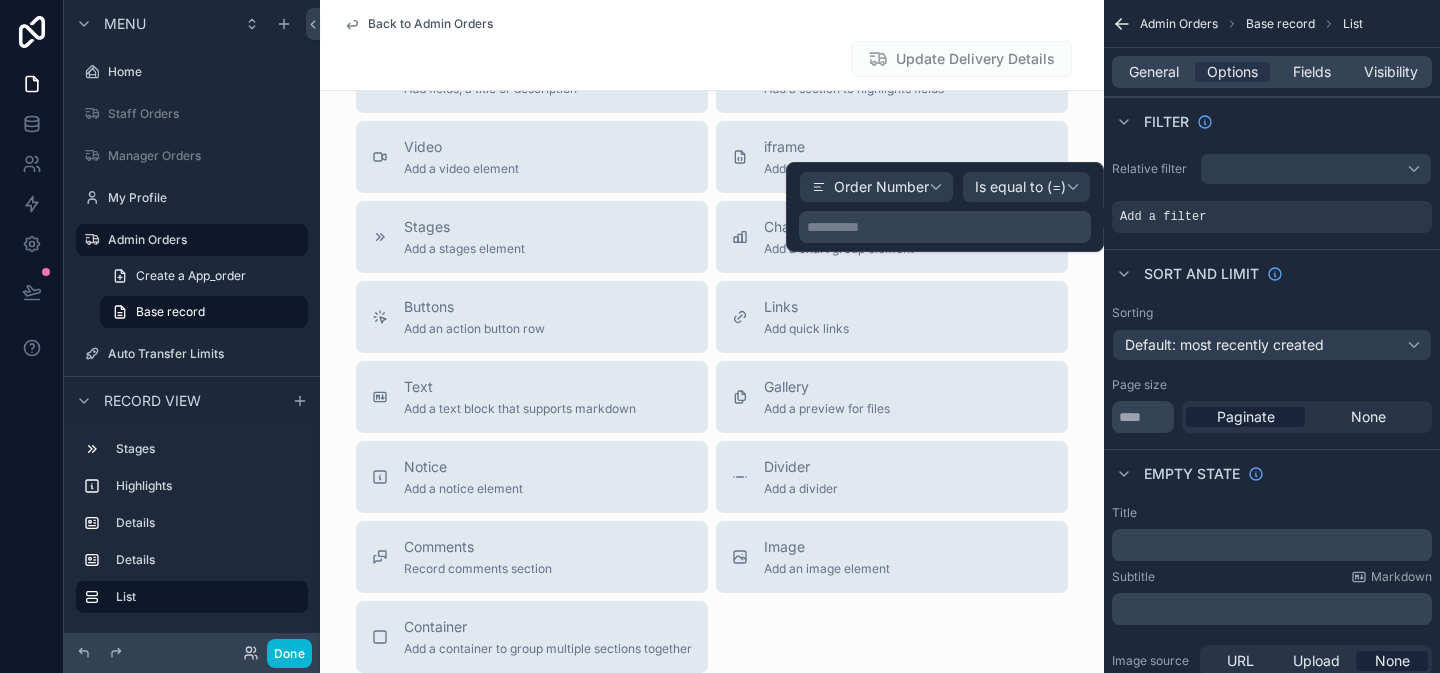 click on "**********" at bounding box center (947, 227) 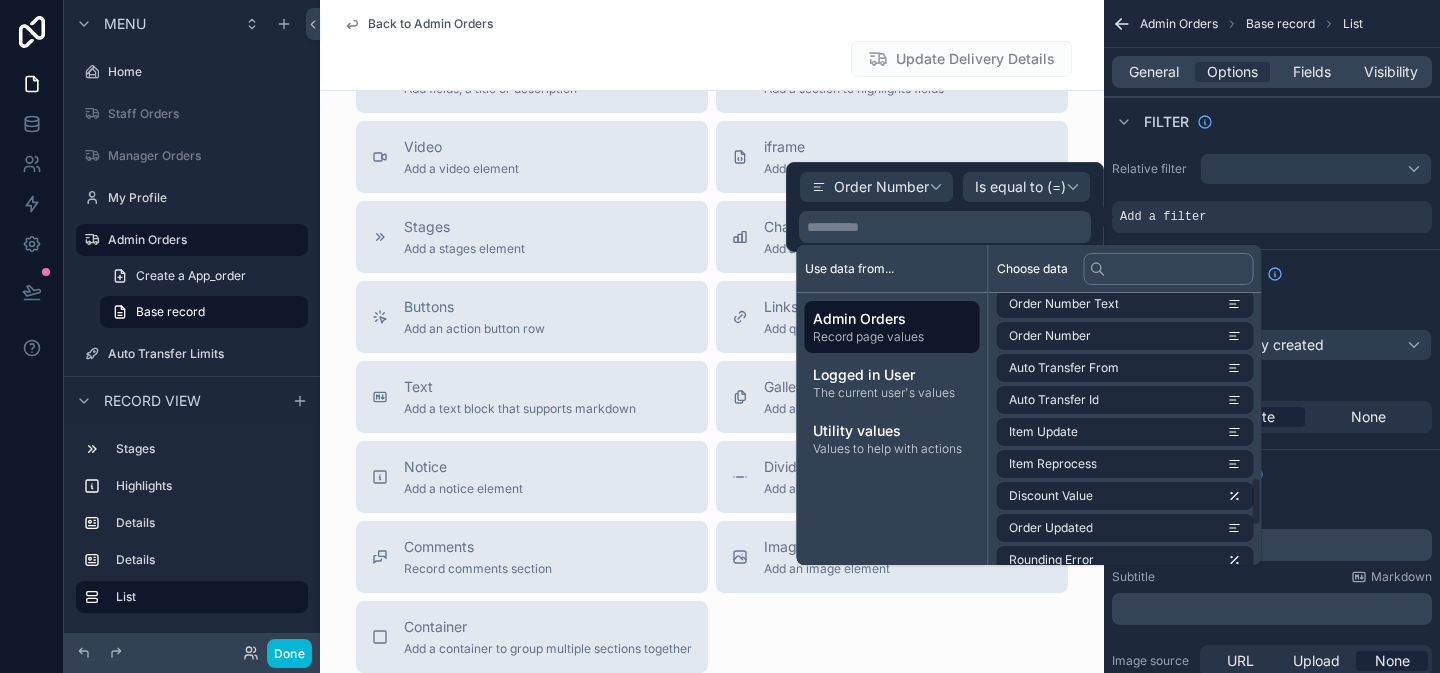scroll, scrollTop: 1000, scrollLeft: 0, axis: vertical 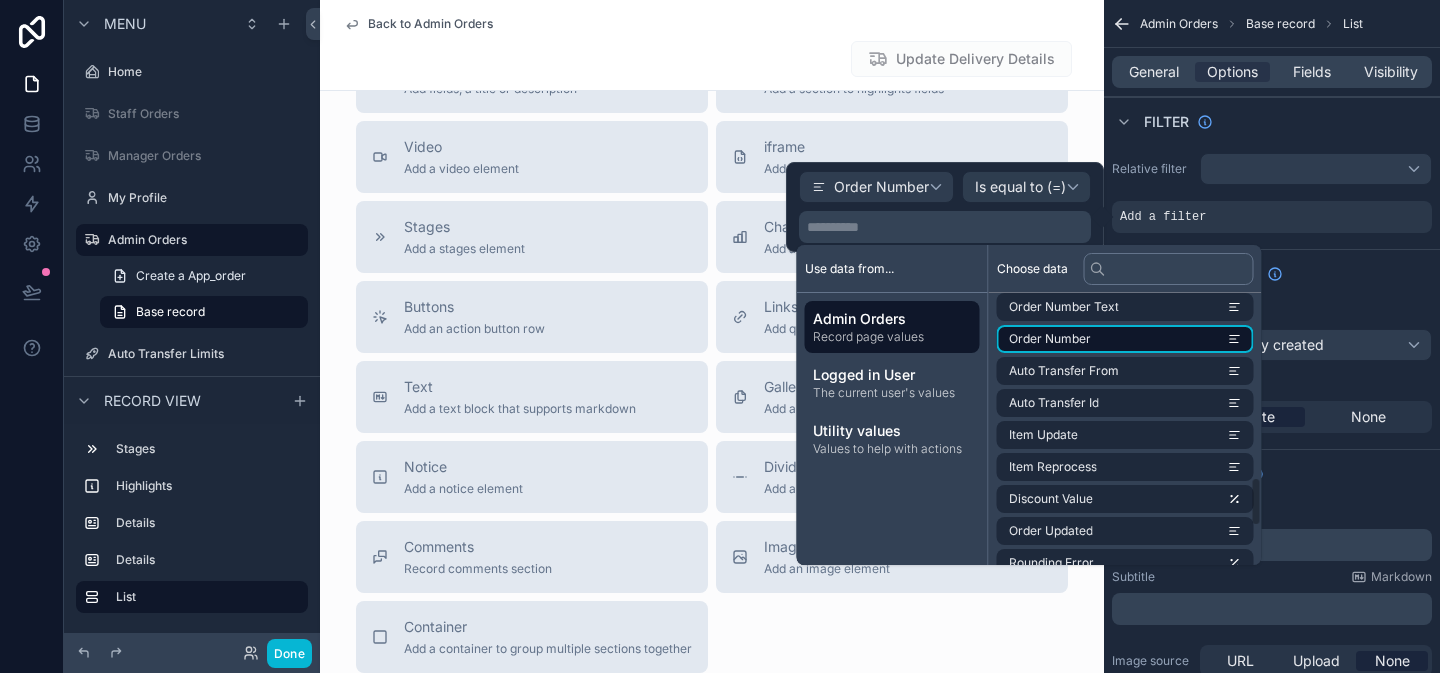 click on "Order Number" at bounding box center (1050, 339) 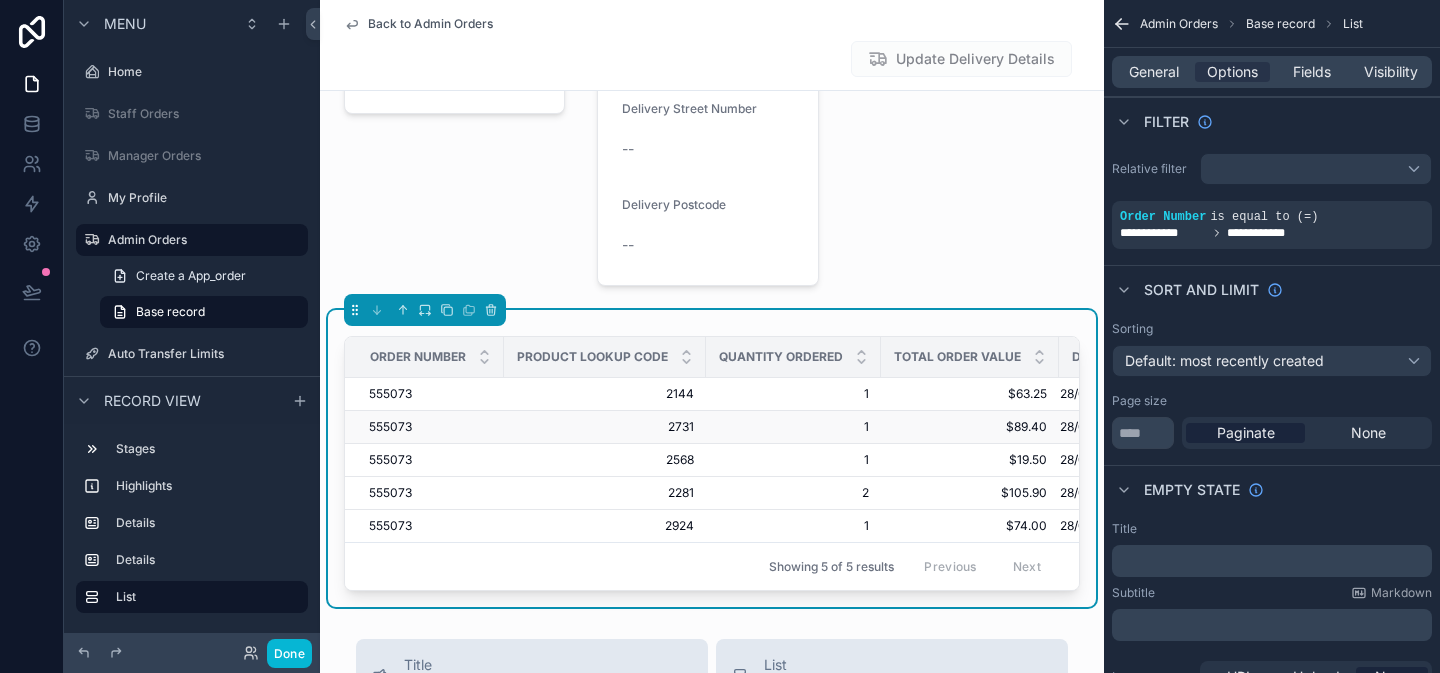 scroll, scrollTop: 1063, scrollLeft: 0, axis: vertical 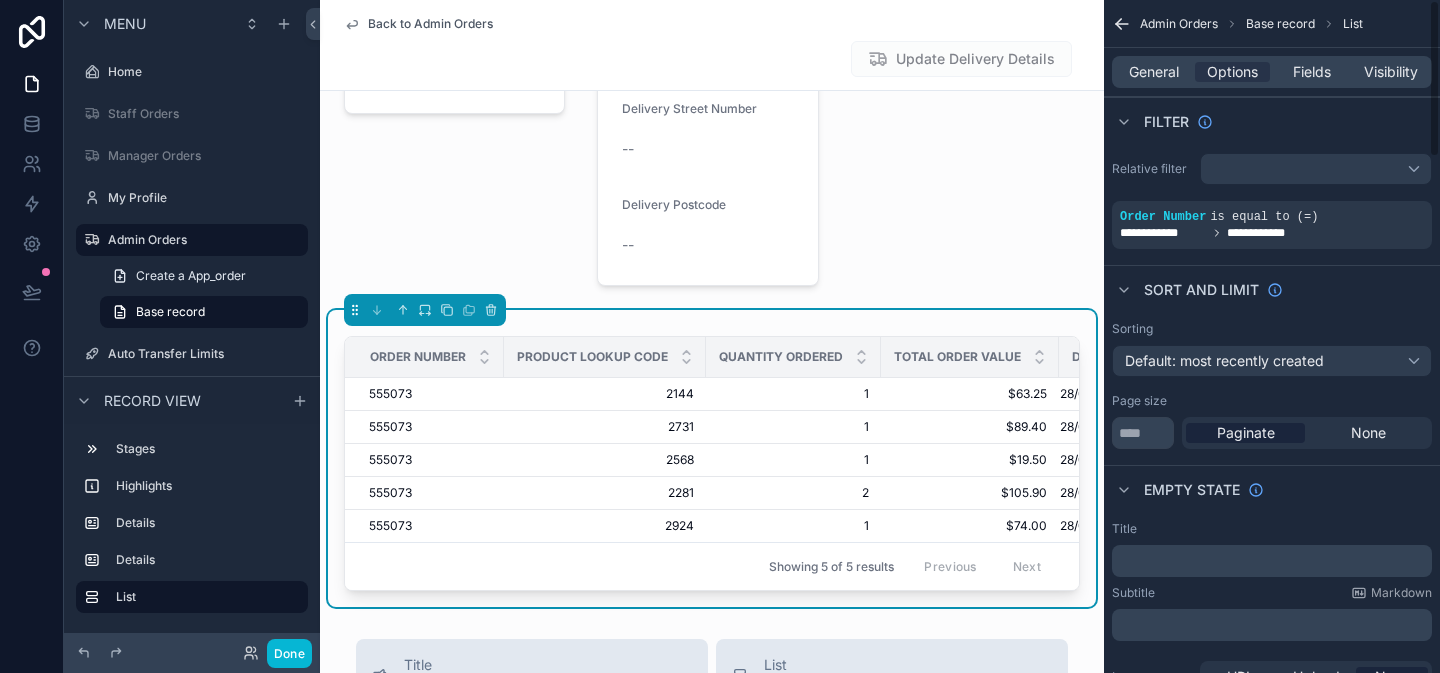 click on "General Options Fields Visibility" at bounding box center (1272, 72) 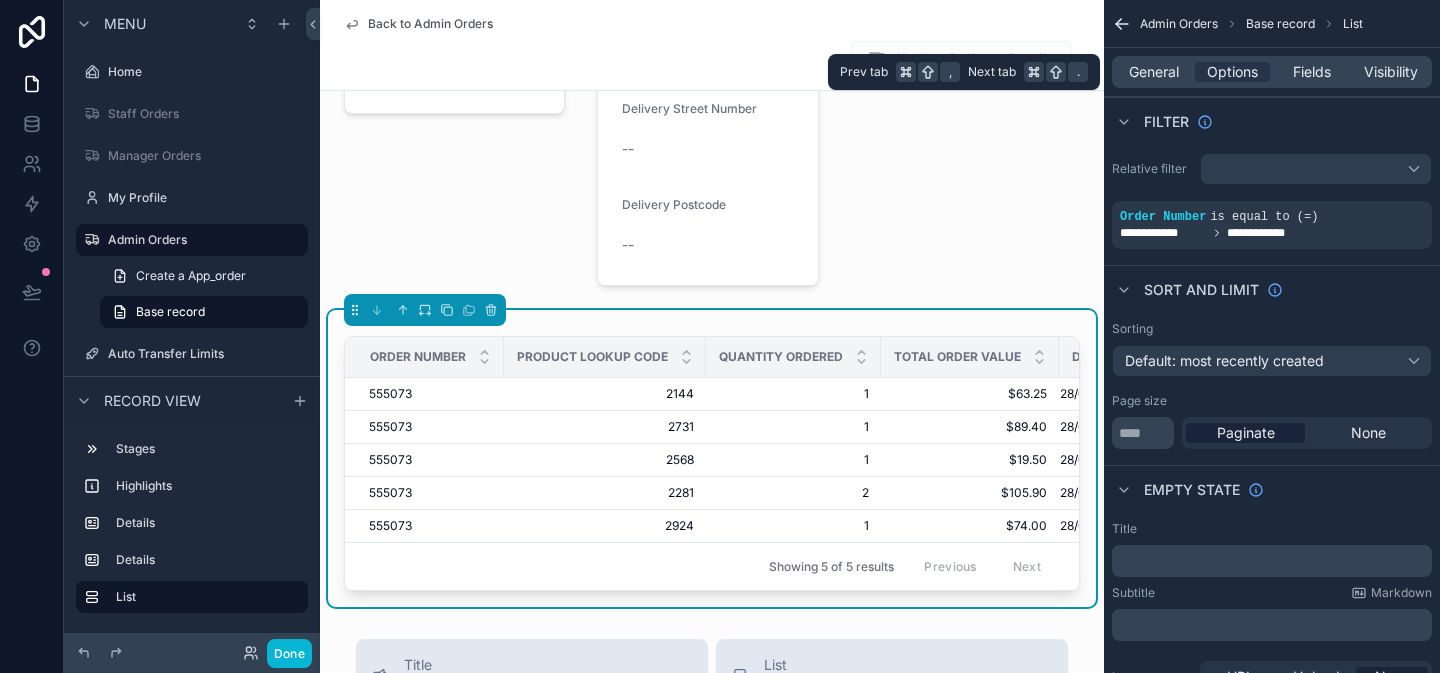 click on "General Options Fields Visibility" at bounding box center (1272, 72) 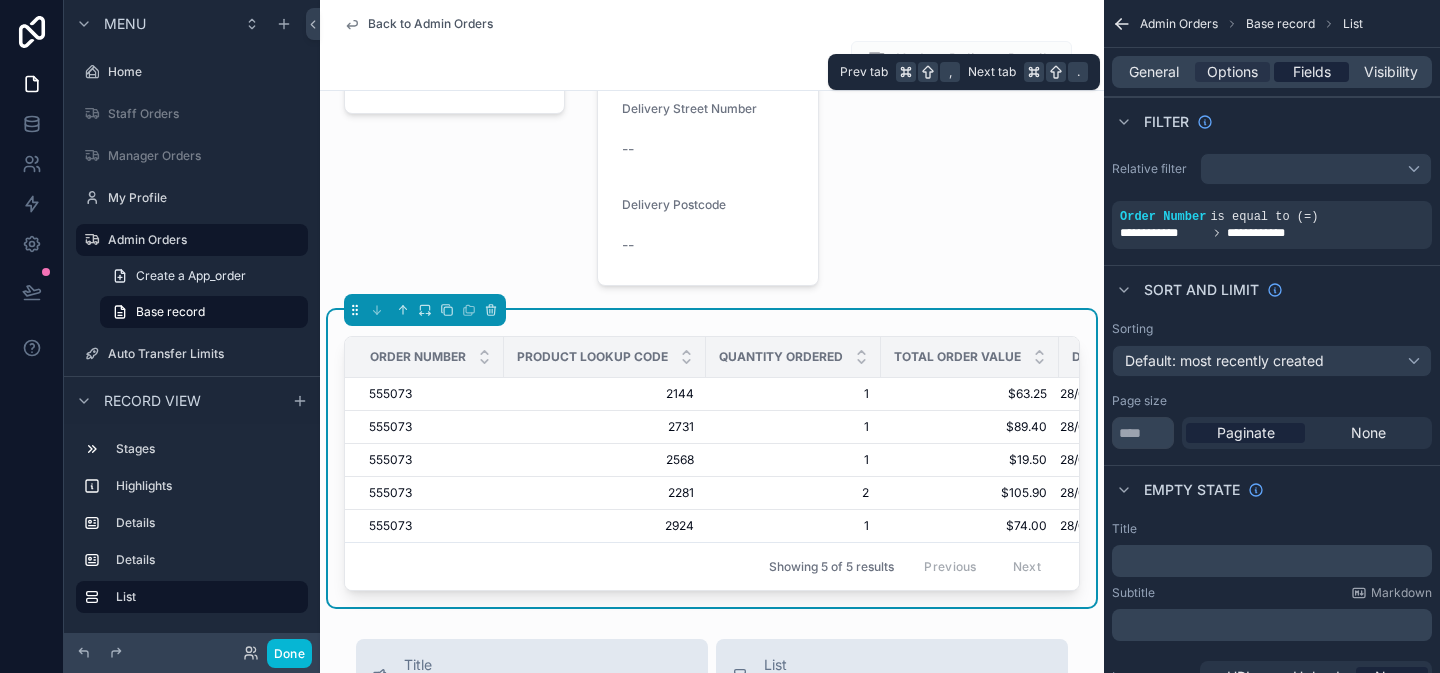 click on "Fields" at bounding box center (1312, 72) 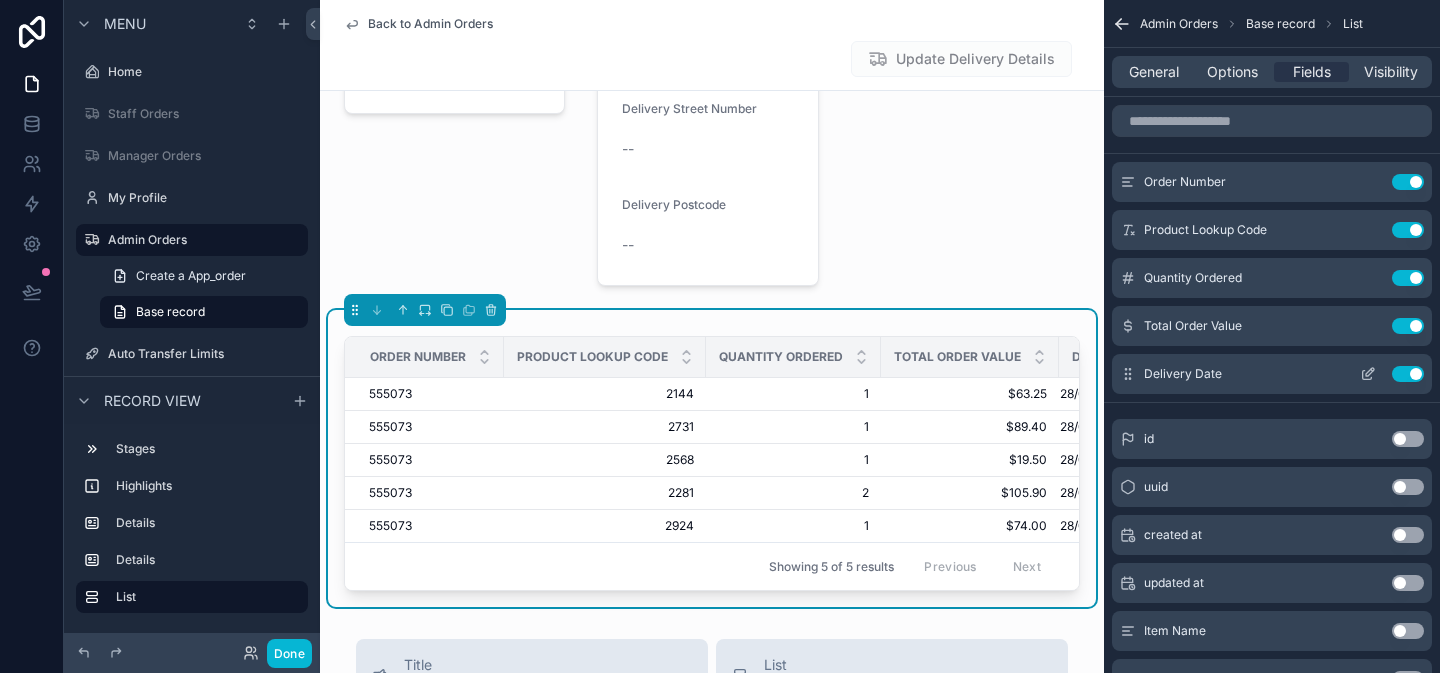 click on "Use setting" at bounding box center (1408, 374) 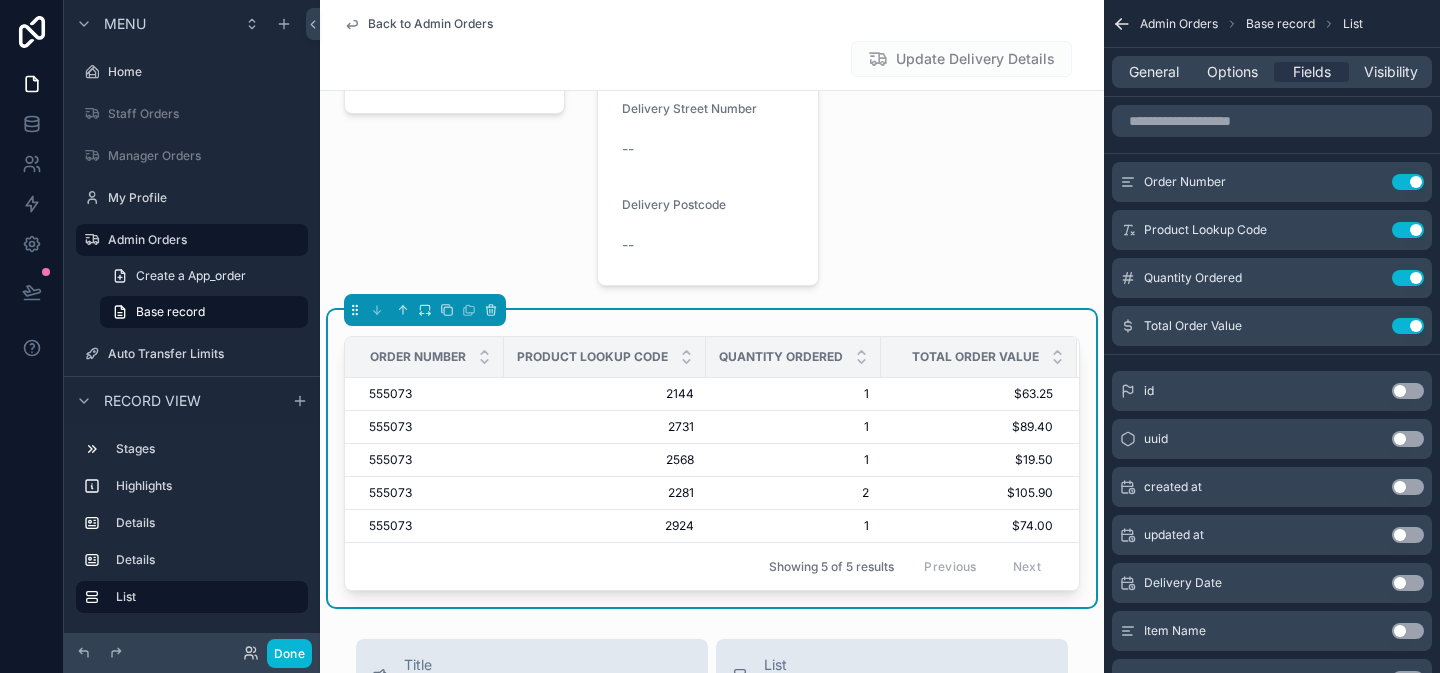 click on "Use setting" at bounding box center (1408, 631) 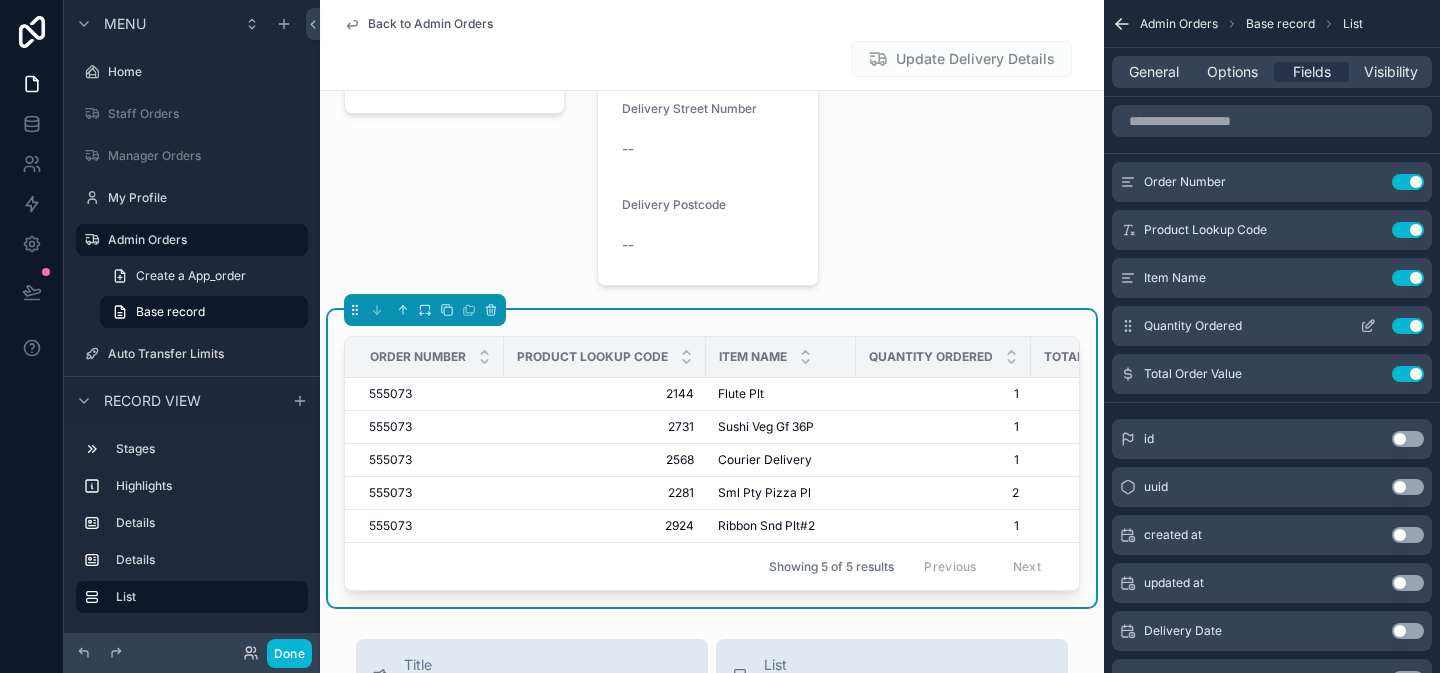 click 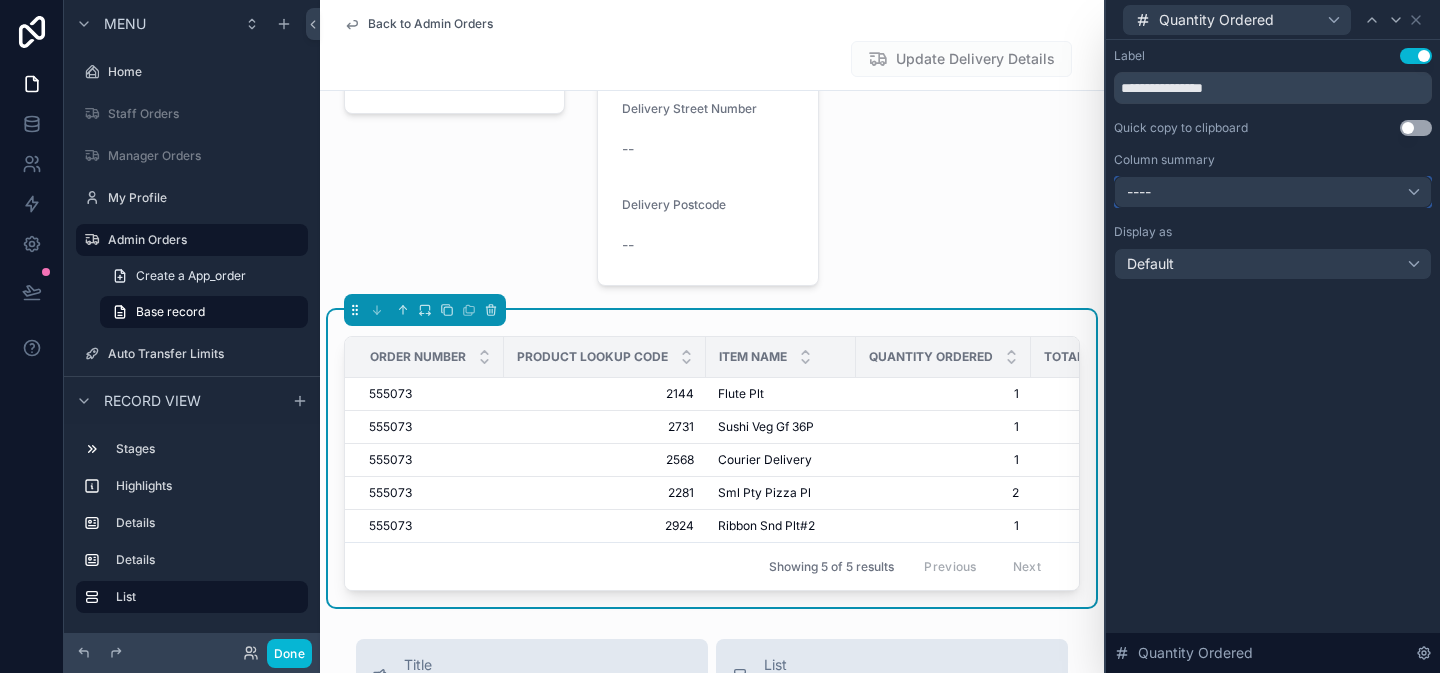 click on "----" at bounding box center (1273, 192) 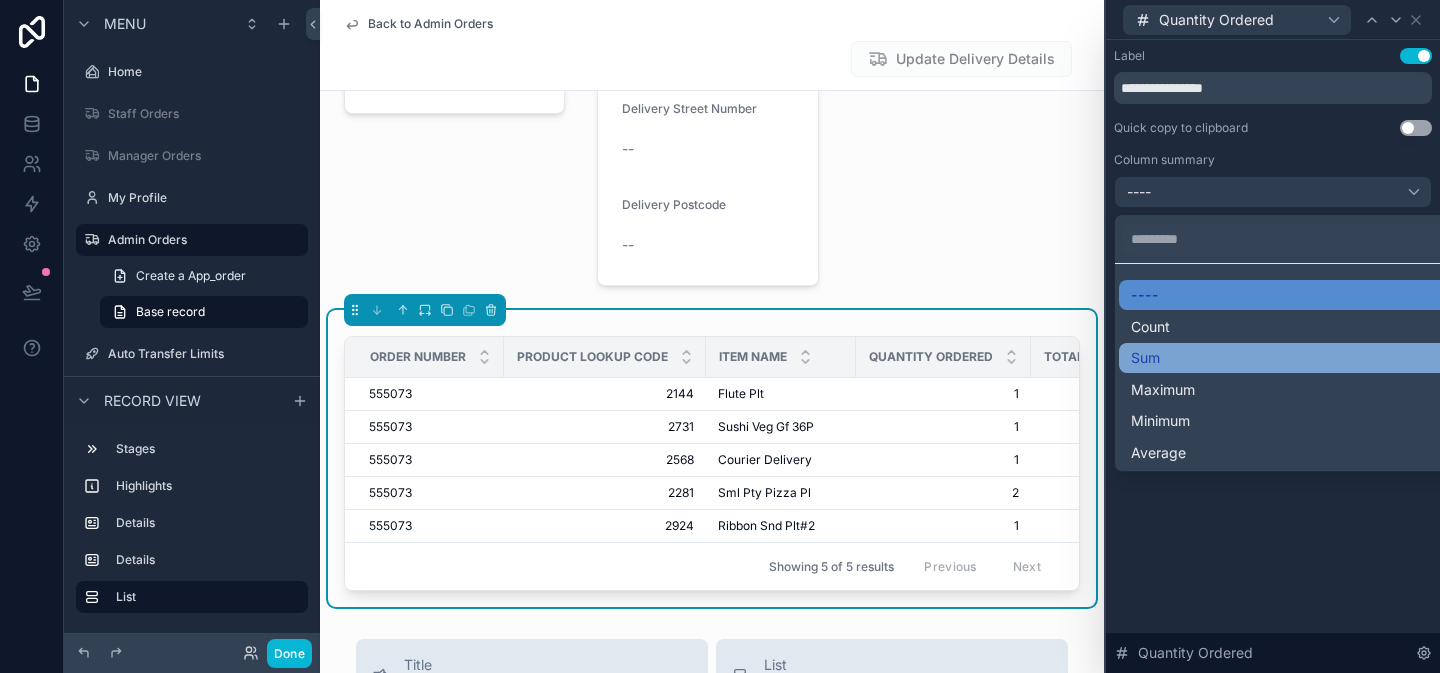 click on "Sum" at bounding box center [1297, 358] 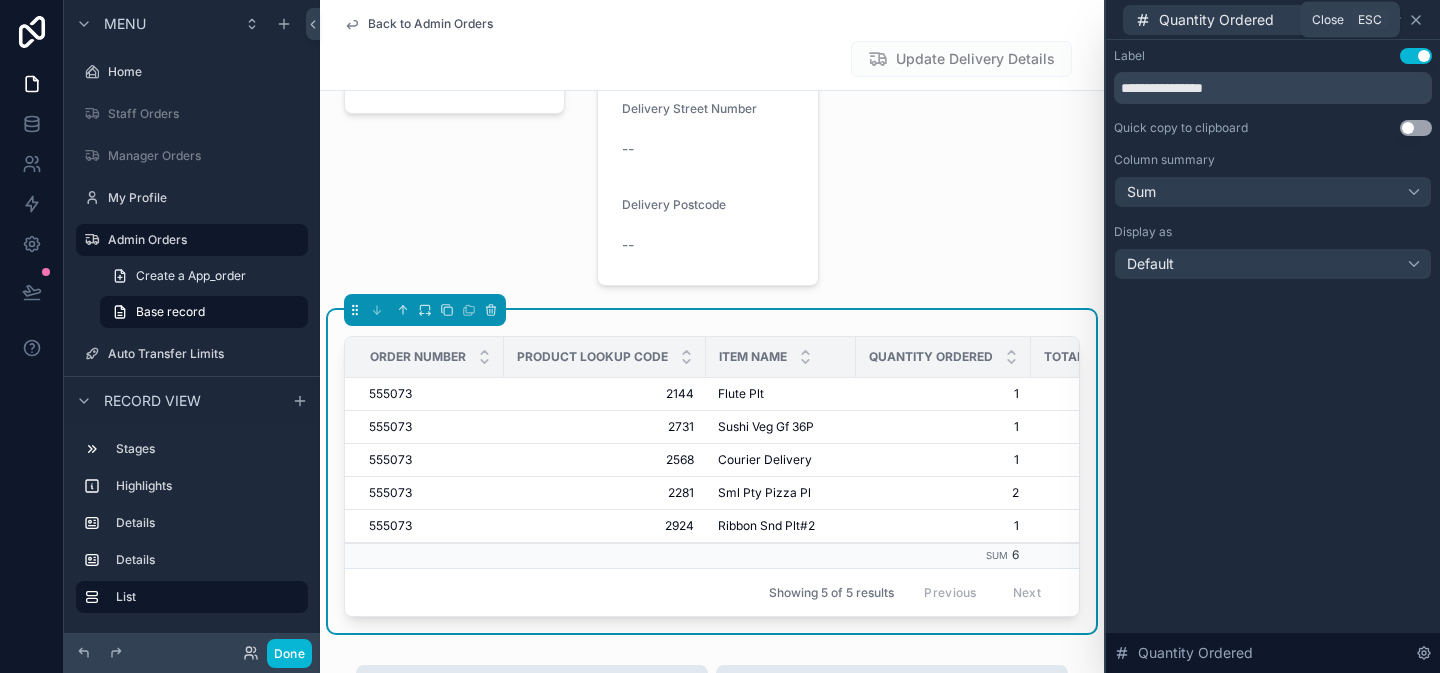 click 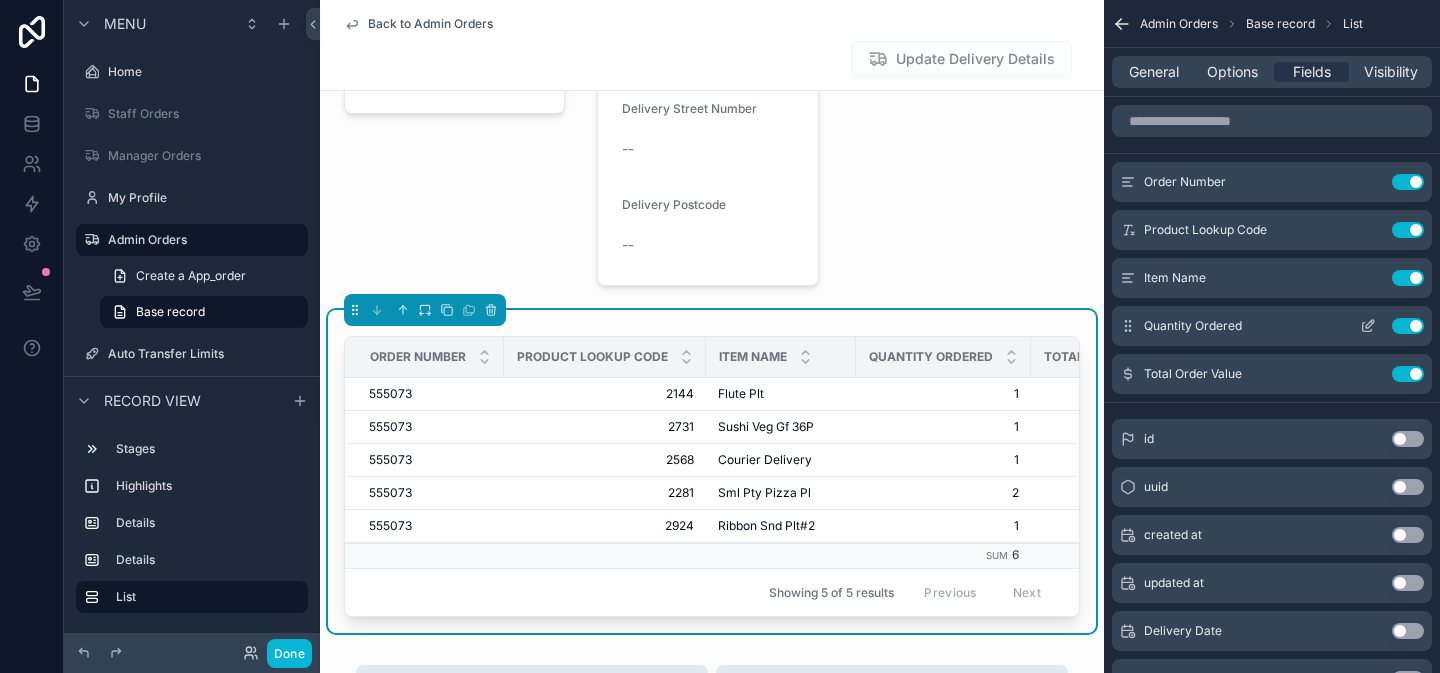 click 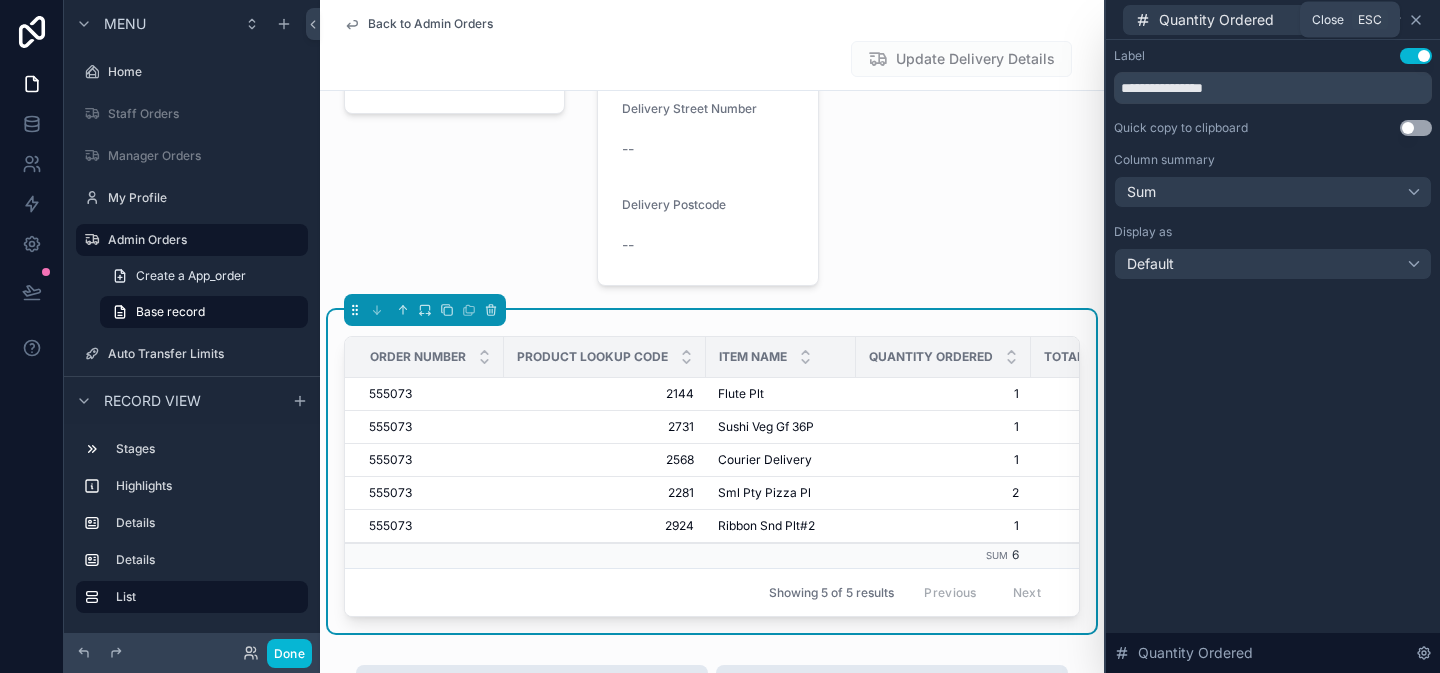 click 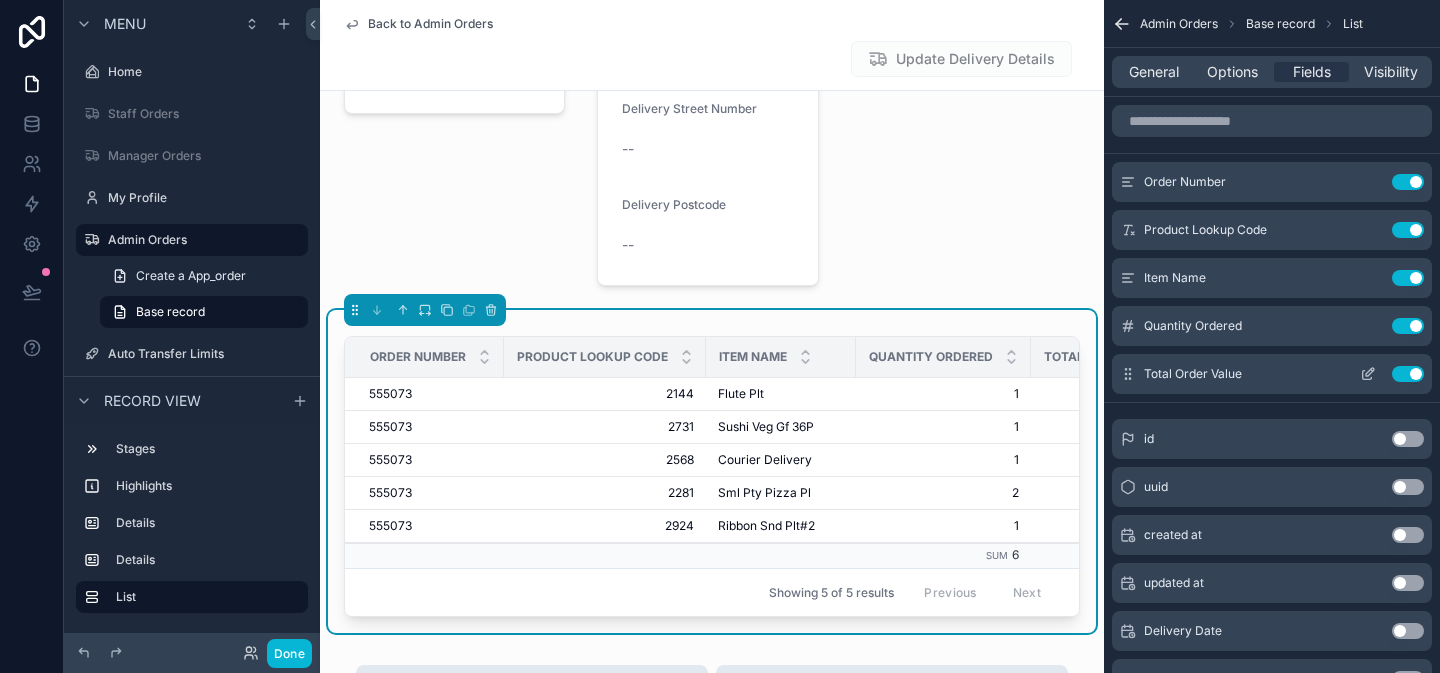 click 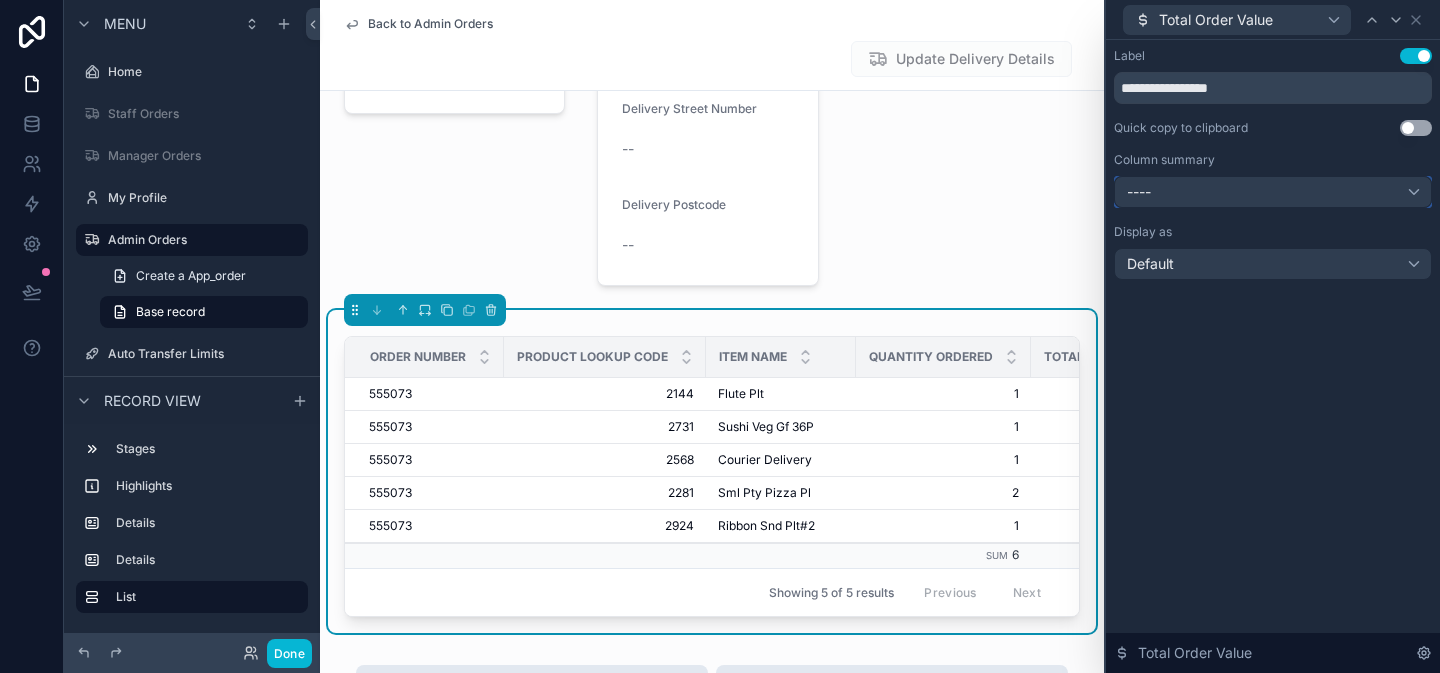 click on "----" at bounding box center [1273, 192] 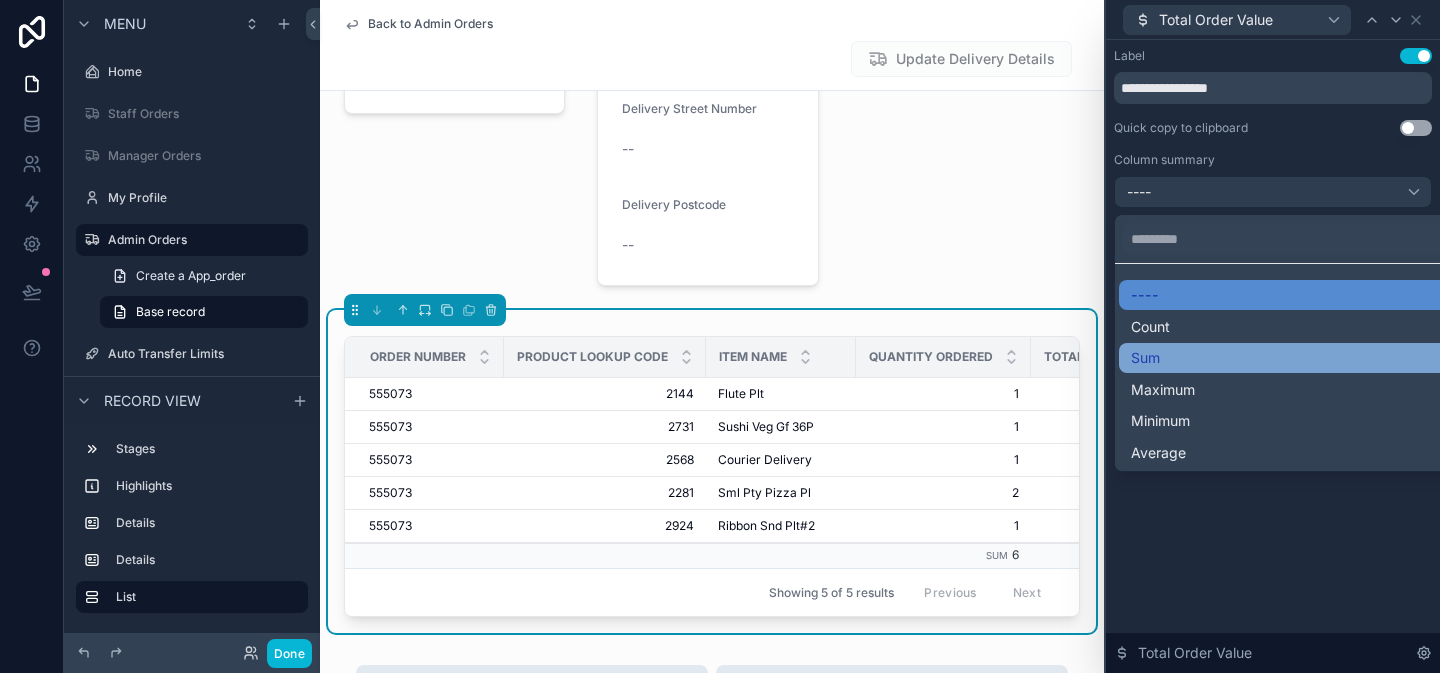 click on "Sum" at bounding box center (1297, 358) 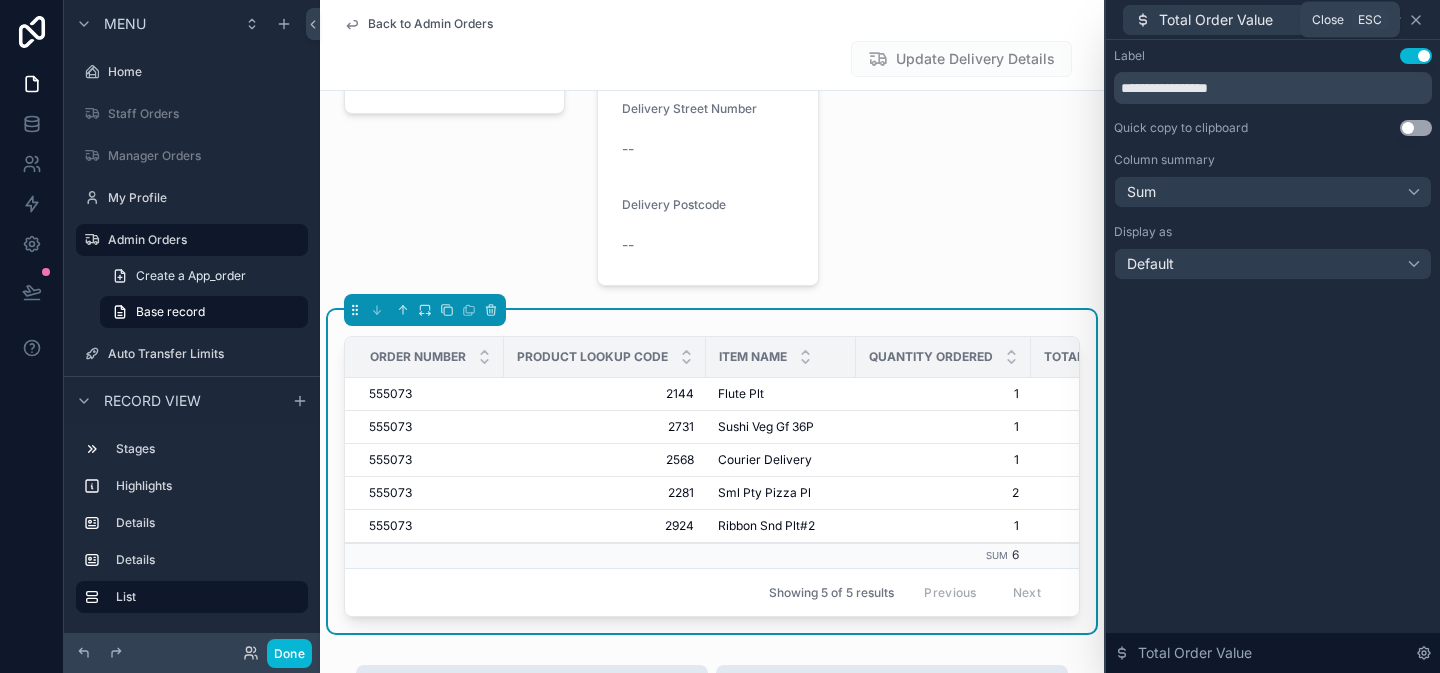 click 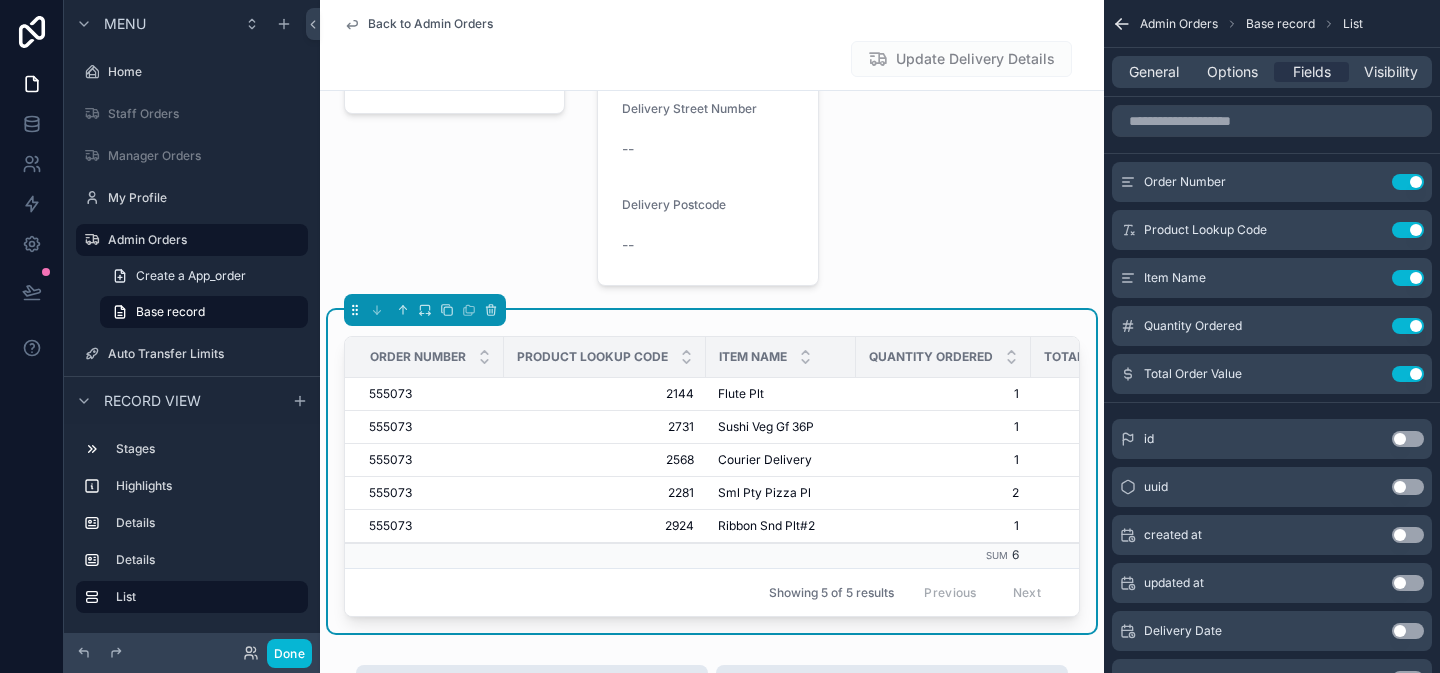 scroll, scrollTop: 0, scrollLeft: 117, axis: horizontal 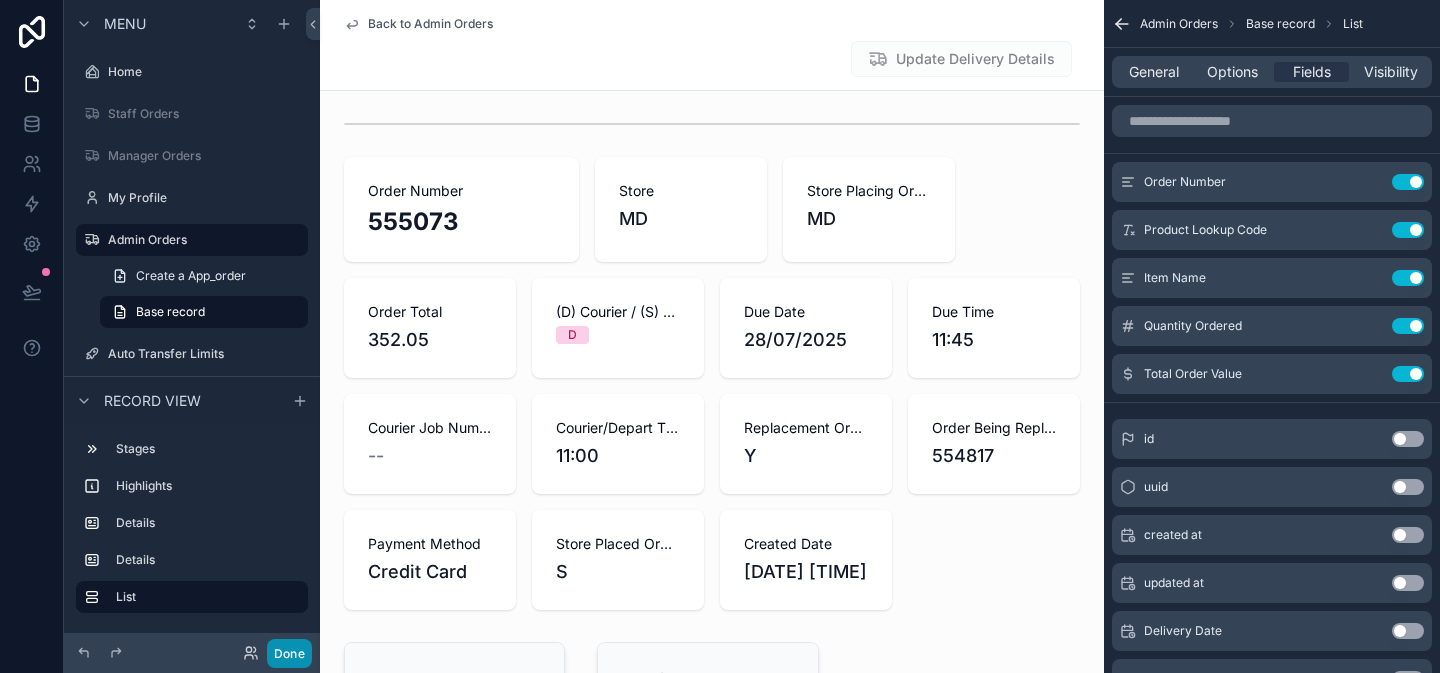 click on "Done" at bounding box center (289, 653) 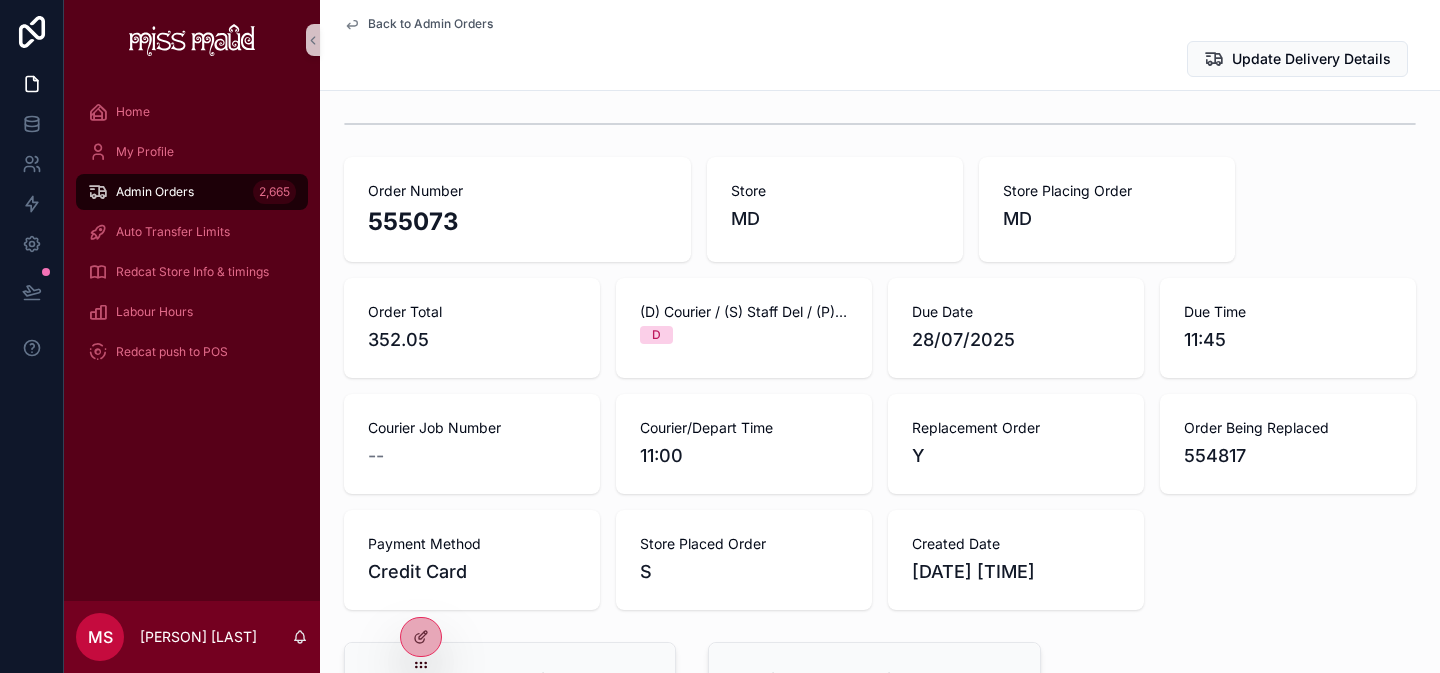 click on "Admin Orders" at bounding box center (155, 192) 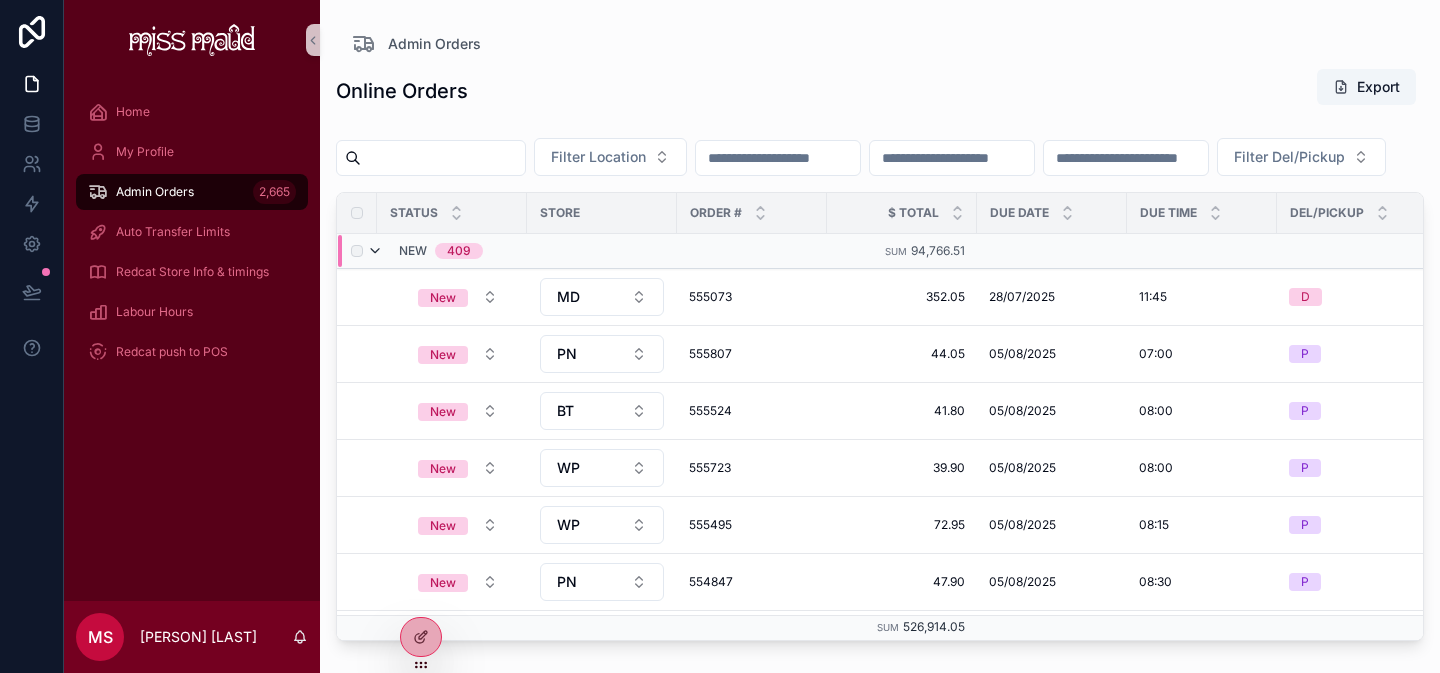click at bounding box center [375, 251] 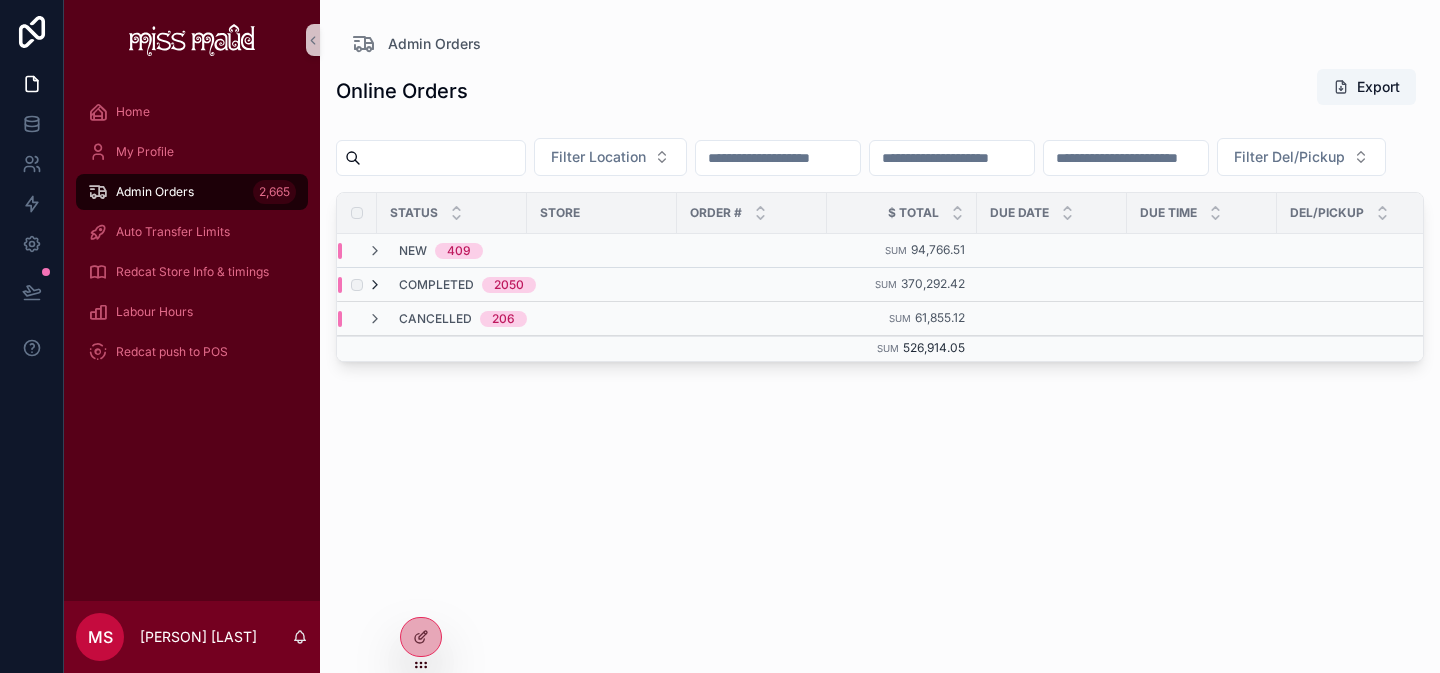 click at bounding box center (375, 285) 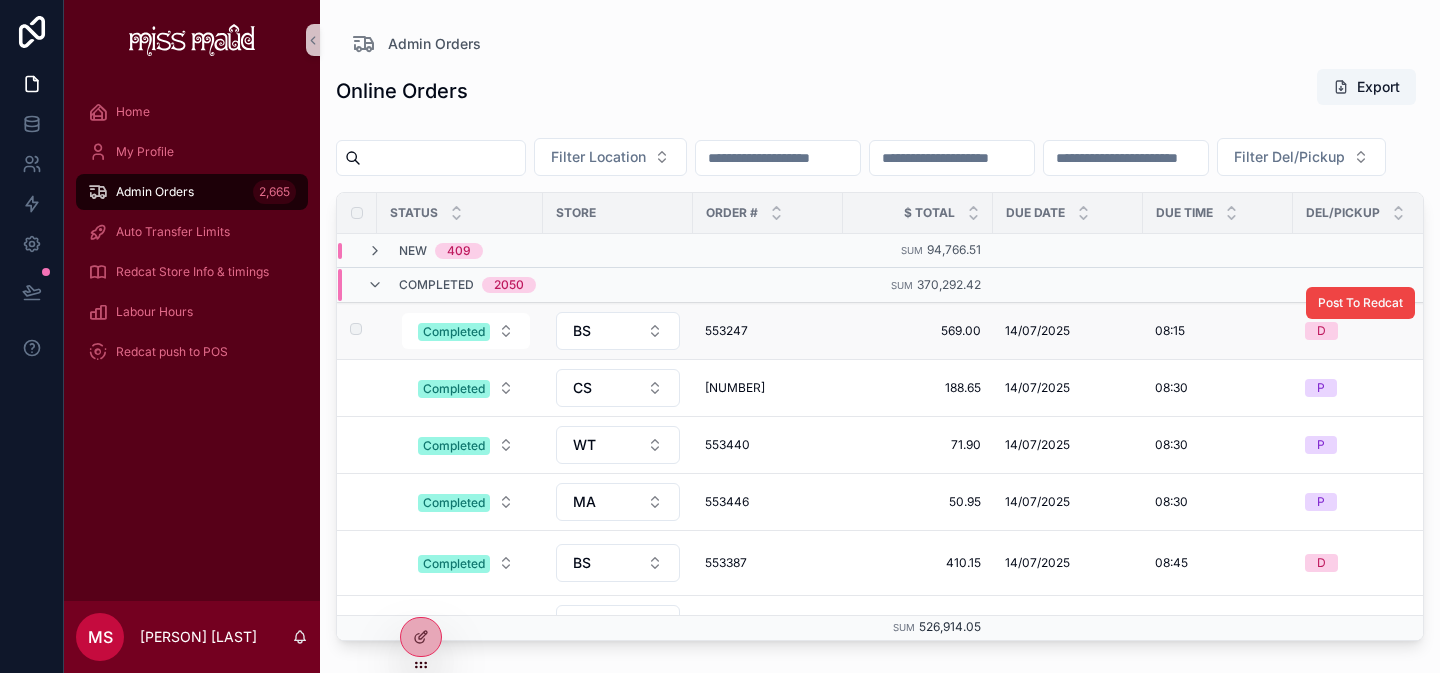click on "553247" at bounding box center (768, 331) 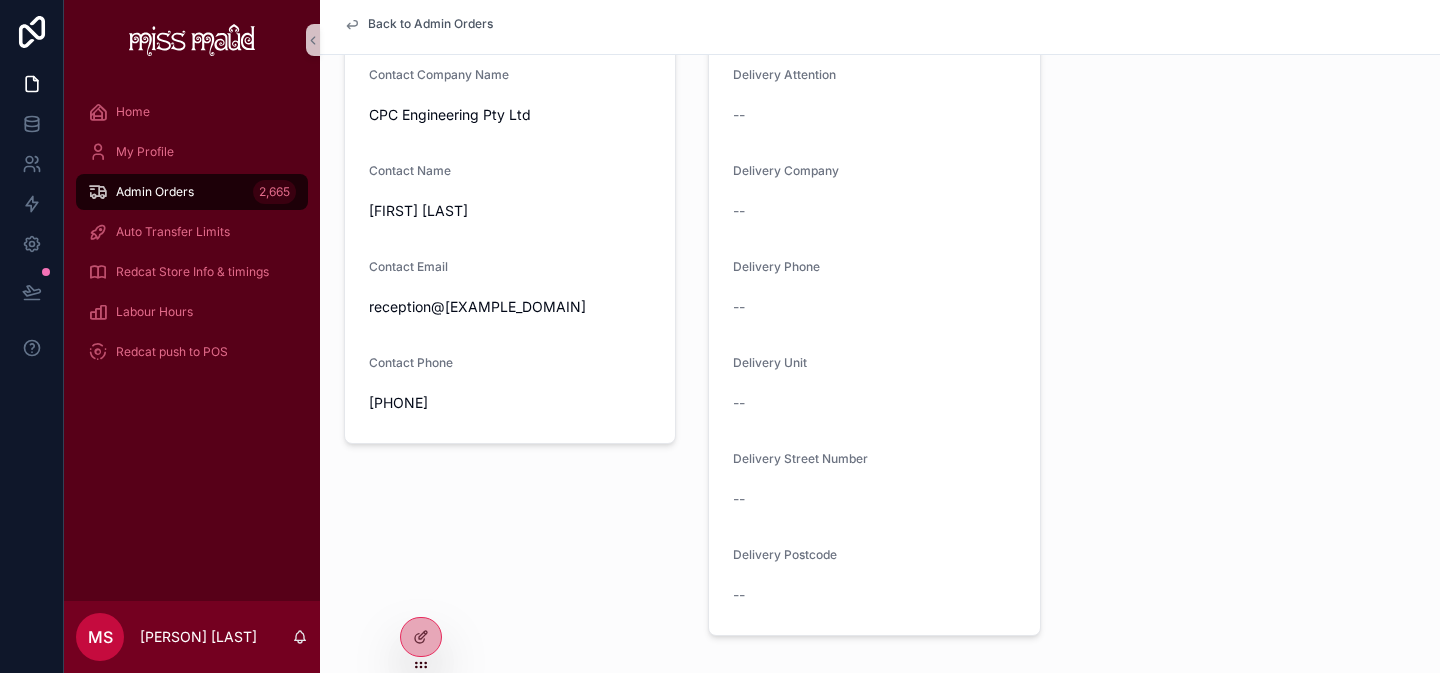 scroll, scrollTop: 758, scrollLeft: 0, axis: vertical 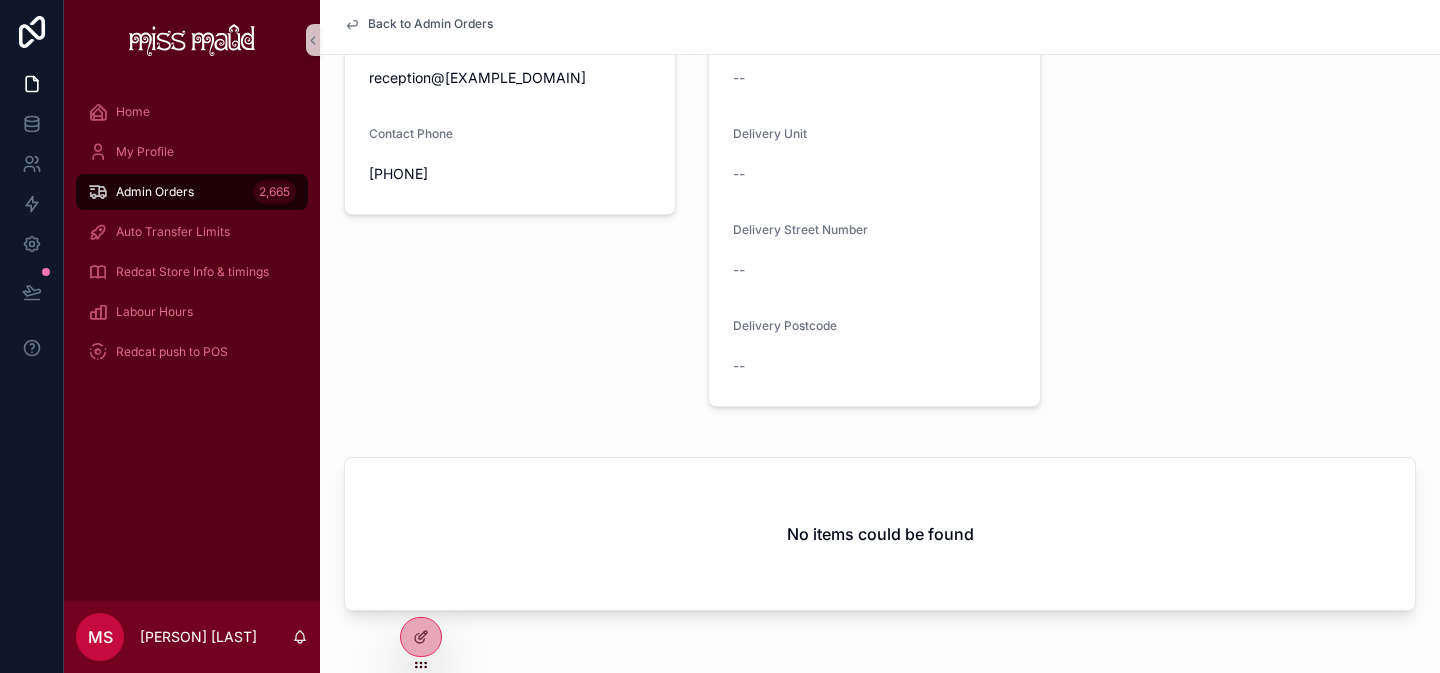 click on "No items could be found" at bounding box center [880, 534] 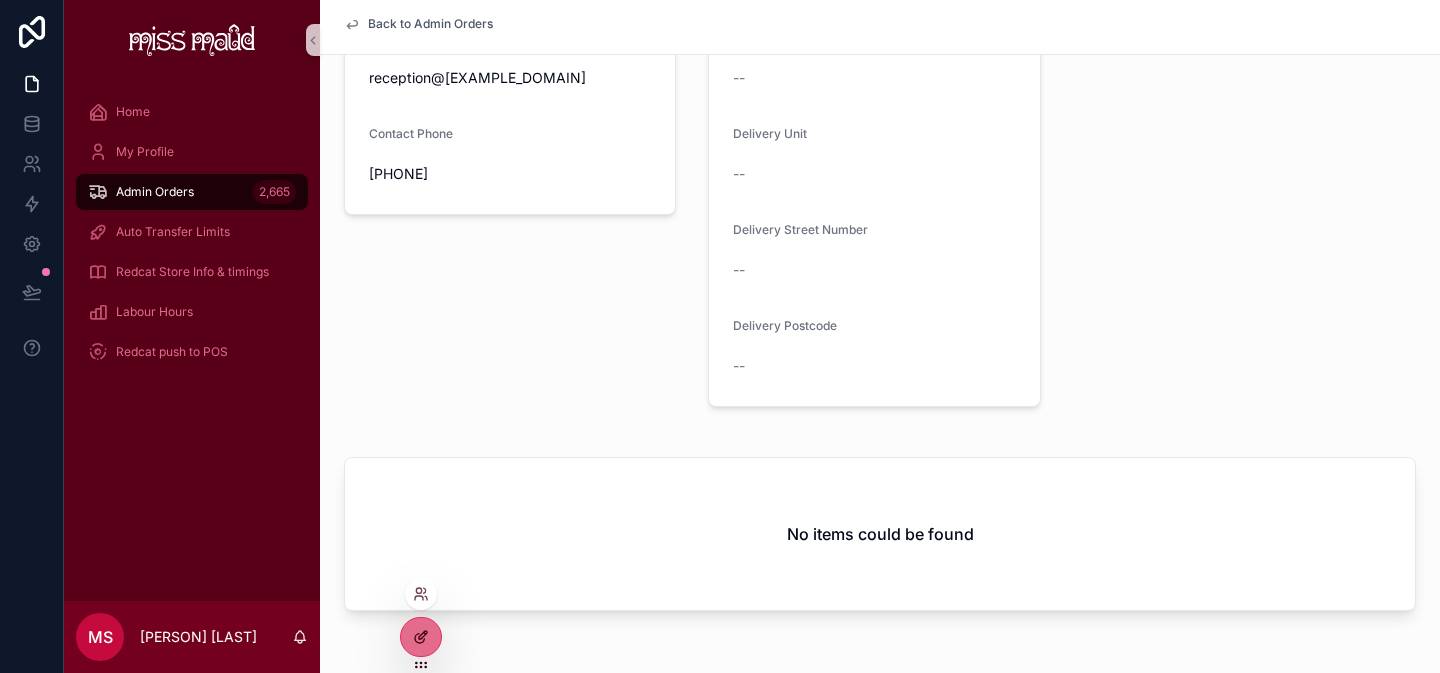 click 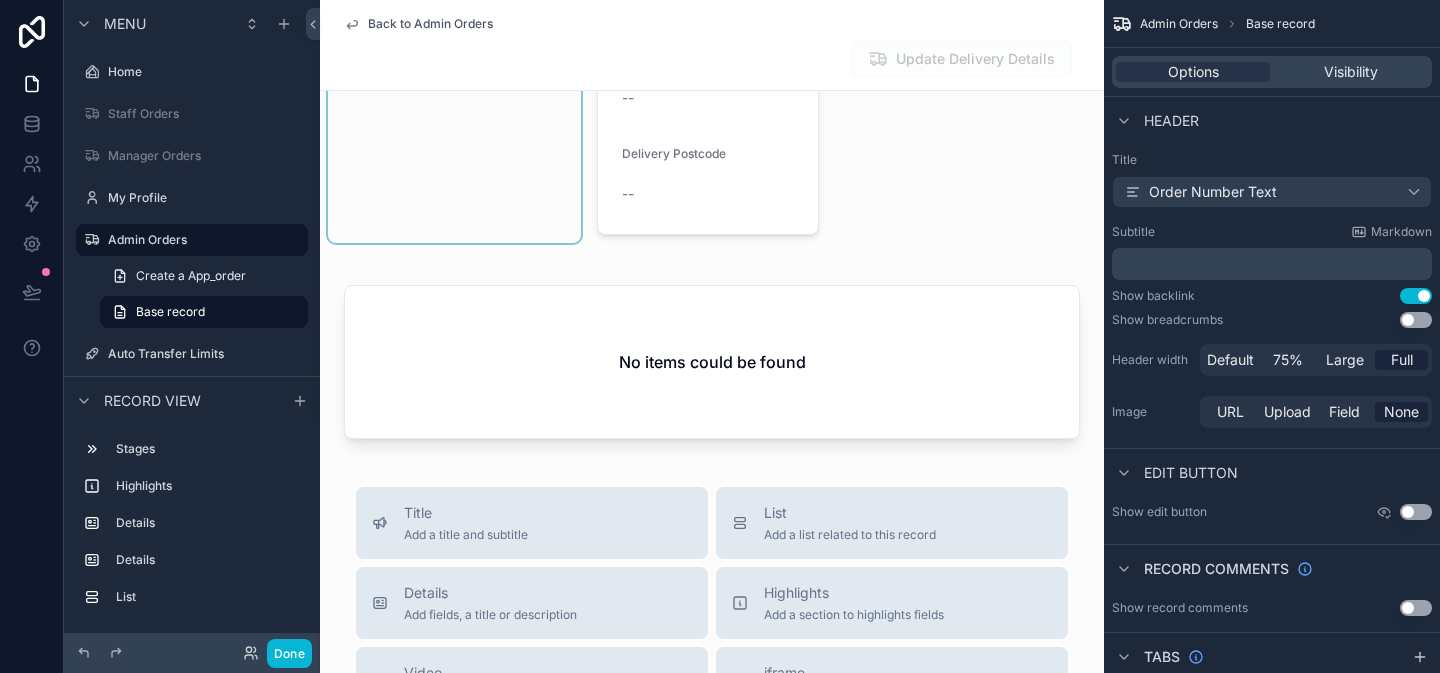 scroll, scrollTop: 1079, scrollLeft: 0, axis: vertical 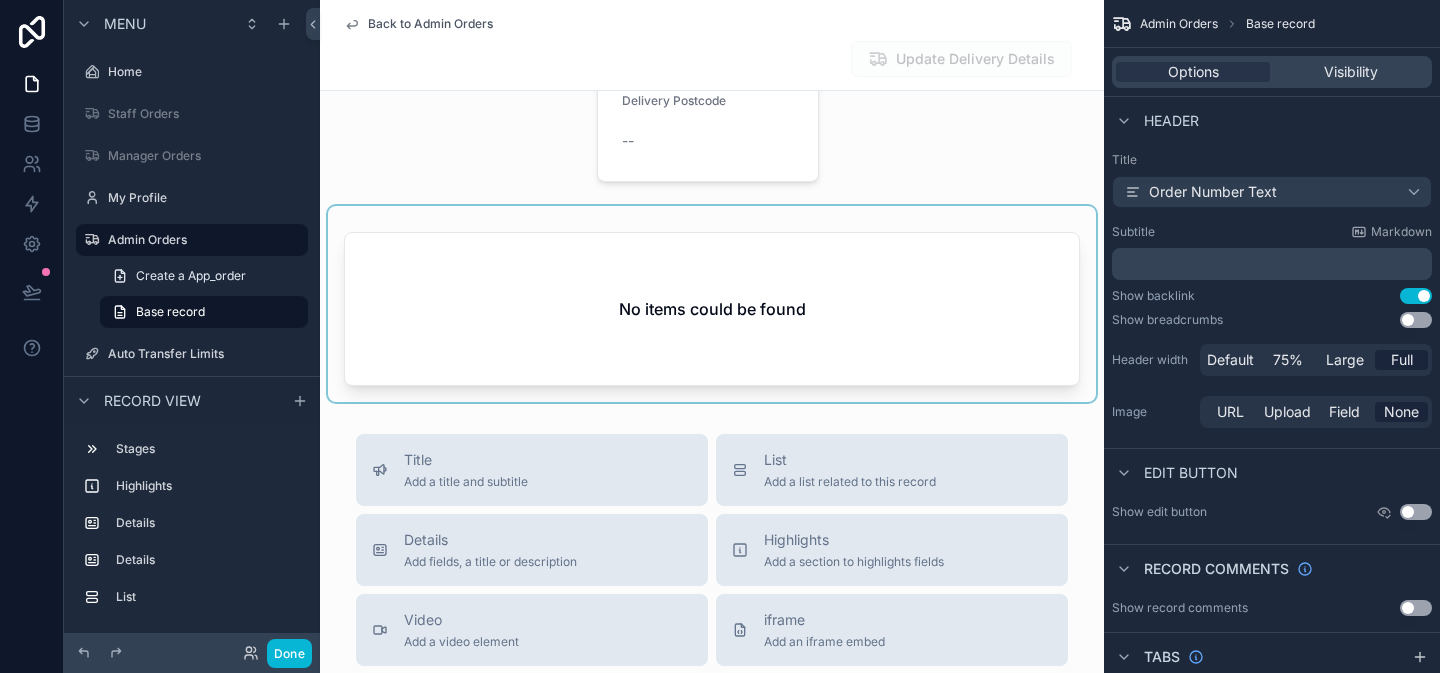 click at bounding box center [712, 304] 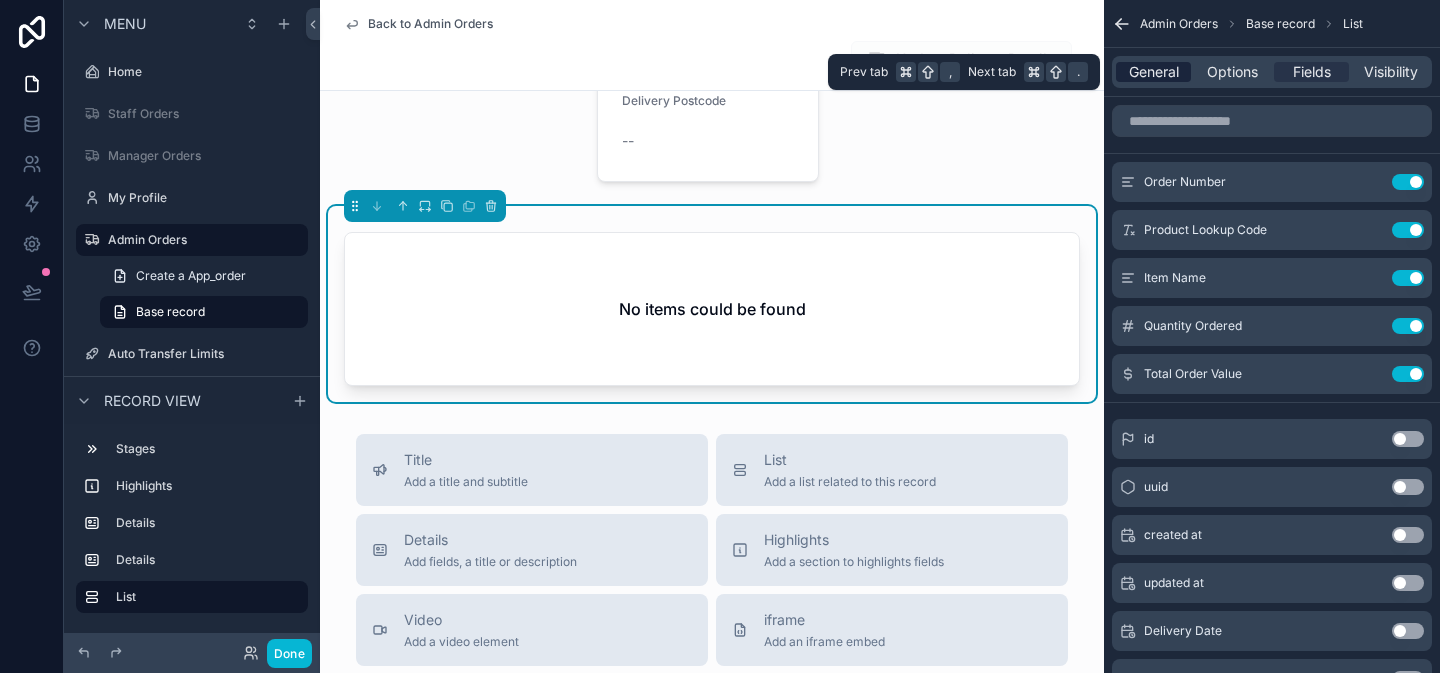 click on "General" at bounding box center (1154, 72) 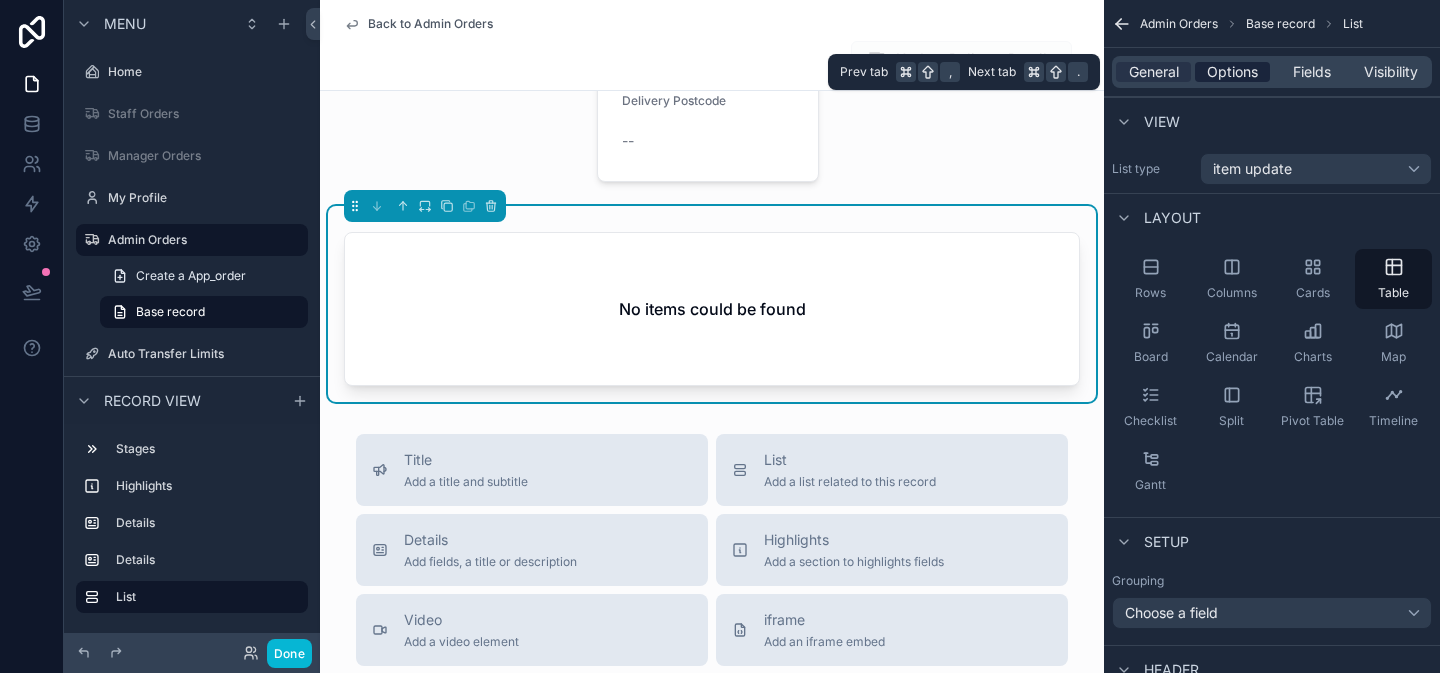 click on "Options" at bounding box center (1232, 72) 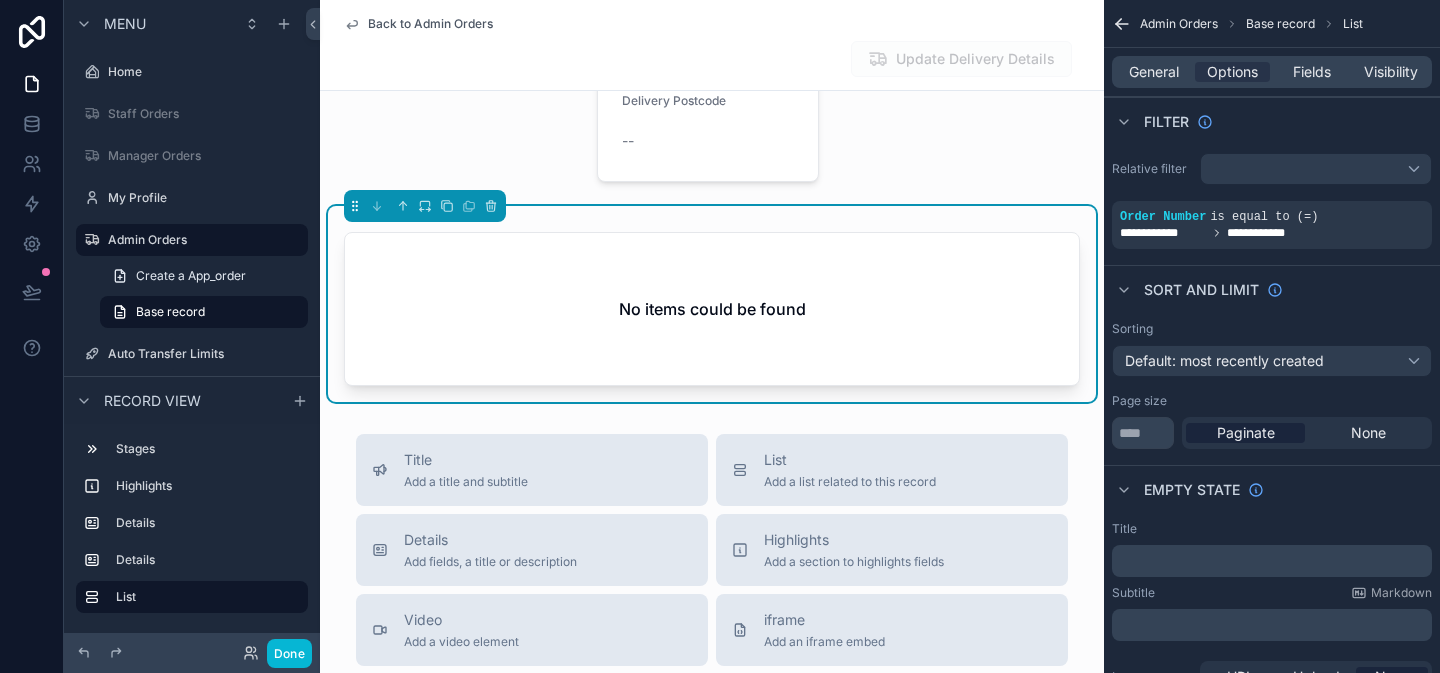 click on "No items could be found" at bounding box center [712, 309] 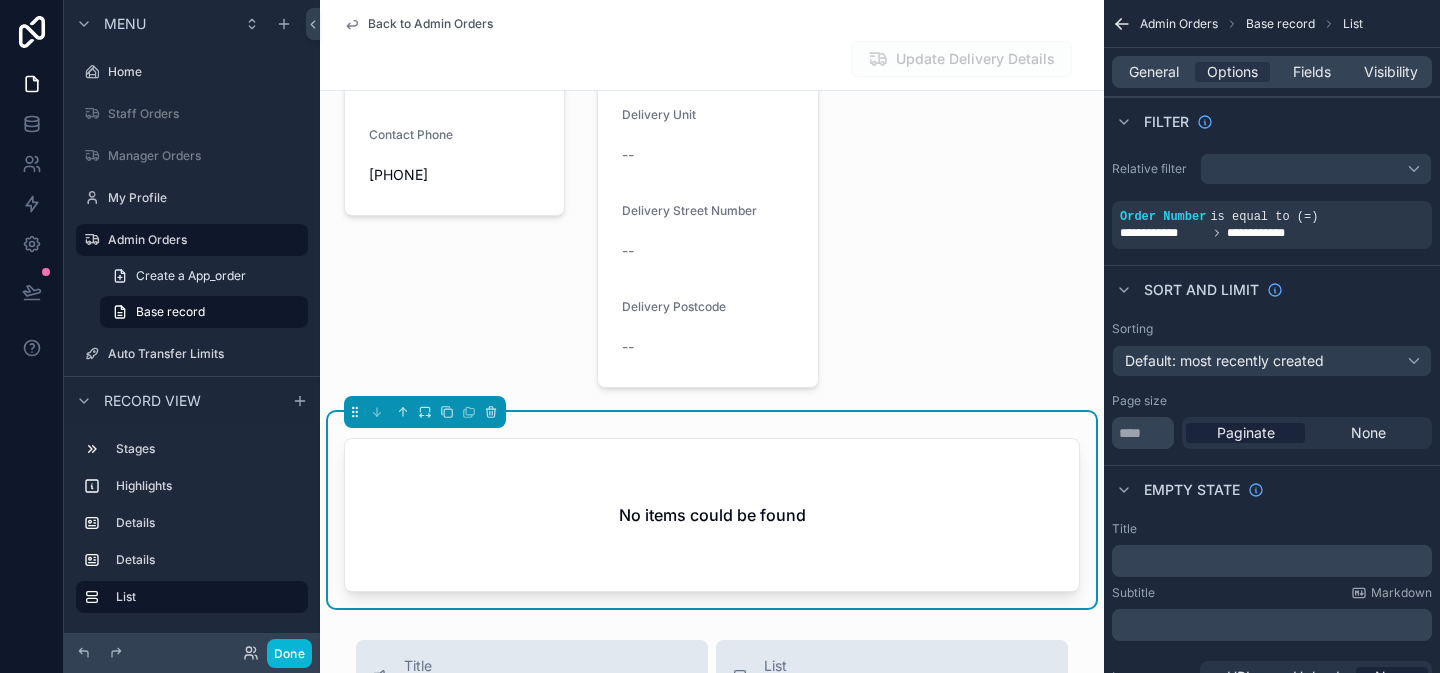 scroll, scrollTop: 838, scrollLeft: 0, axis: vertical 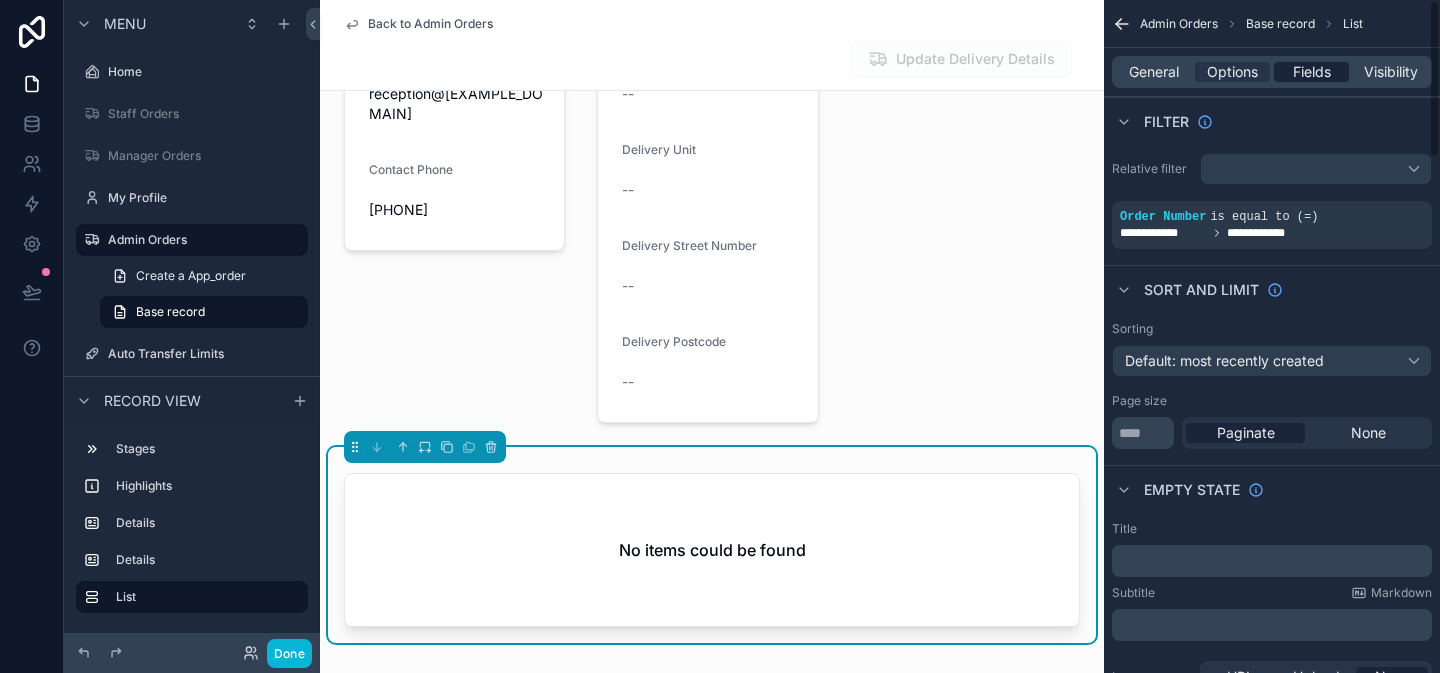 click on "Fields" at bounding box center (1312, 72) 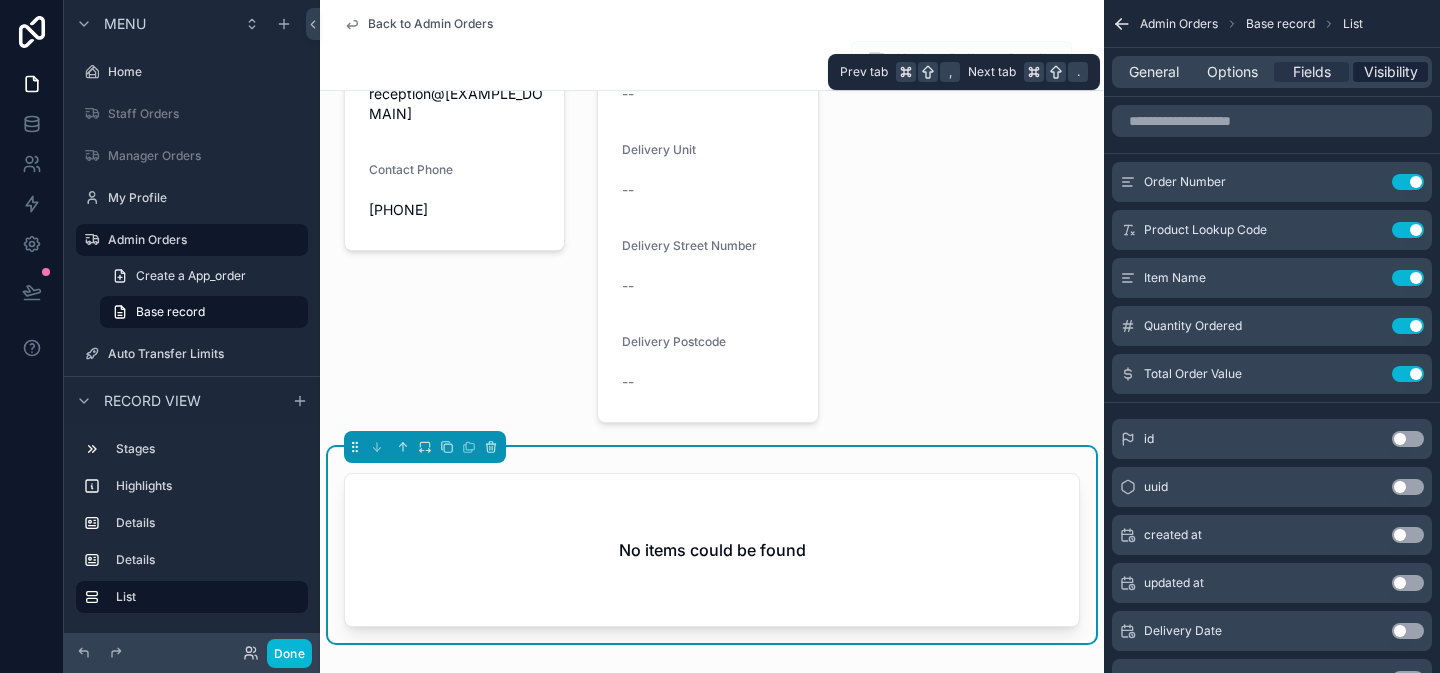 click on "Visibility" at bounding box center [1391, 72] 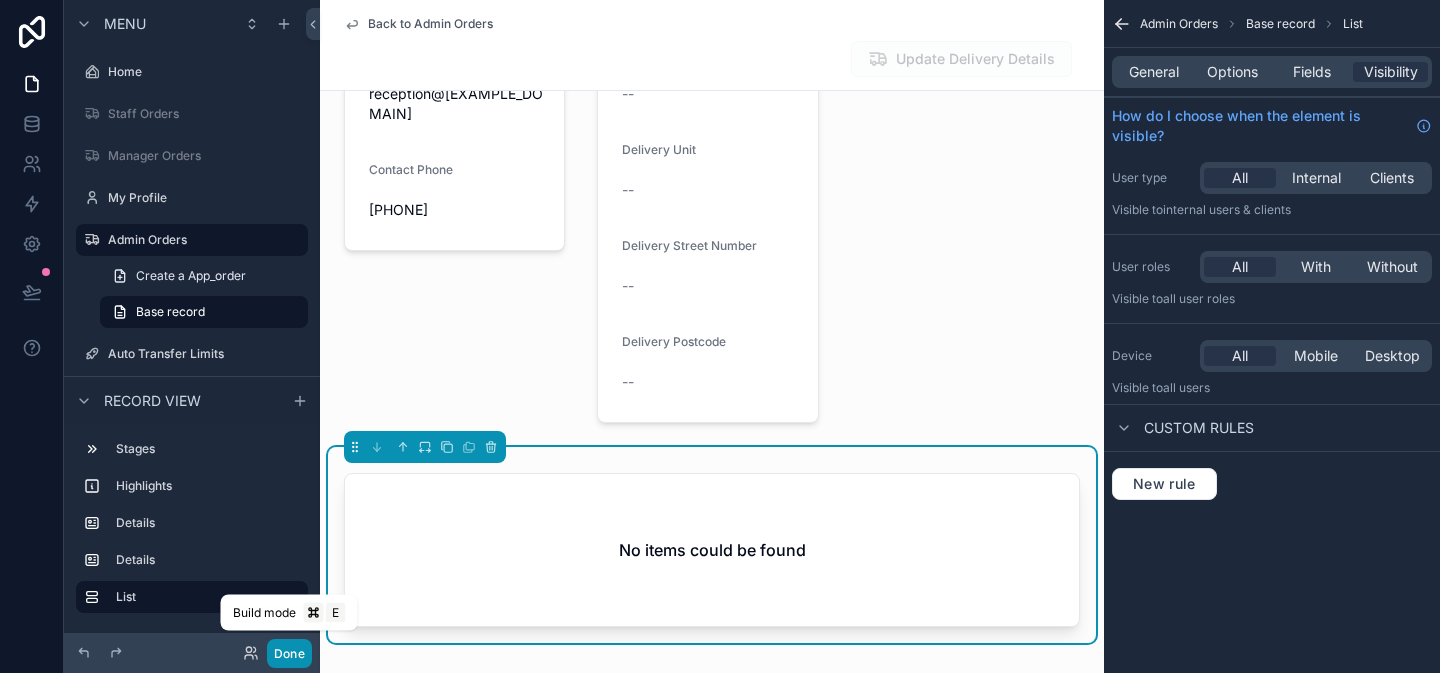 drag, startPoint x: 299, startPoint y: 650, endPoint x: 309, endPoint y: 600, distance: 50.990196 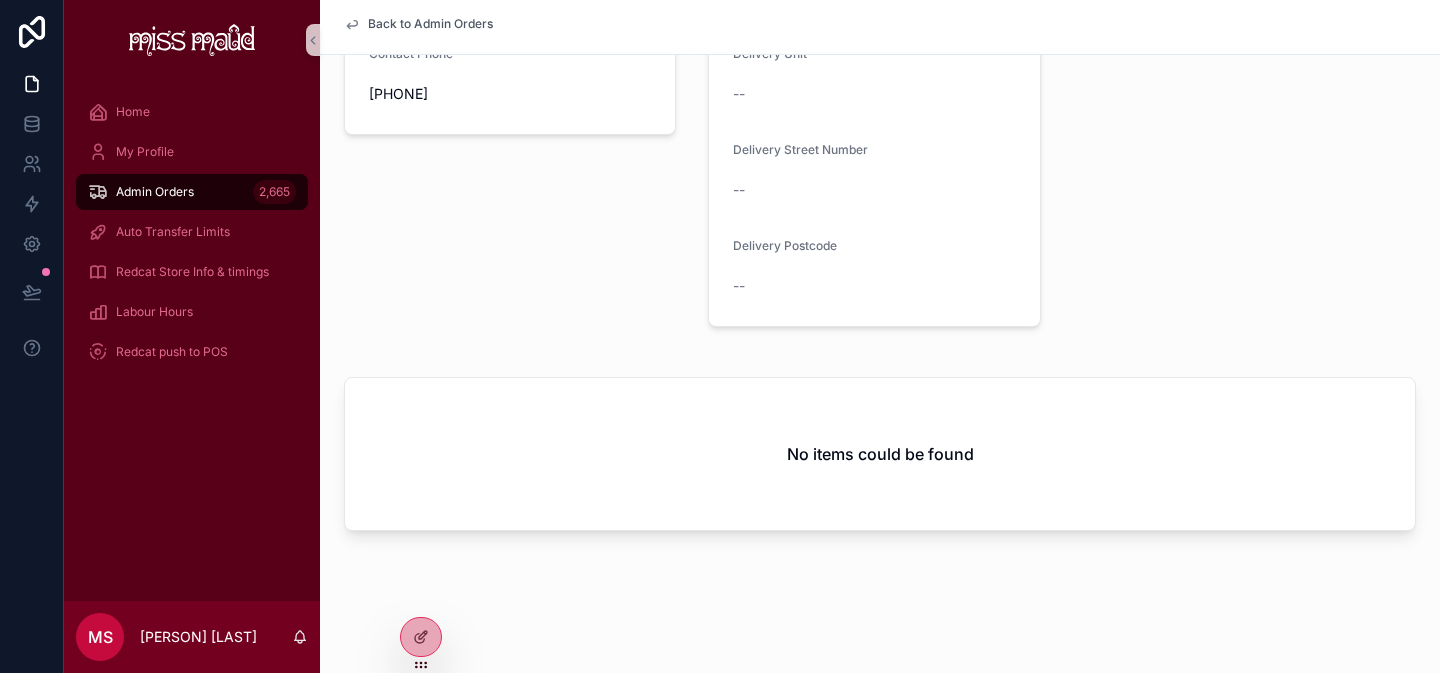 click on "Admin Orders" at bounding box center (155, 192) 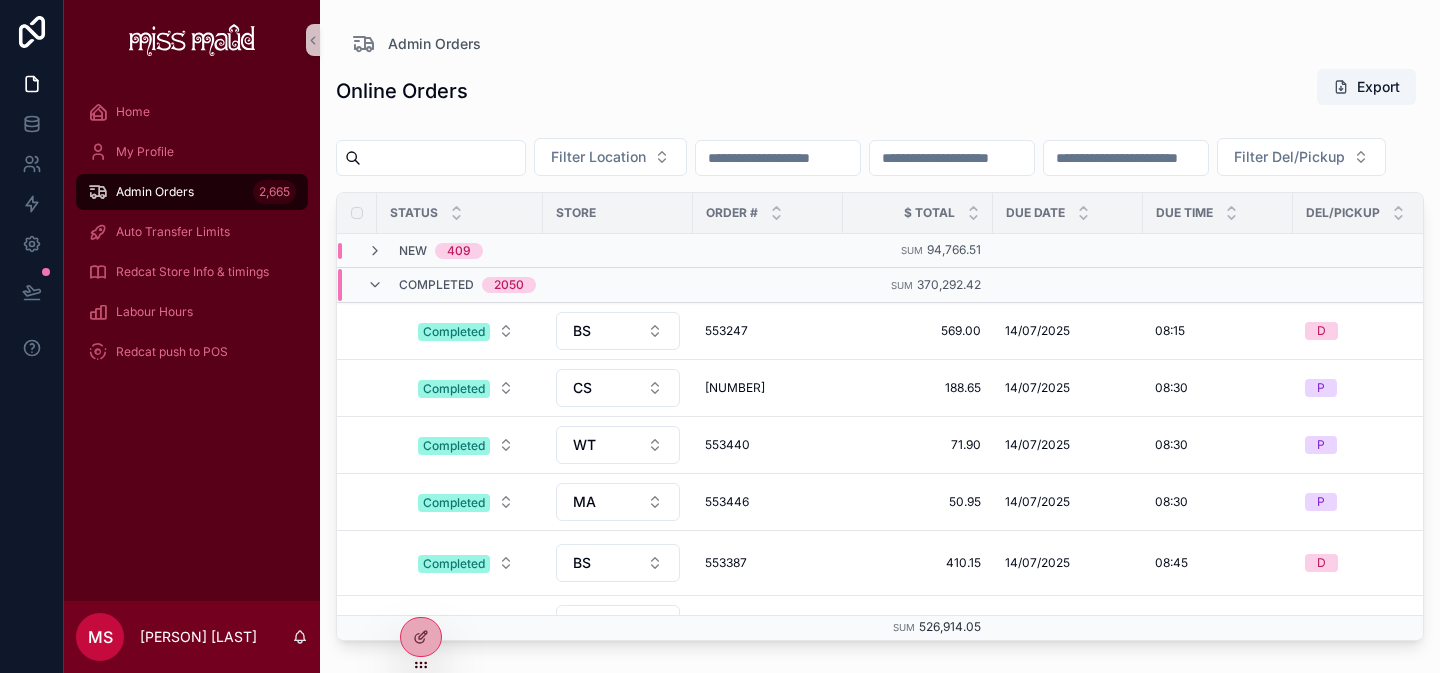 scroll, scrollTop: 0, scrollLeft: 0, axis: both 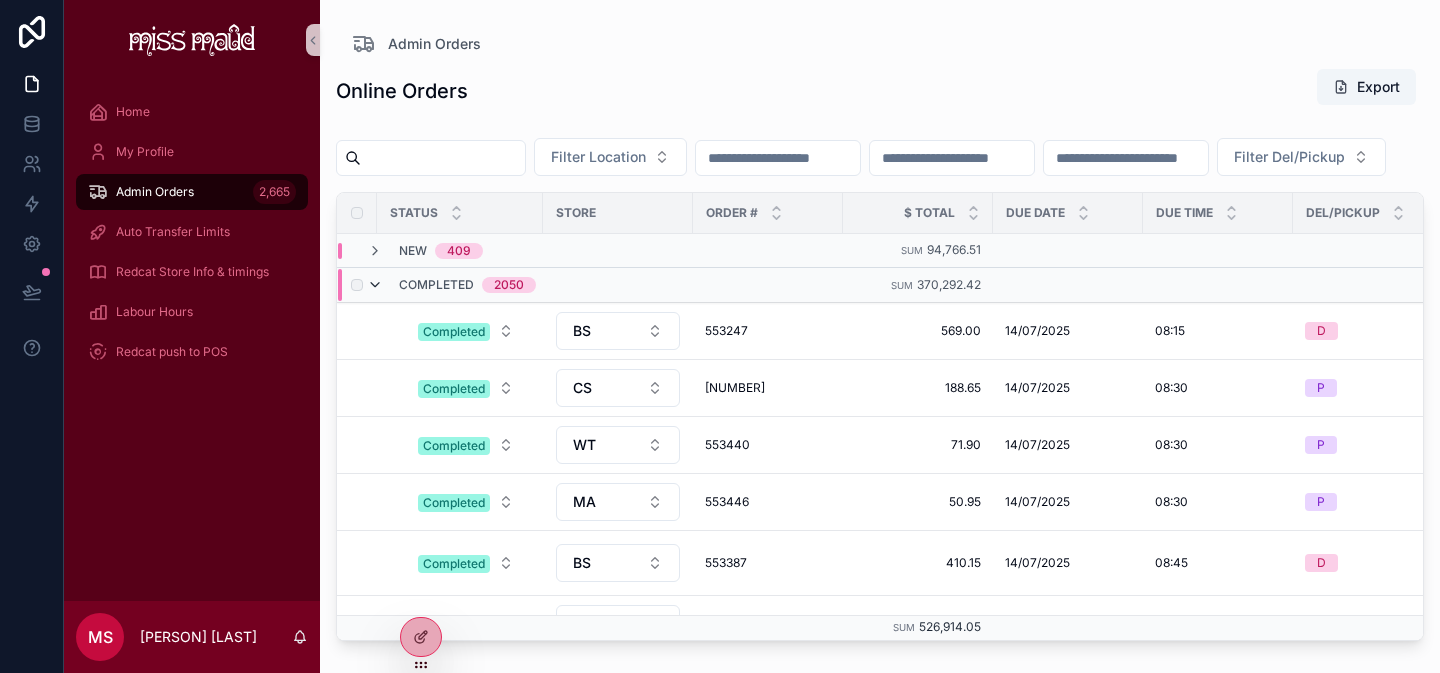 click at bounding box center (375, 285) 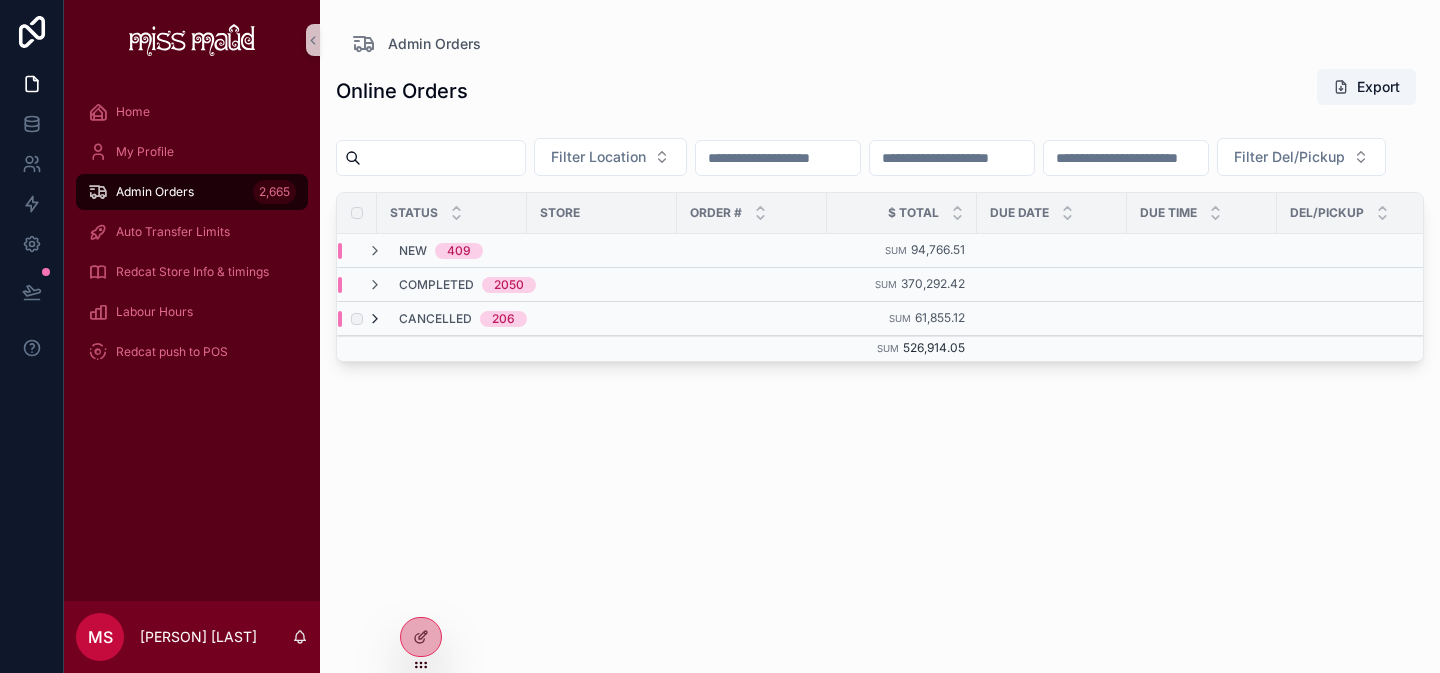 click at bounding box center [375, 319] 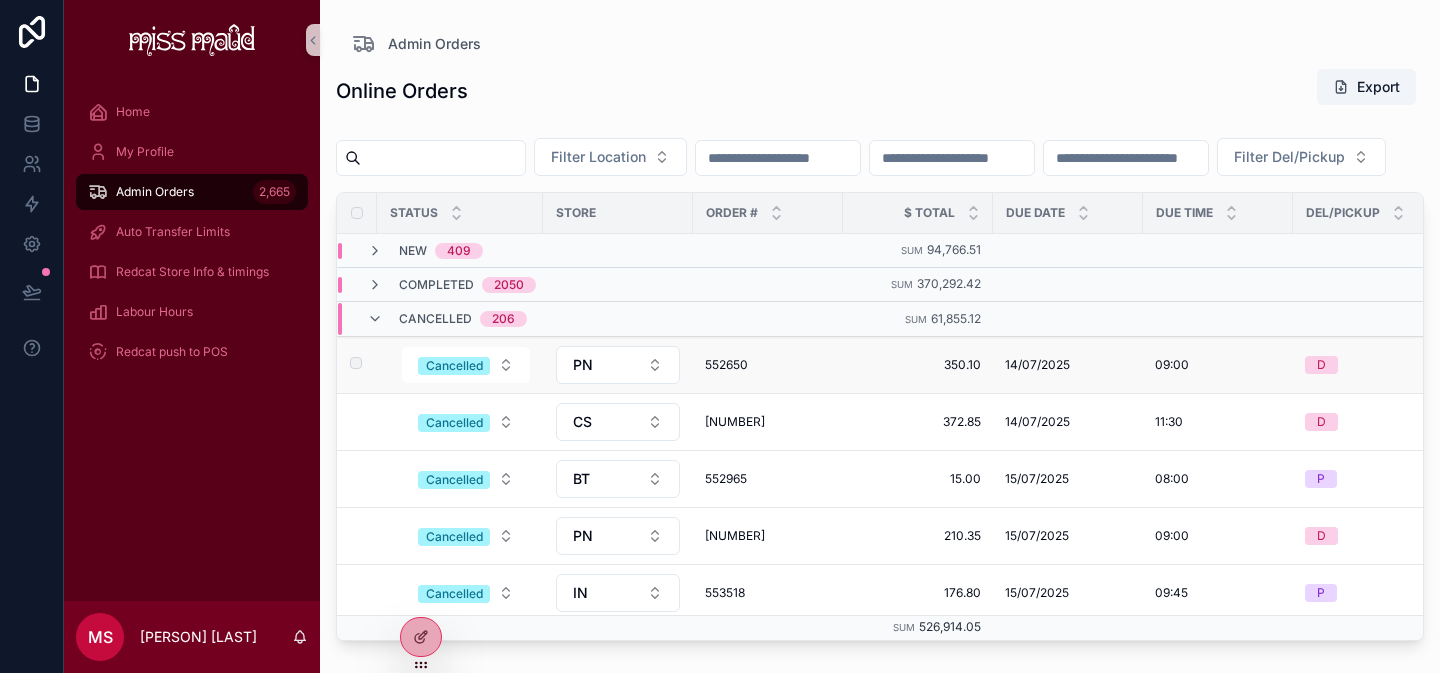 click on "552650" at bounding box center (768, 365) 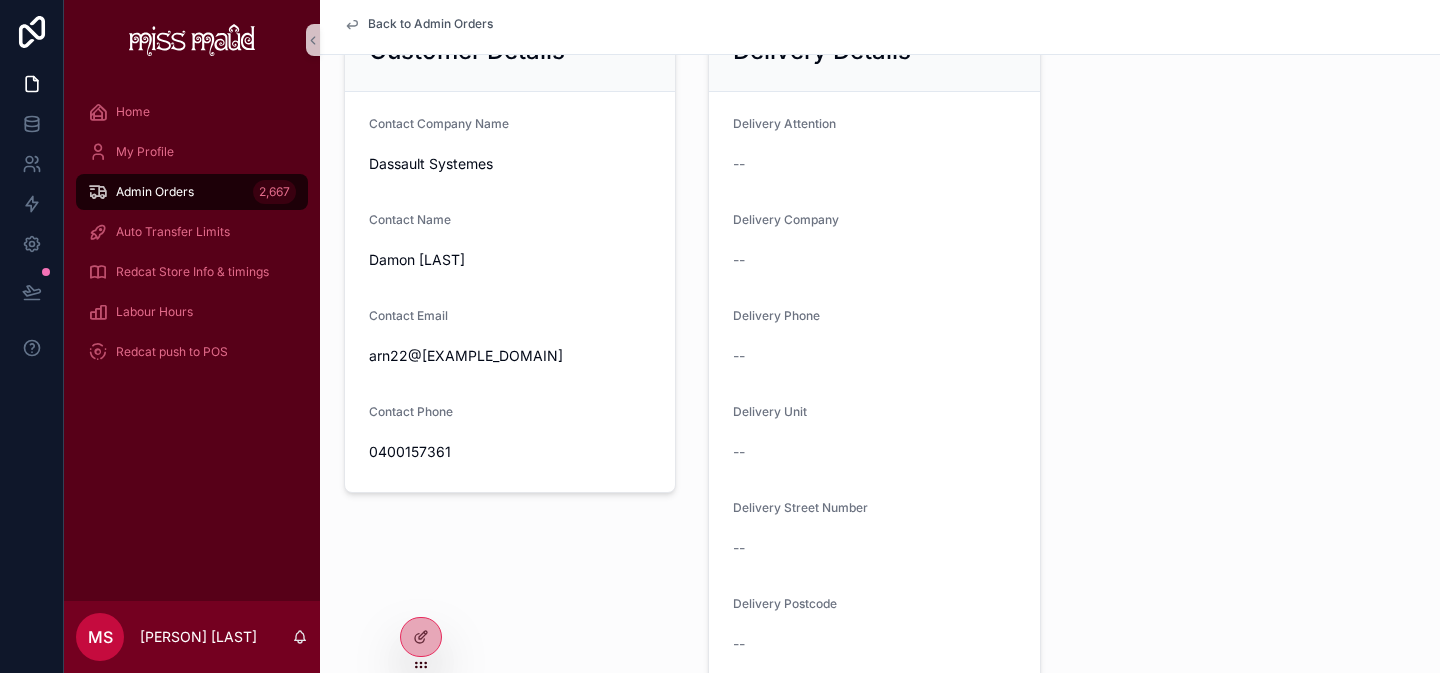 scroll, scrollTop: 956, scrollLeft: 0, axis: vertical 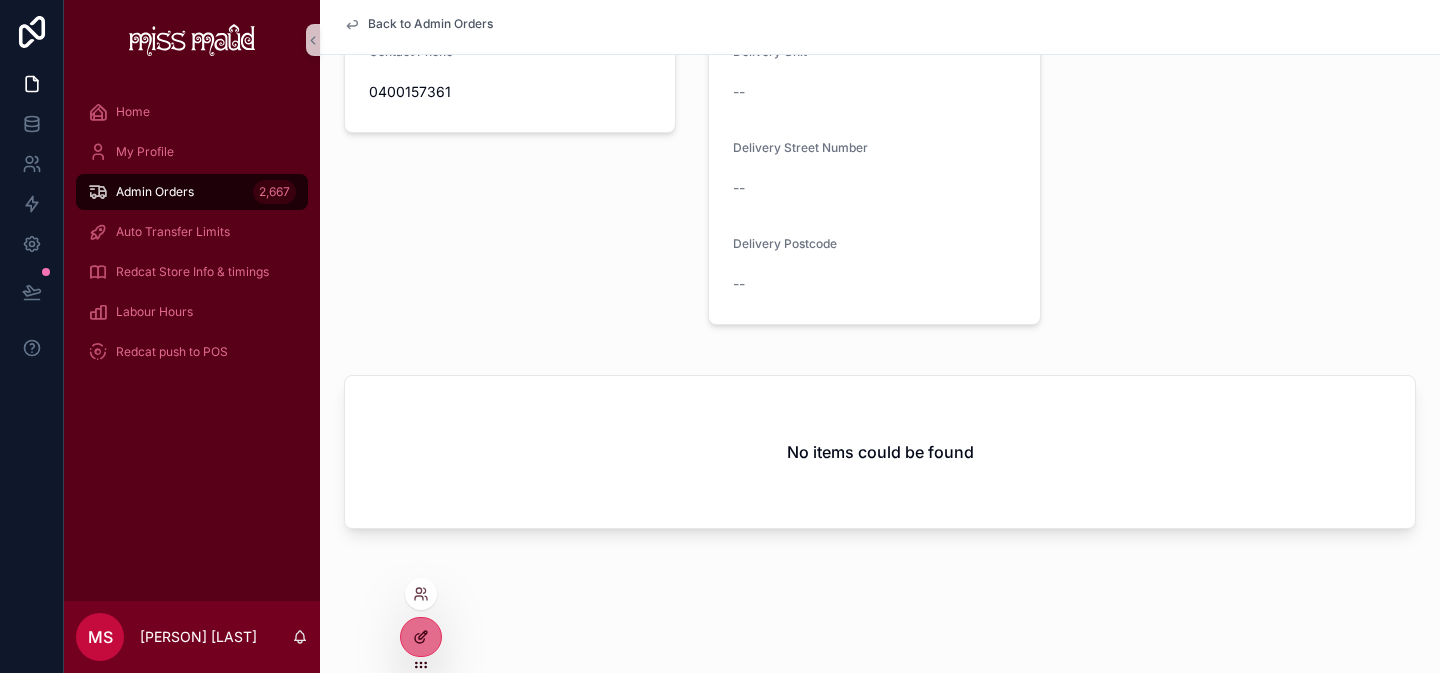 click at bounding box center [421, 637] 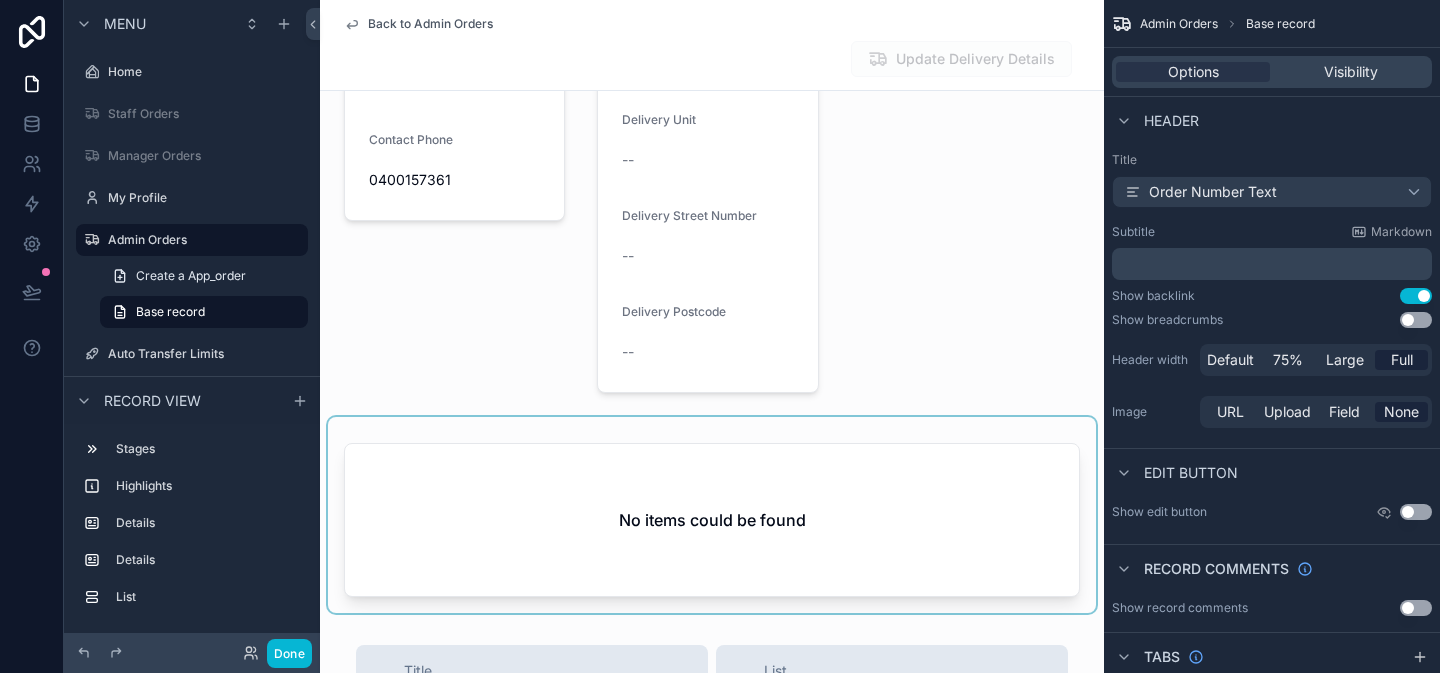 click at bounding box center [712, 515] 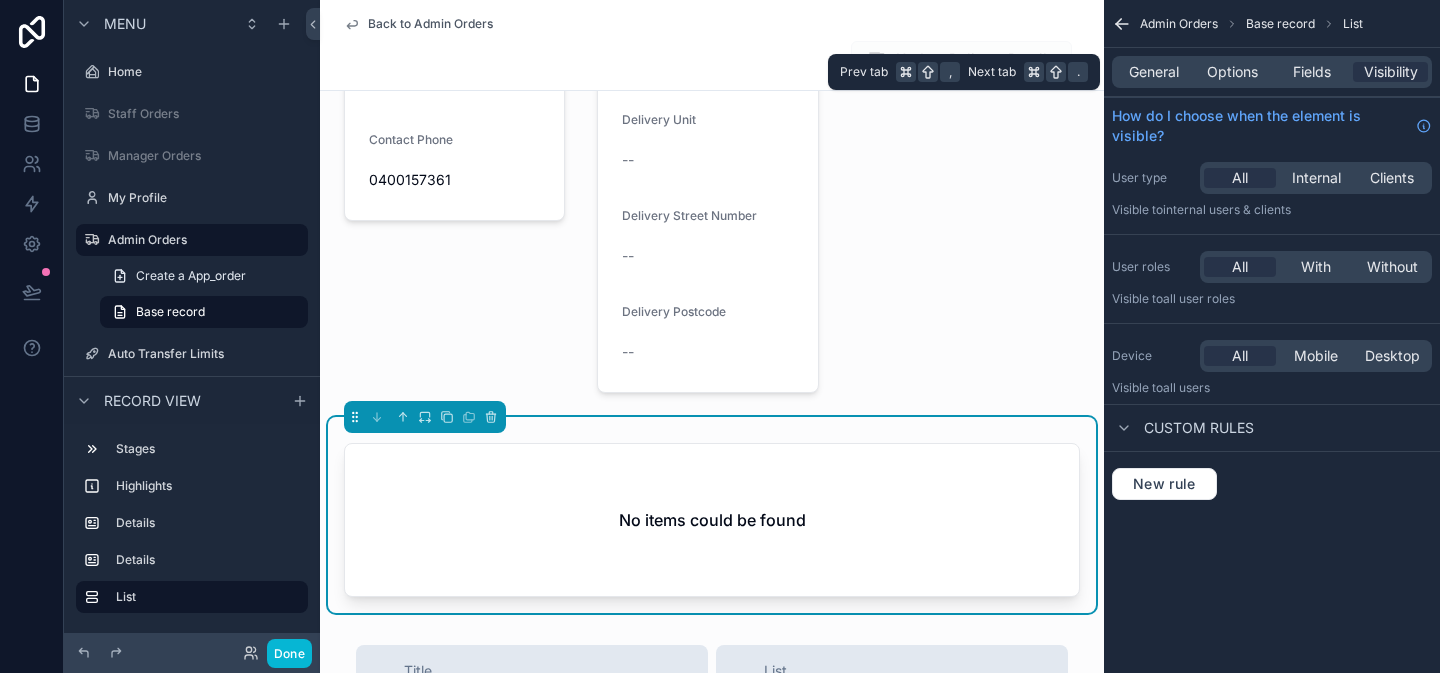 click on "General Options Fields Visibility" at bounding box center (1272, 72) 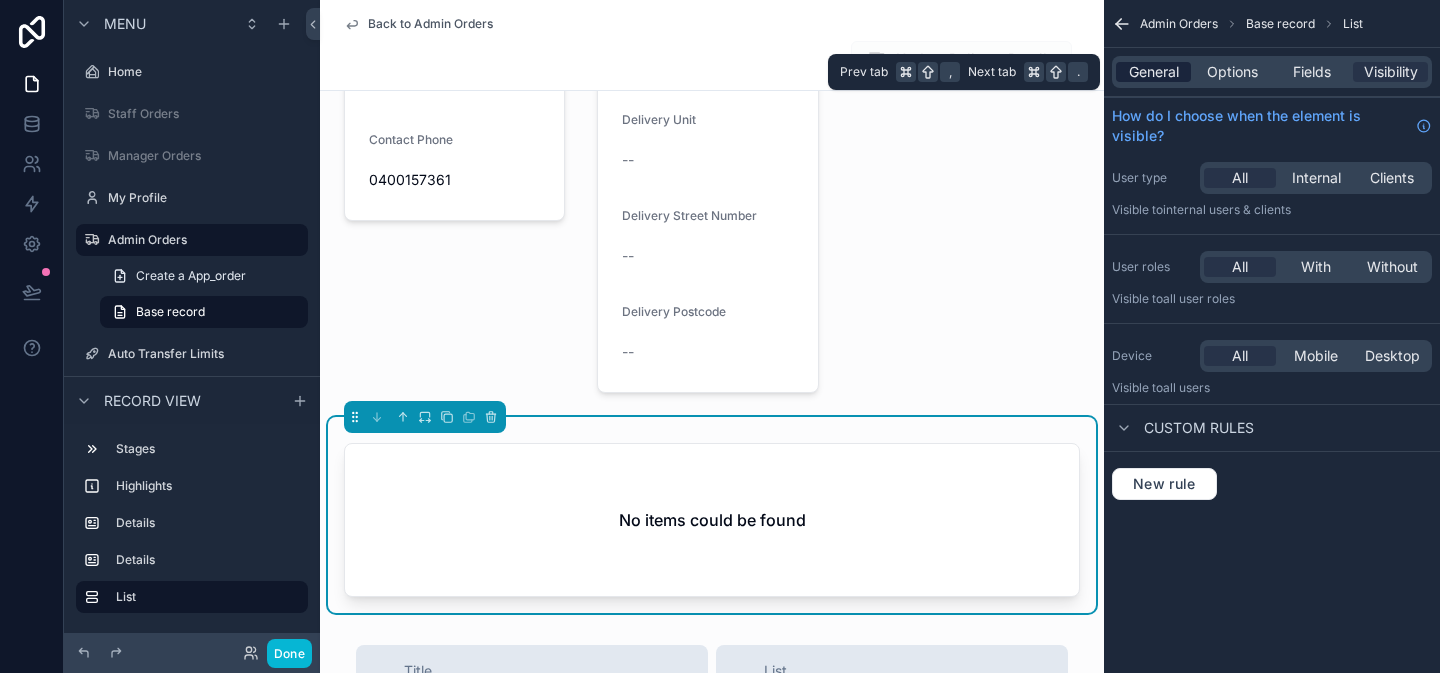 click on "General" at bounding box center [1154, 72] 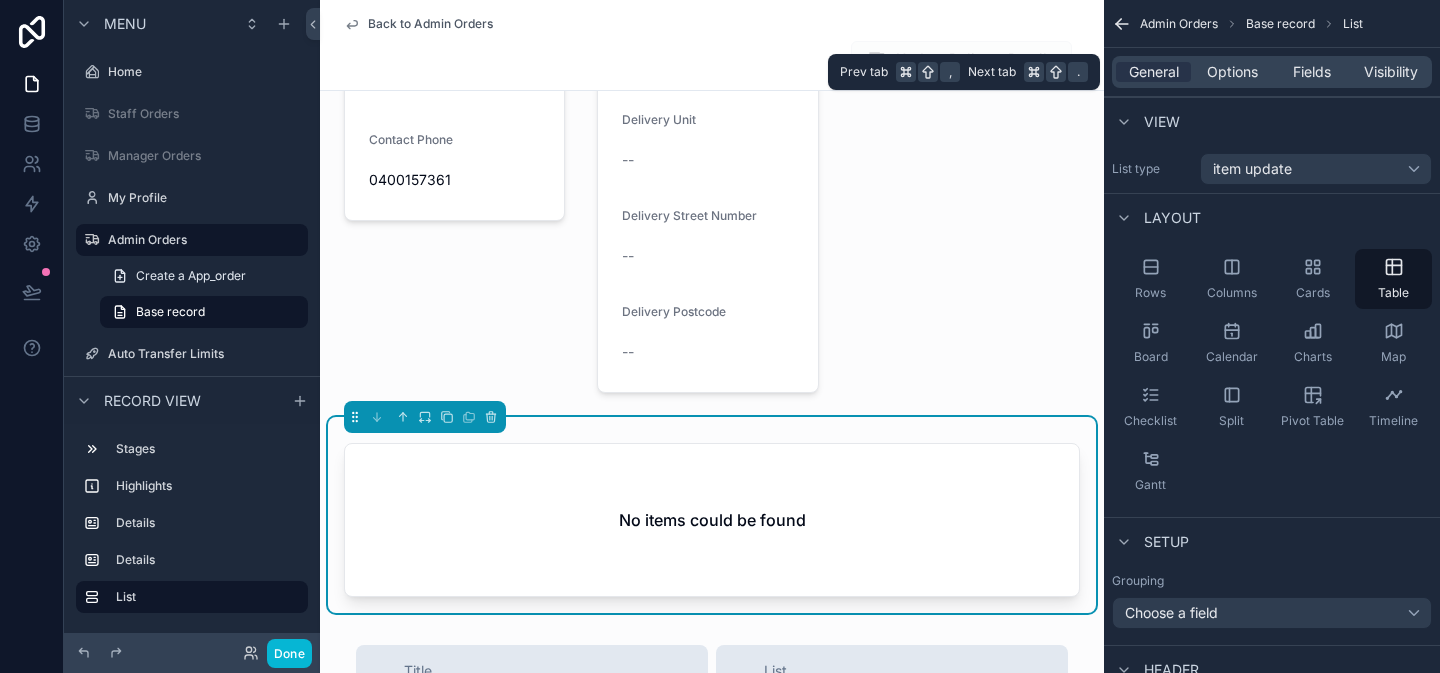 click on "General Options Fields Visibility" at bounding box center (1272, 72) 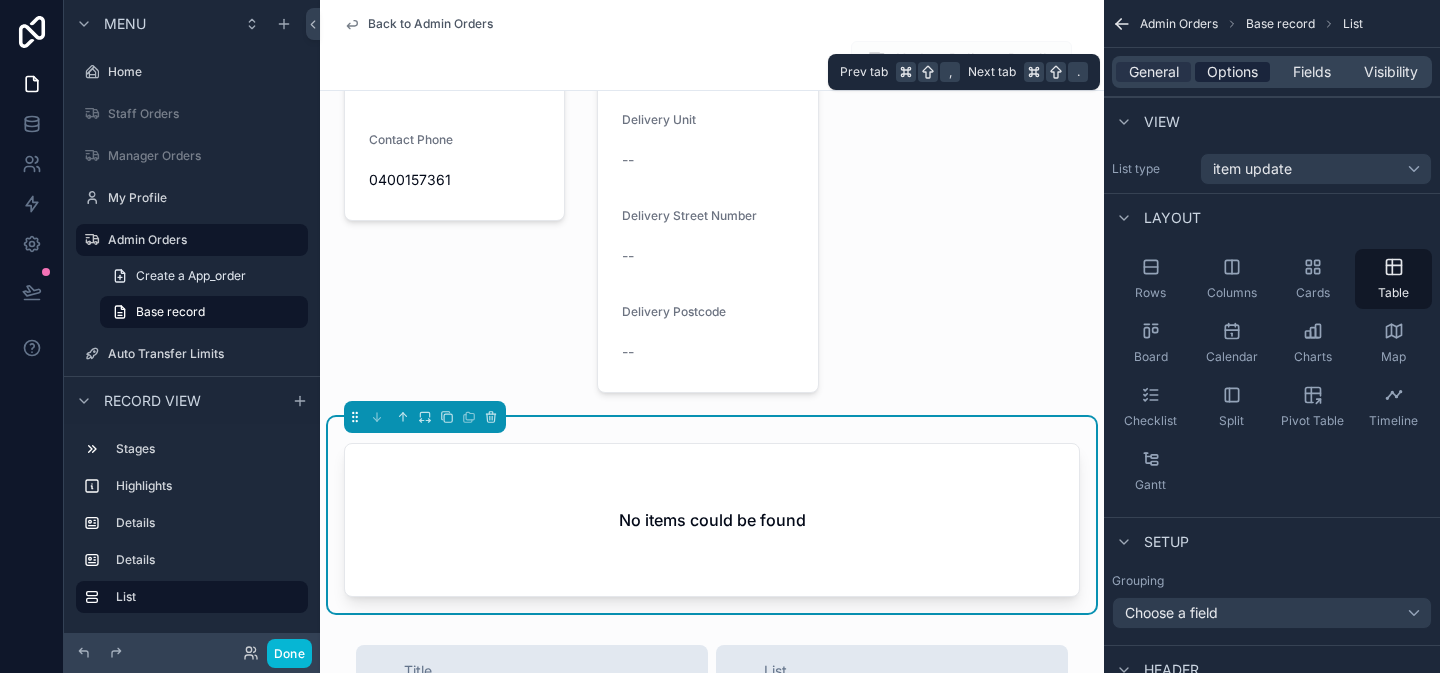 click on "Options" at bounding box center (1232, 72) 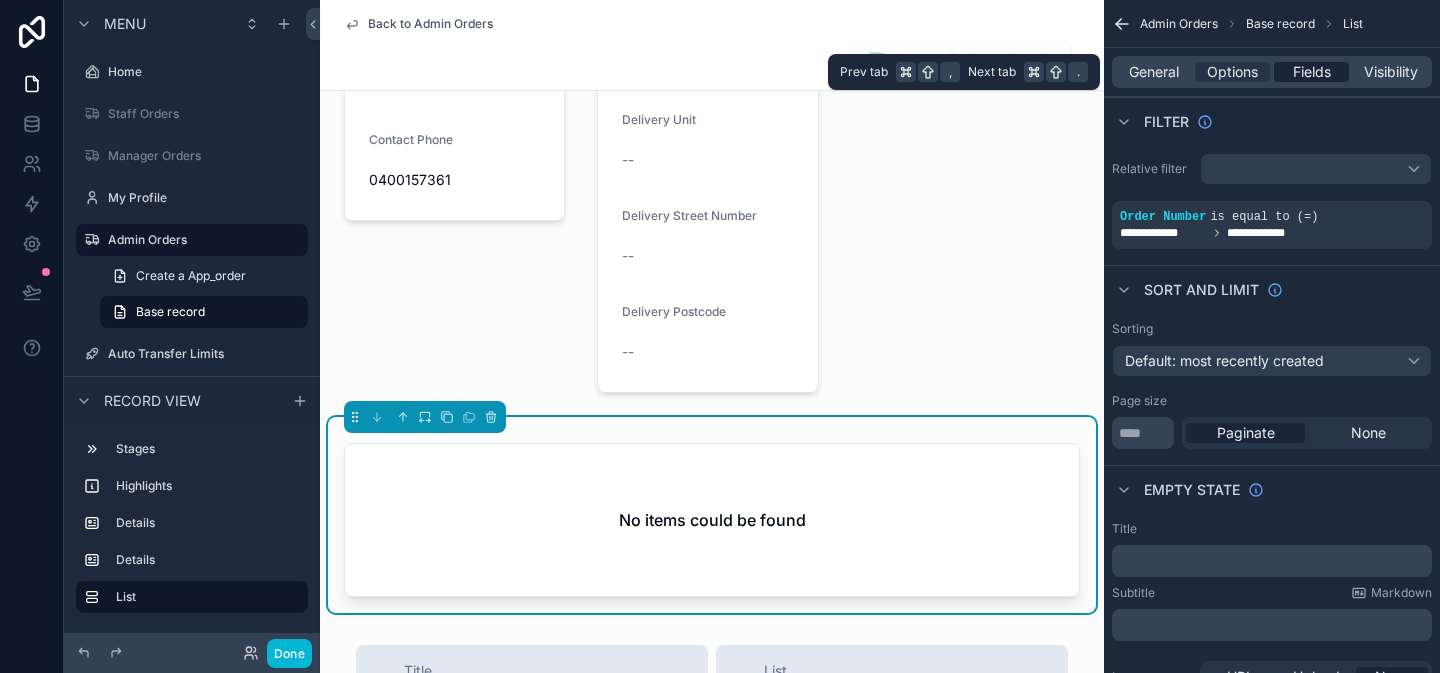 click on "Fields" at bounding box center (1312, 72) 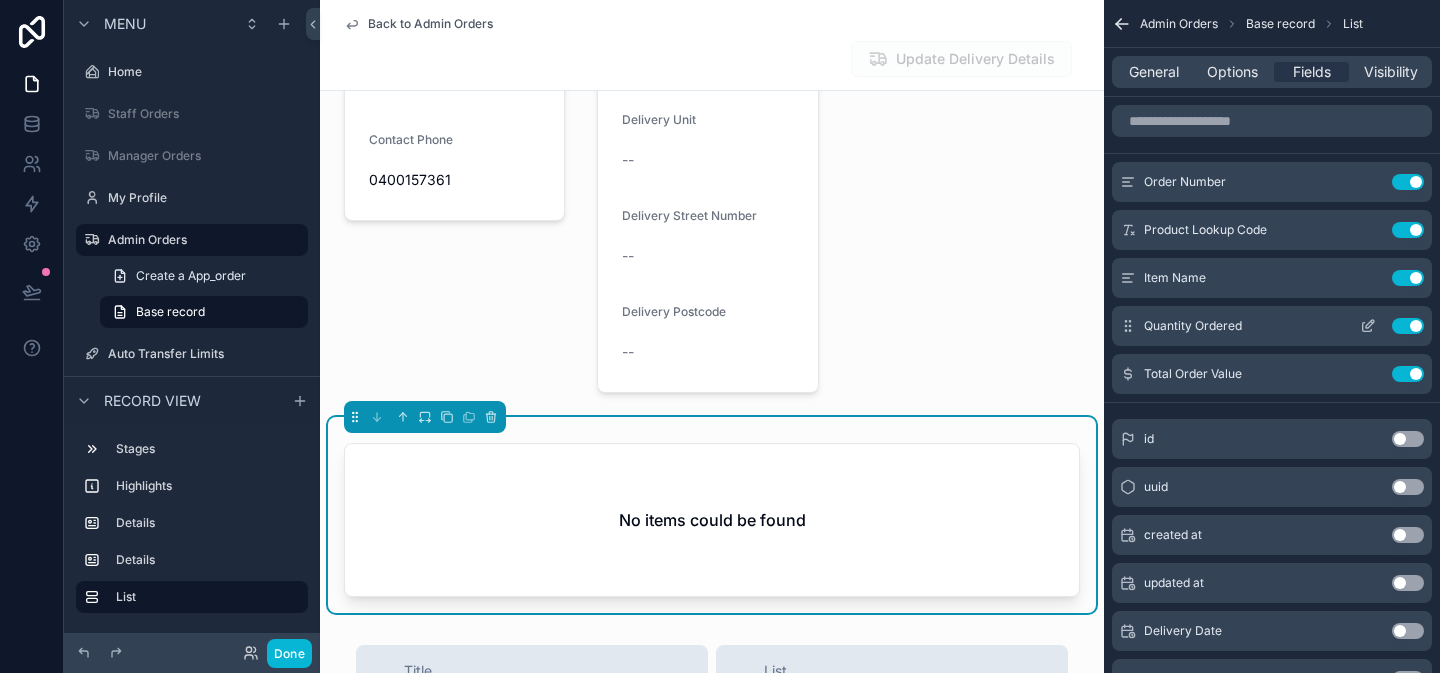 click 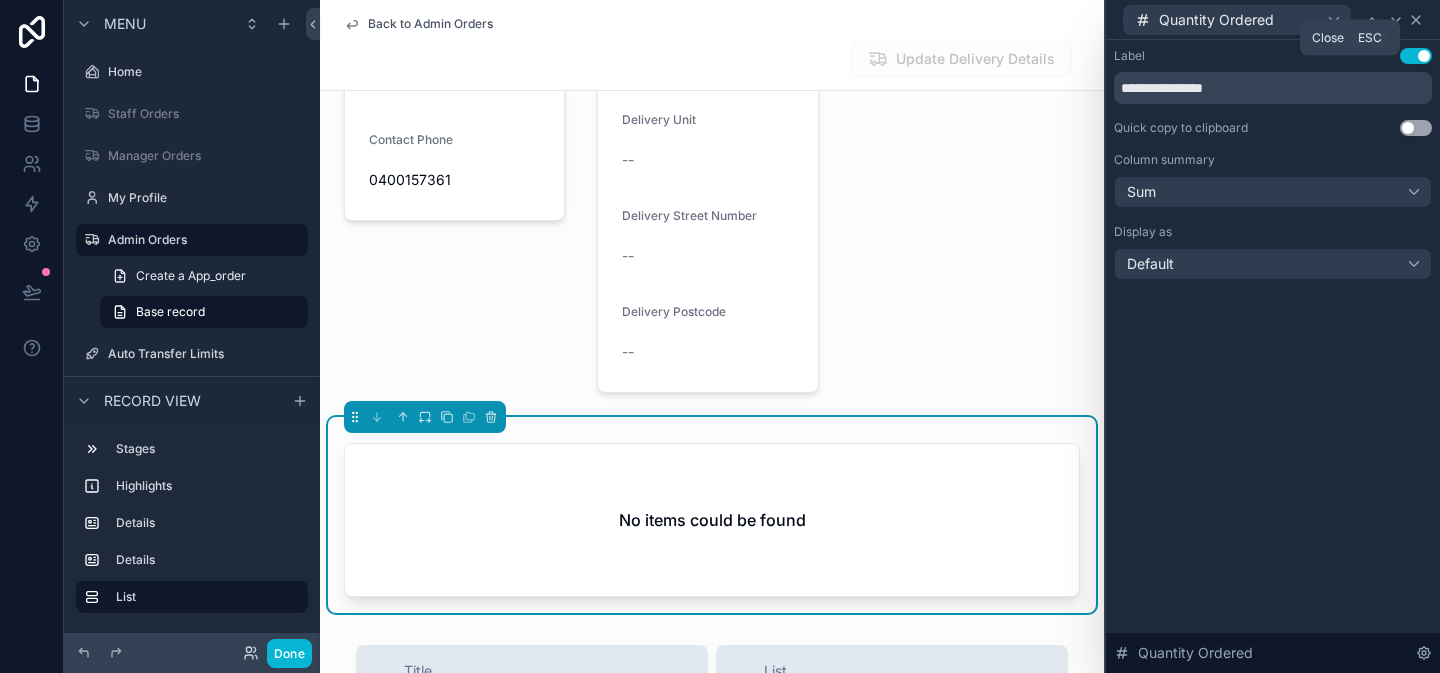 click 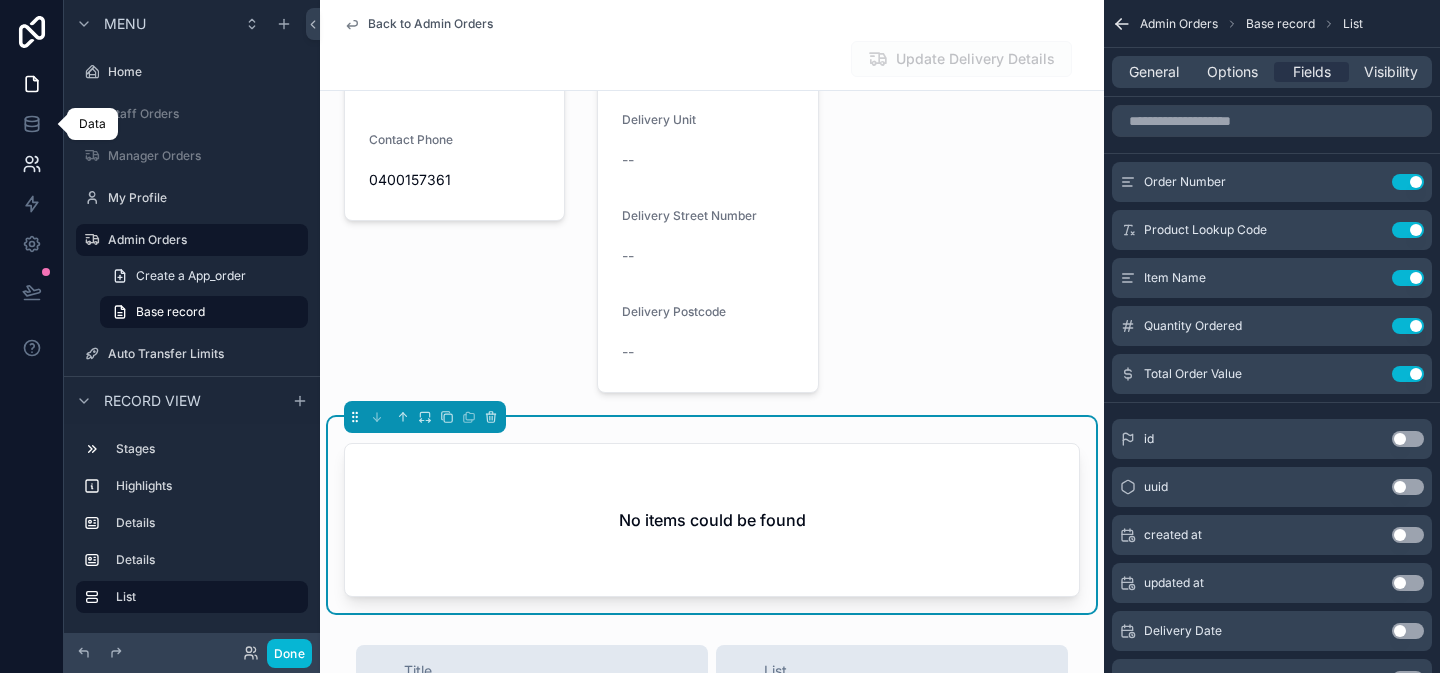 drag, startPoint x: 35, startPoint y: 129, endPoint x: 61, endPoint y: 164, distance: 43.60046 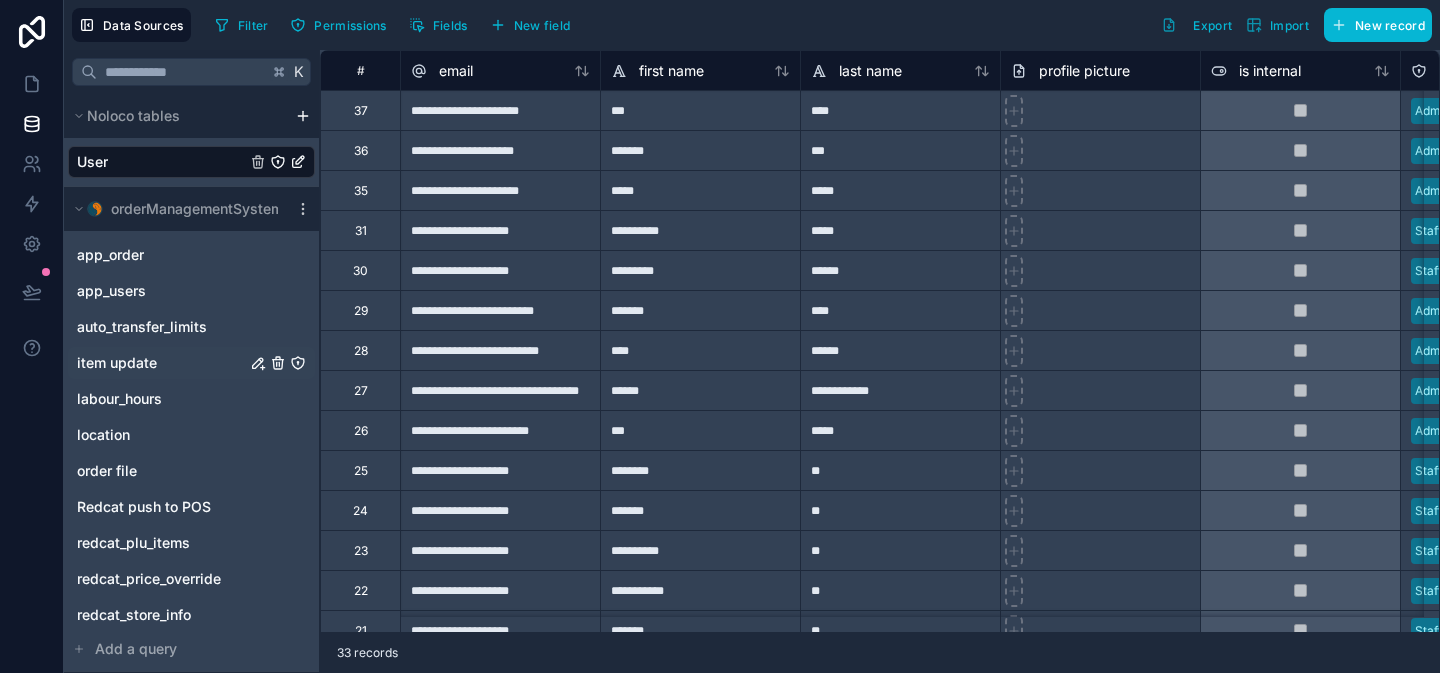 click 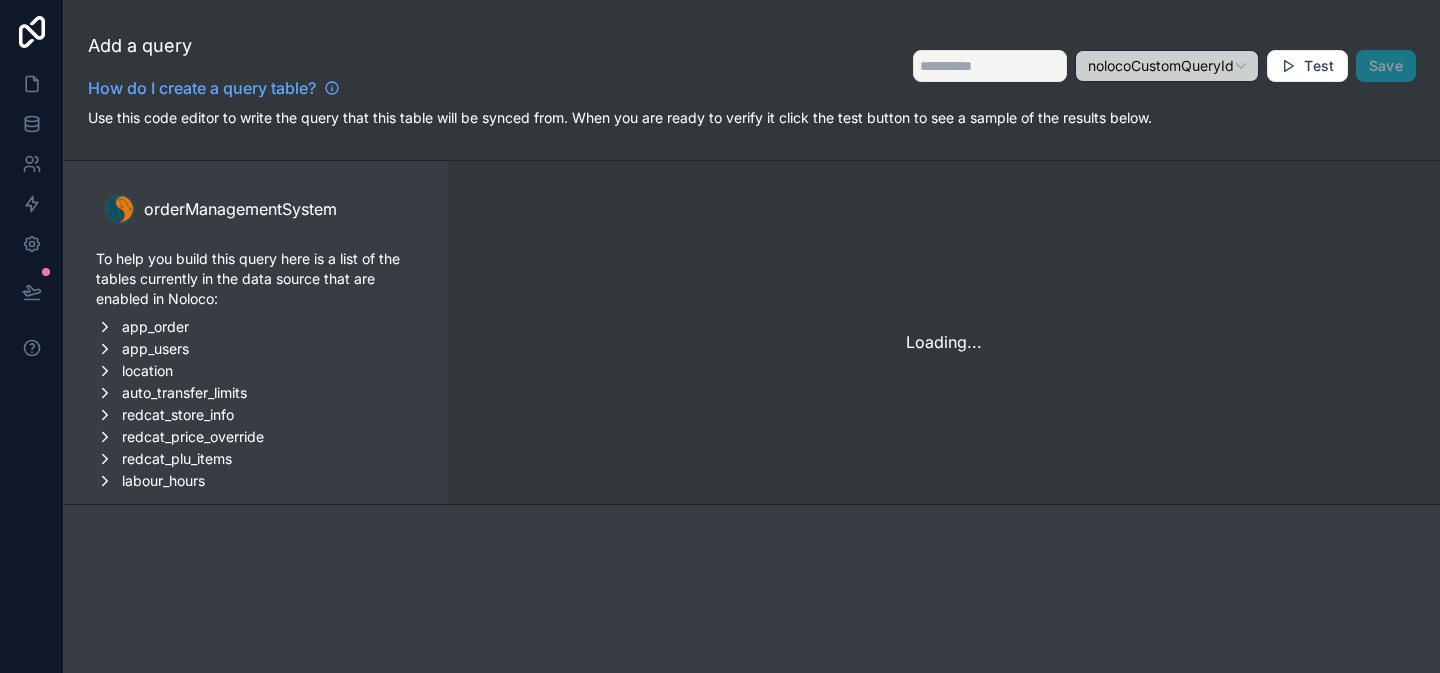 type on "**********" 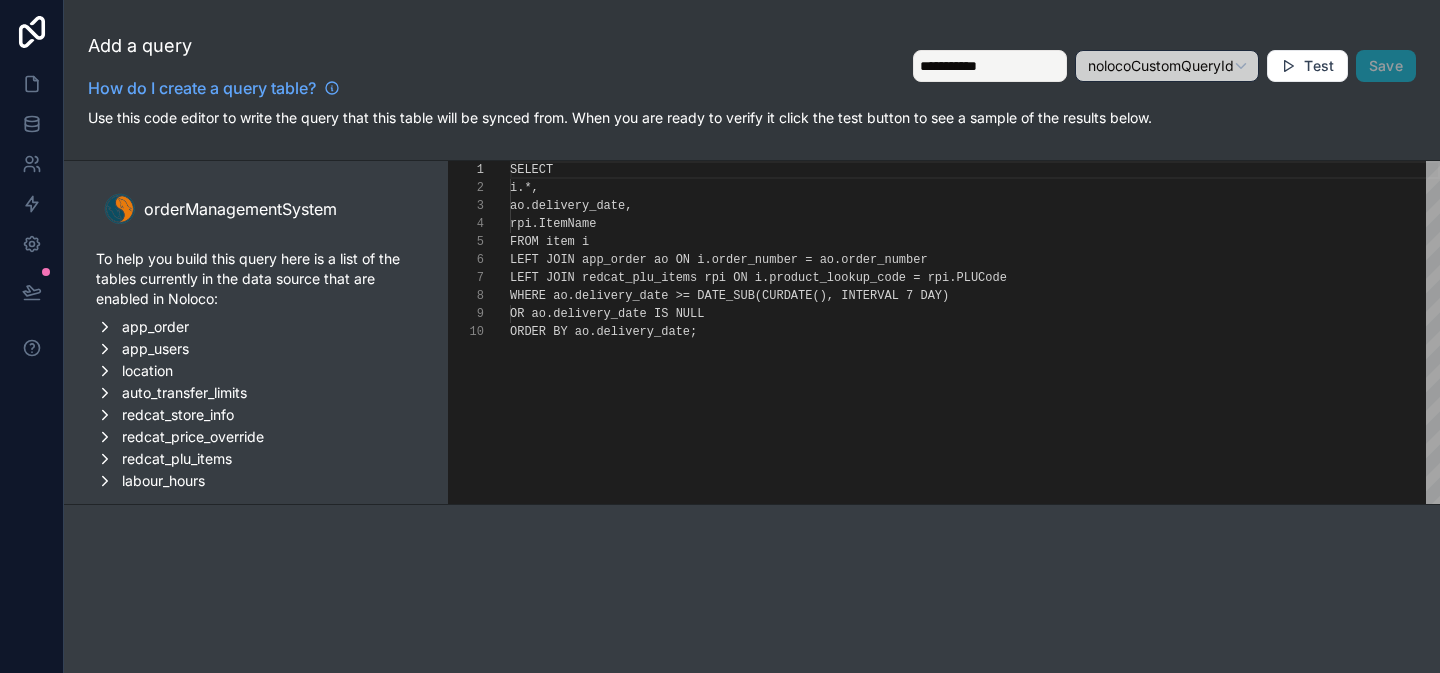 scroll, scrollTop: 162, scrollLeft: 0, axis: vertical 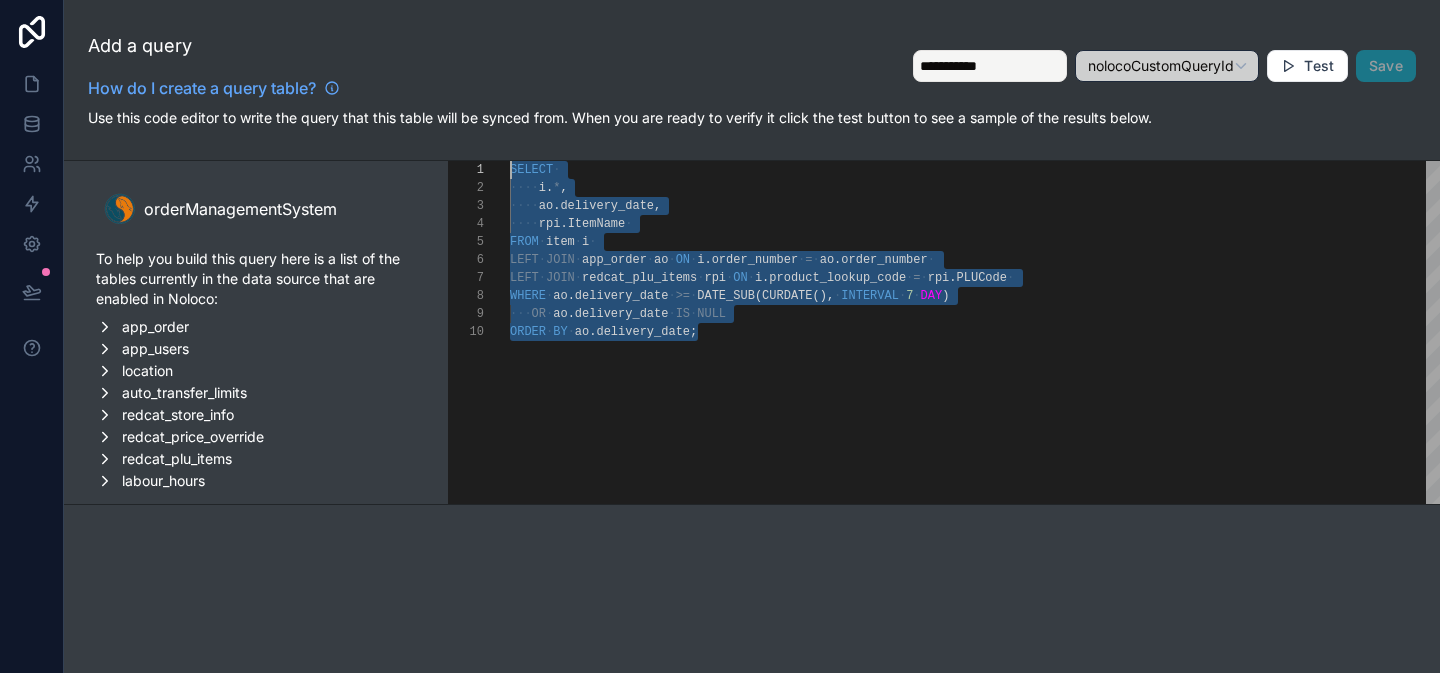 drag, startPoint x: 550, startPoint y: 372, endPoint x: 417, endPoint y: 174, distance: 238.52254 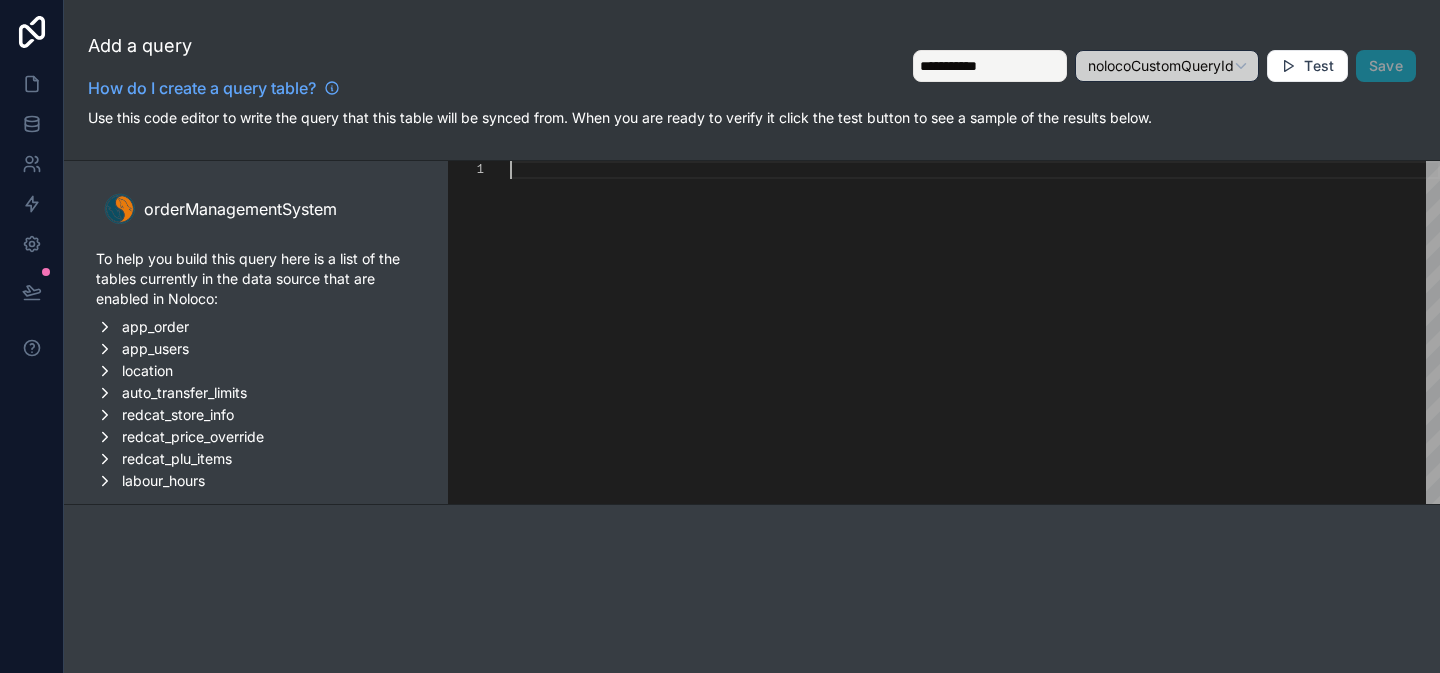 paste on "**********" 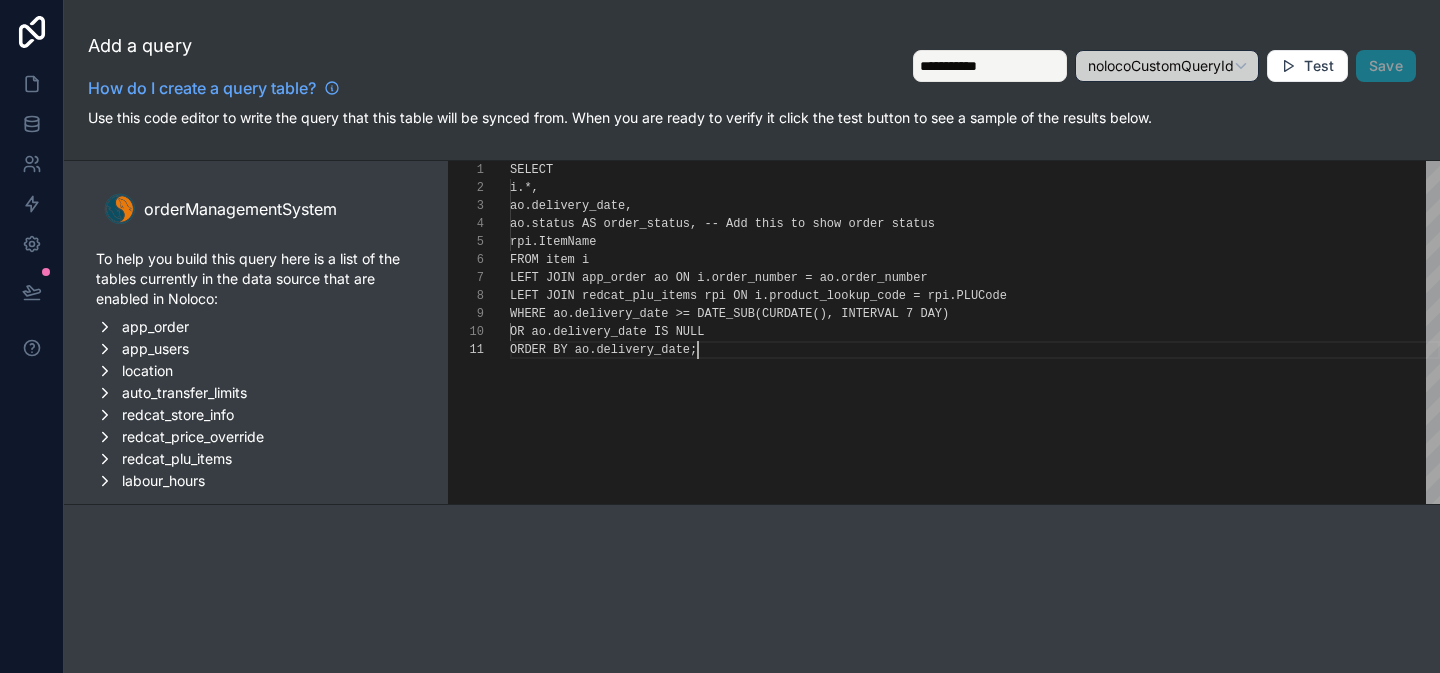 scroll, scrollTop: 0, scrollLeft: 187, axis: horizontal 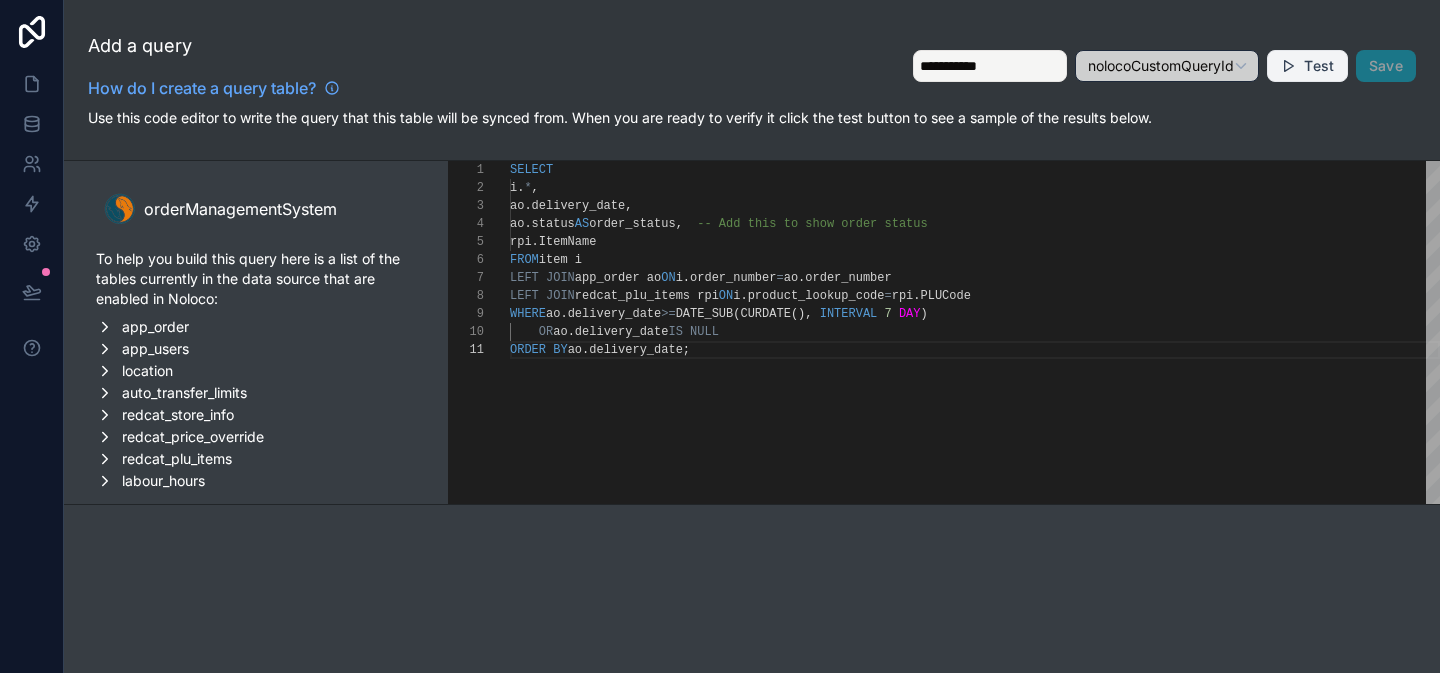 click on "Test" at bounding box center [1319, 66] 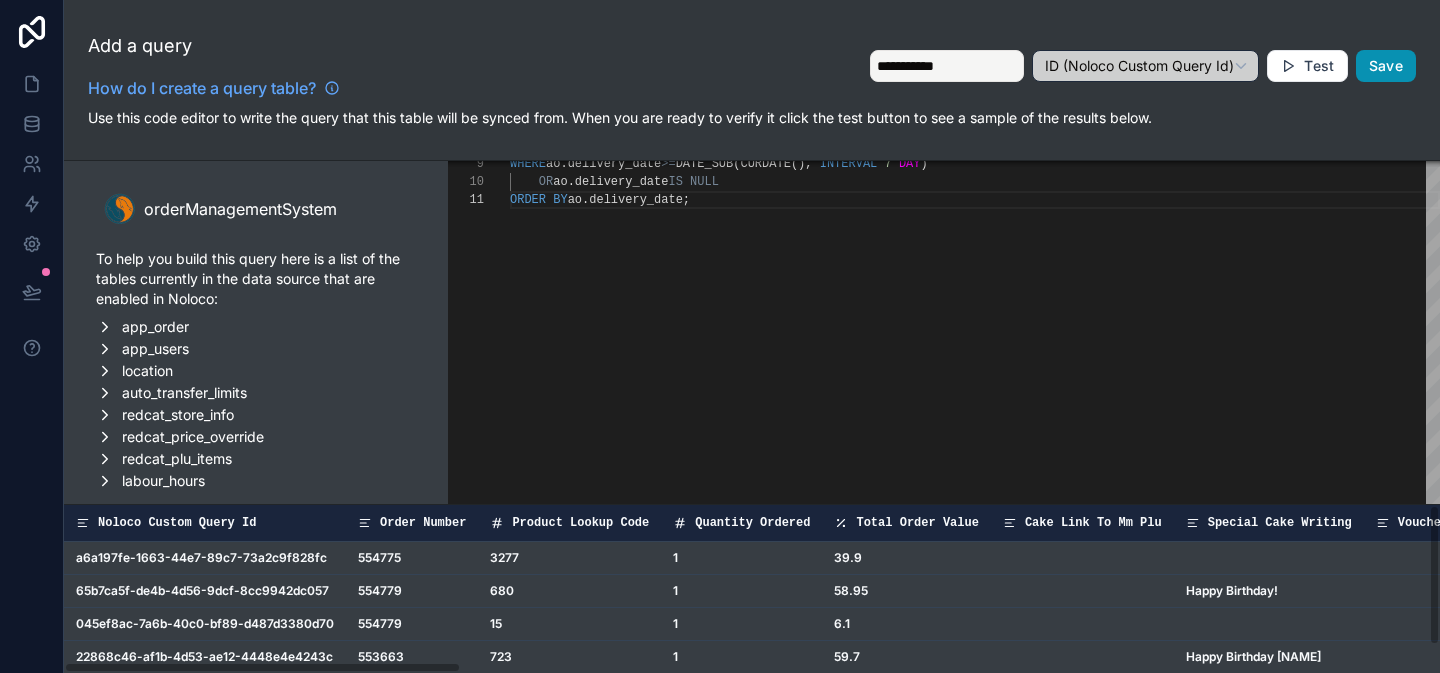 click on "Save" at bounding box center (1386, 66) 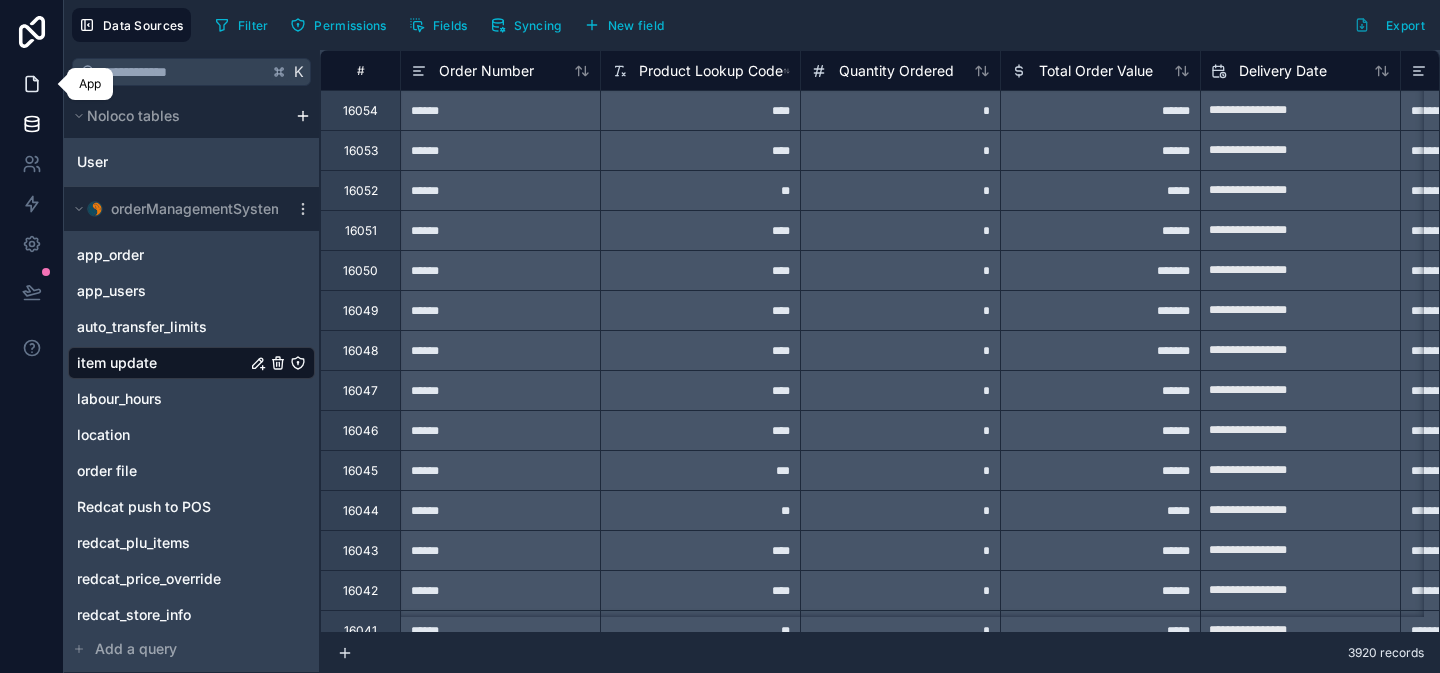 click 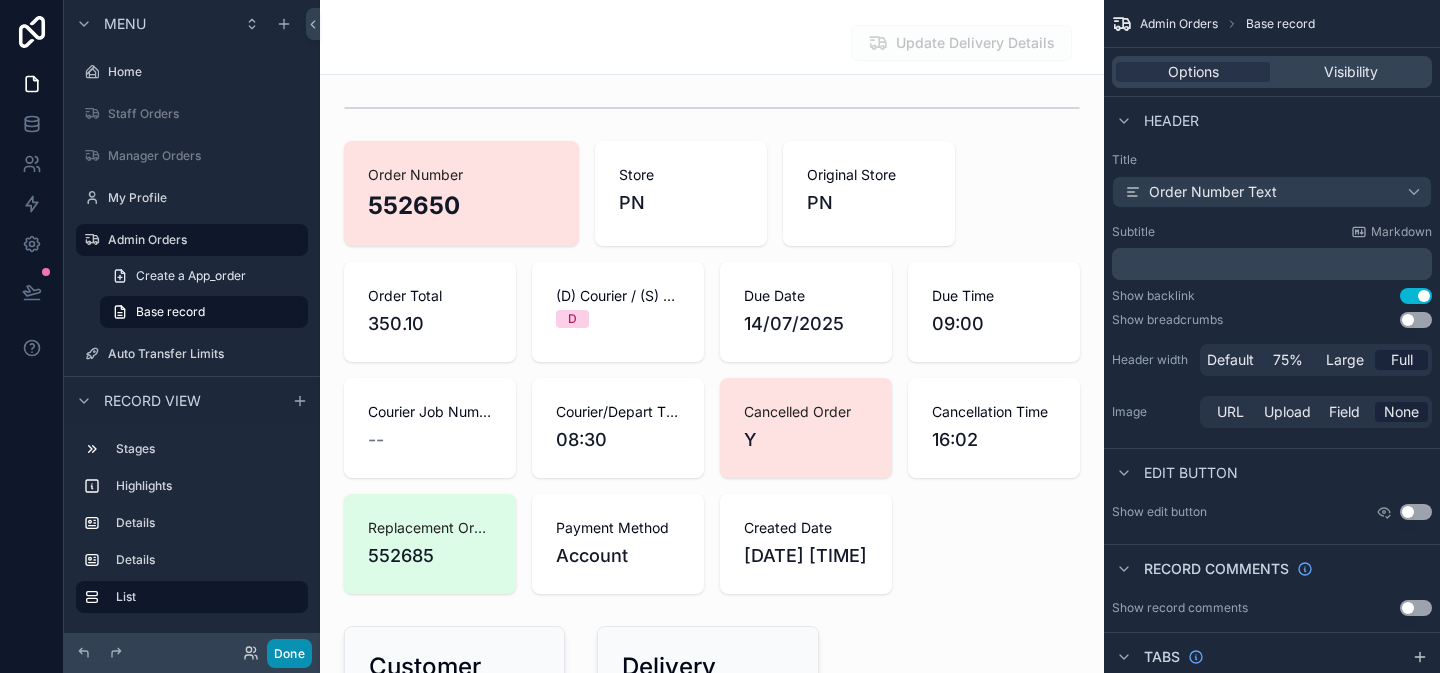 click on "Done" at bounding box center [289, 653] 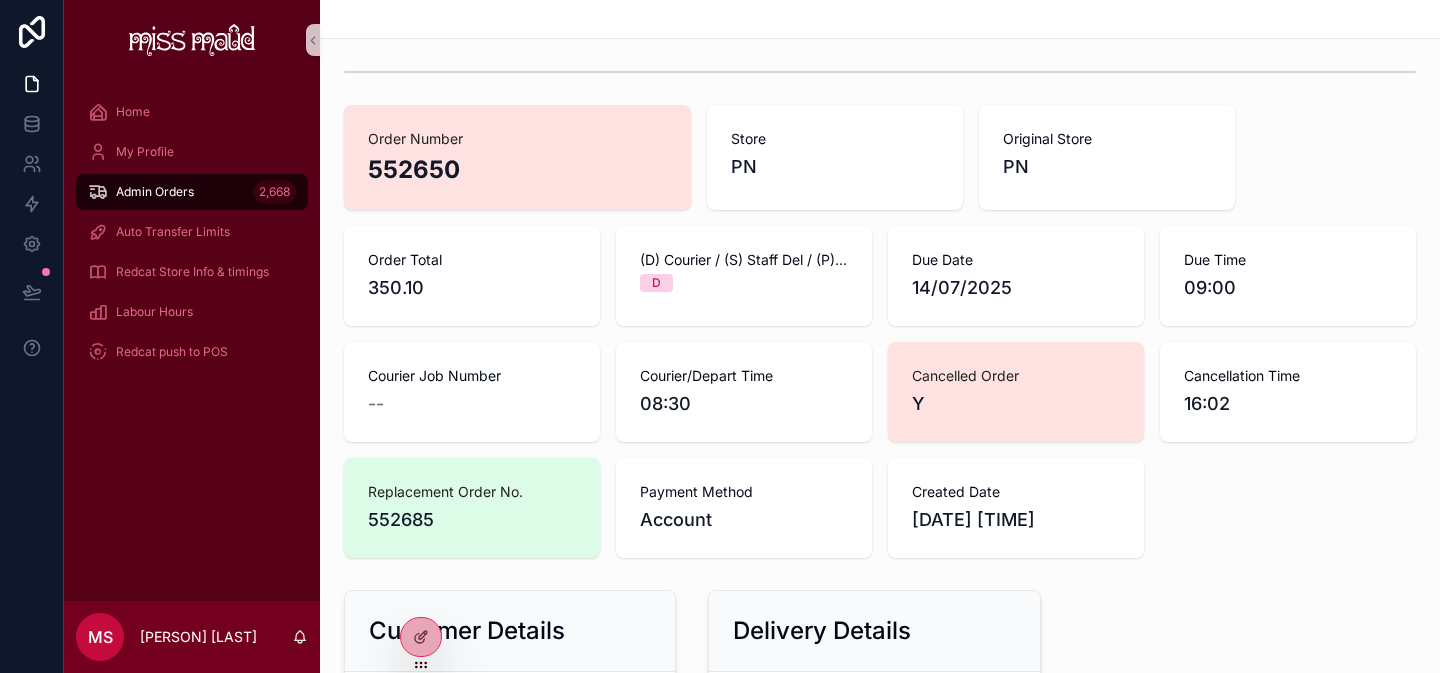 click on "2,668" at bounding box center (274, 192) 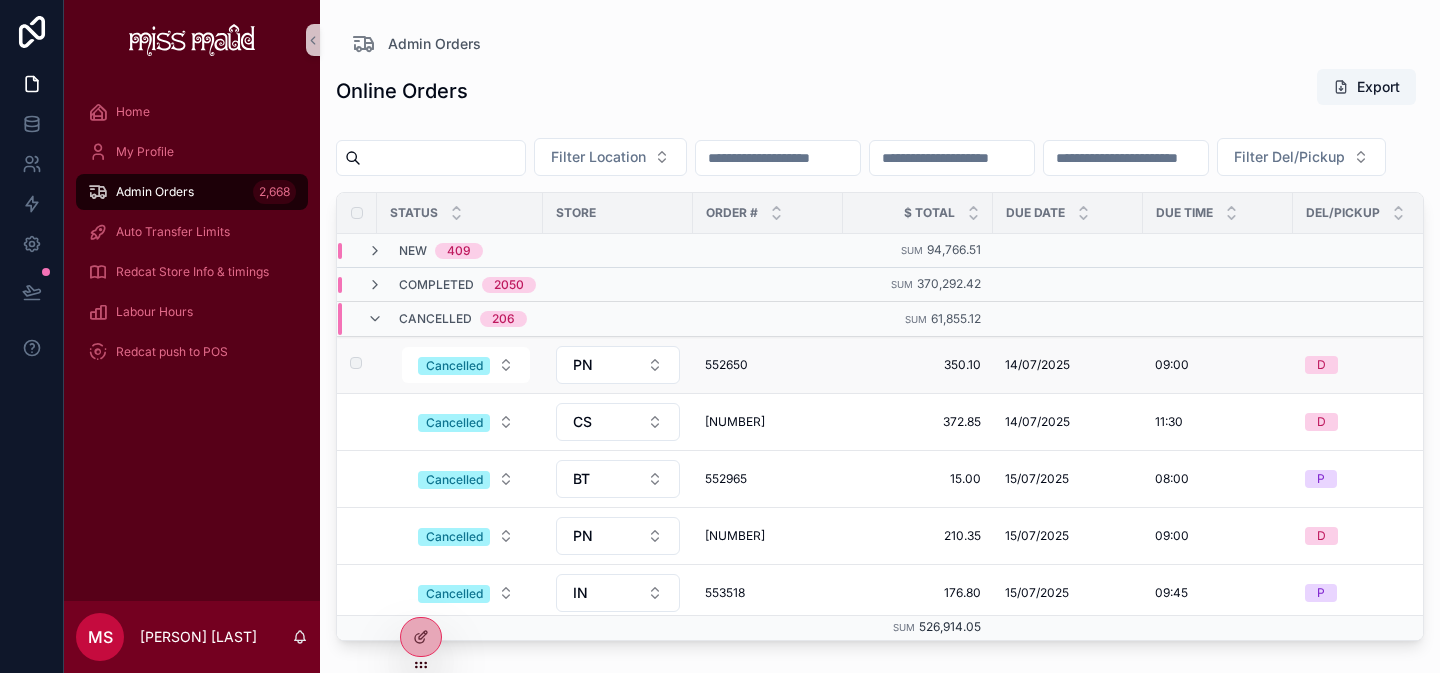 click on "552650" at bounding box center [768, 365] 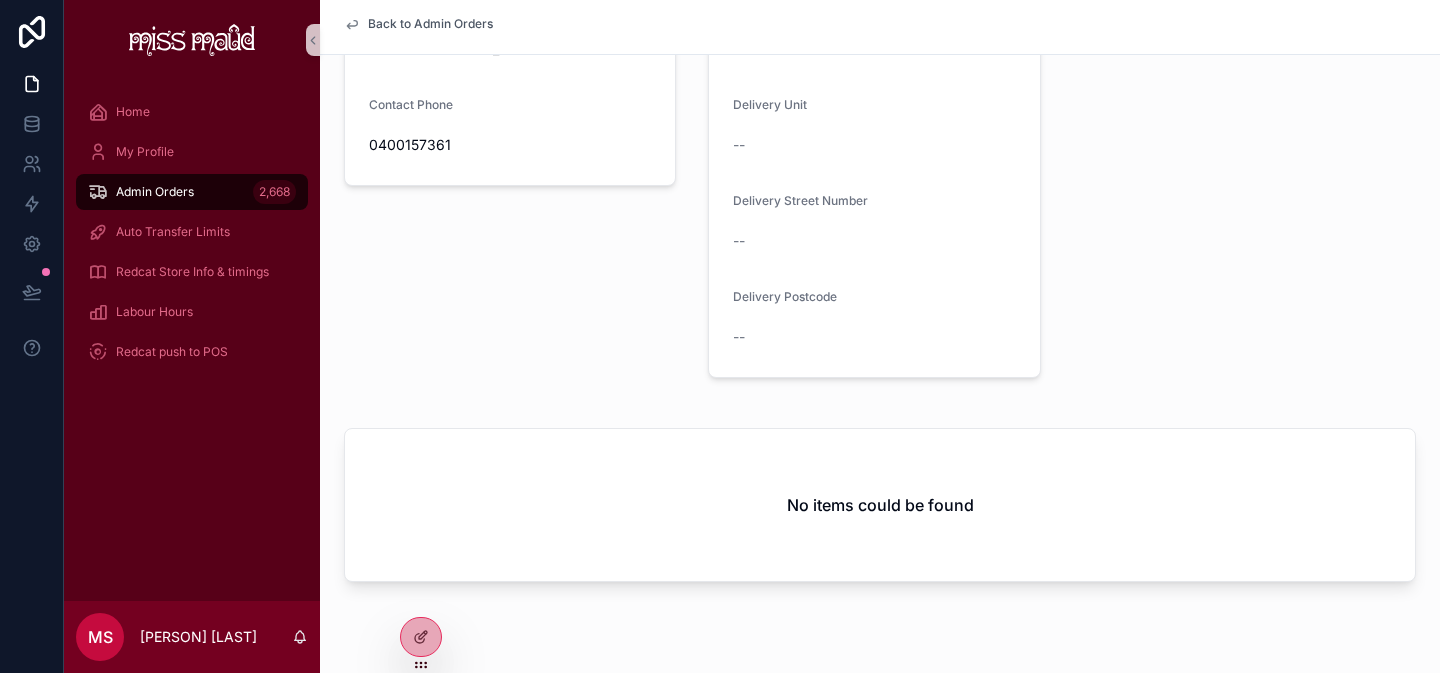 scroll, scrollTop: 956, scrollLeft: 0, axis: vertical 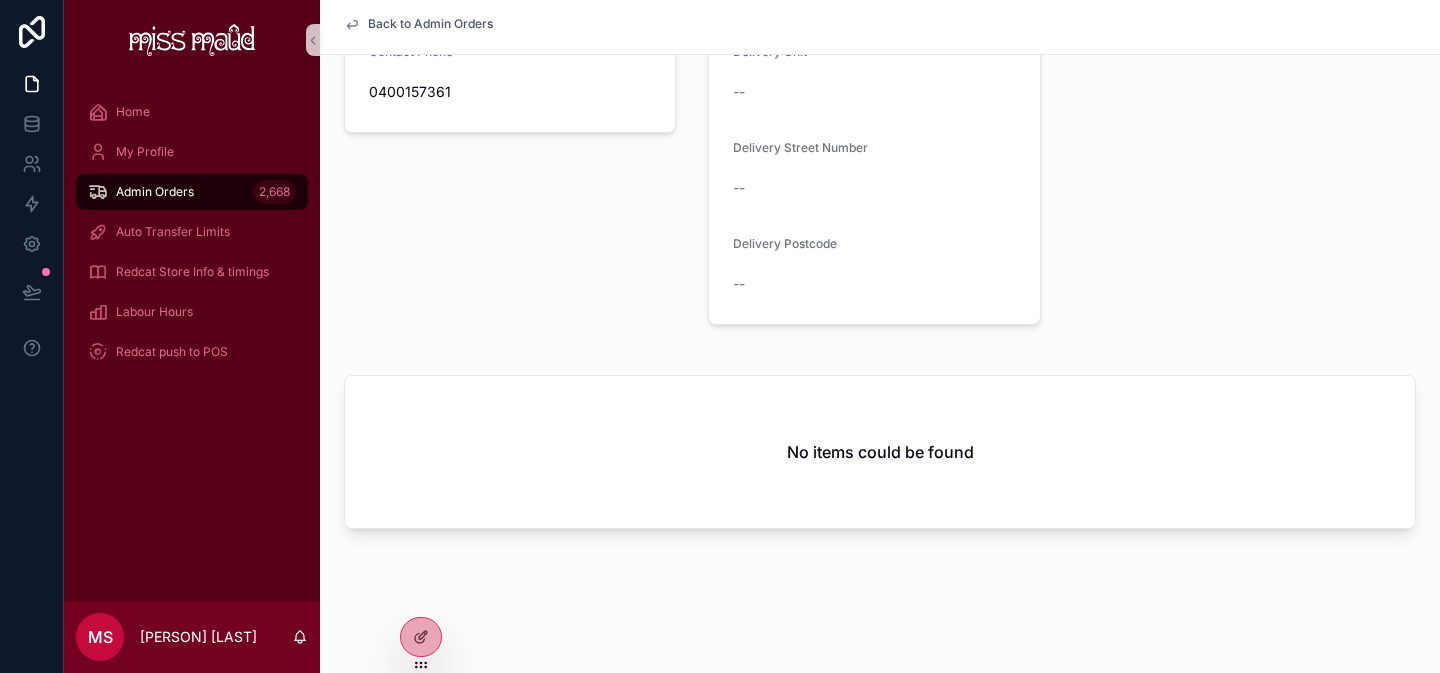 click on "No items could be found" at bounding box center (880, 452) 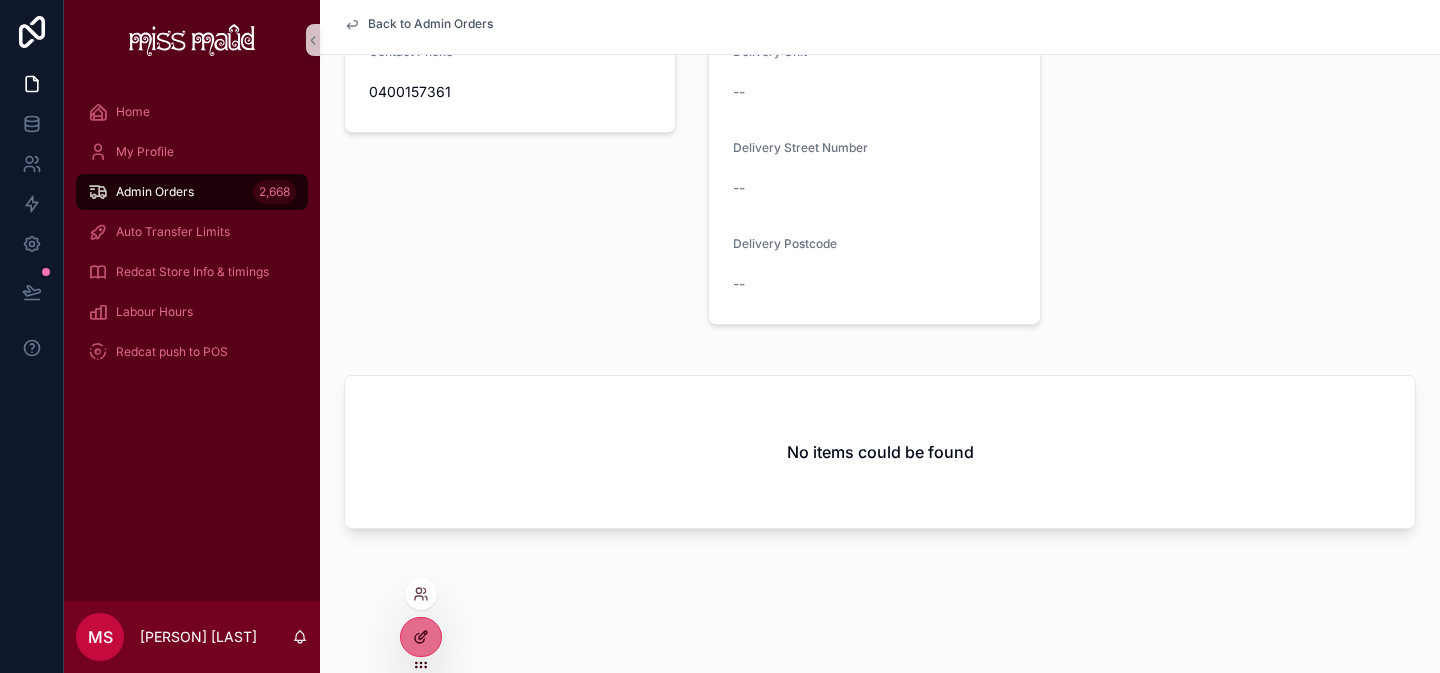 click at bounding box center [421, 637] 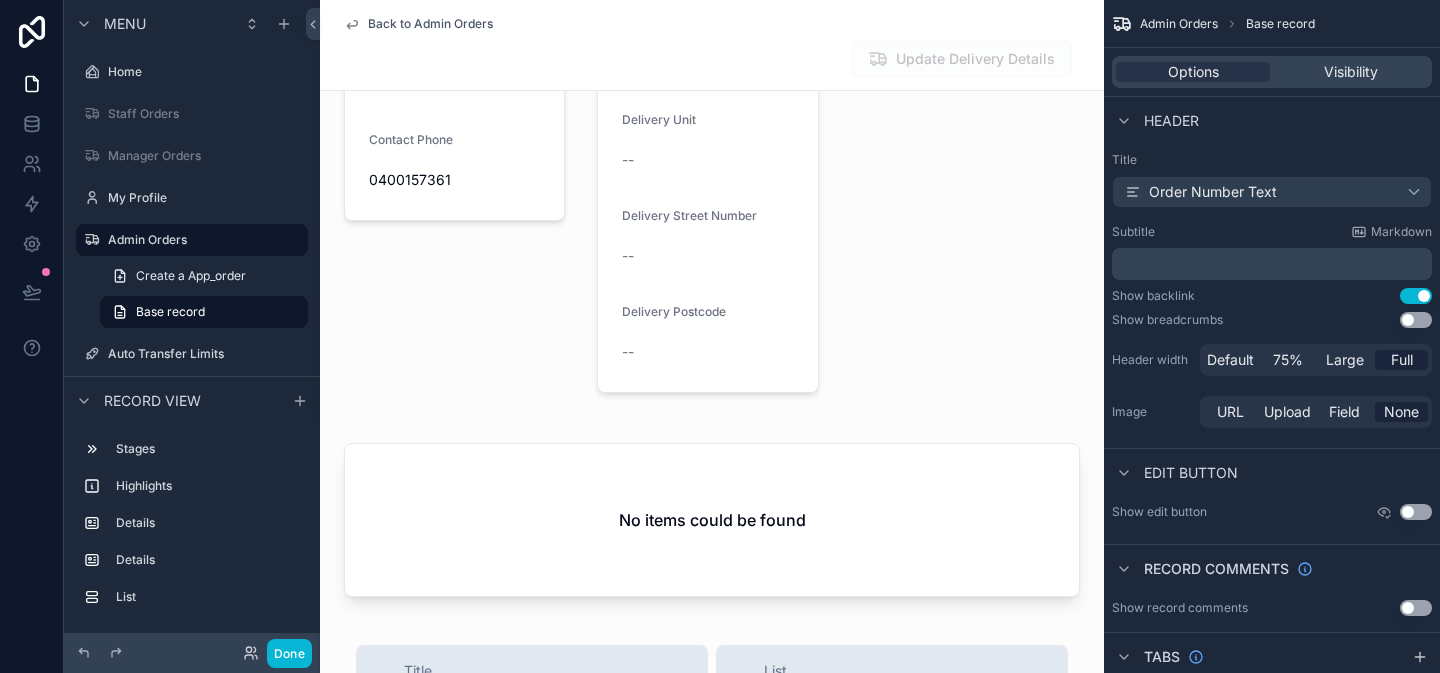 click at bounding box center [712, 515] 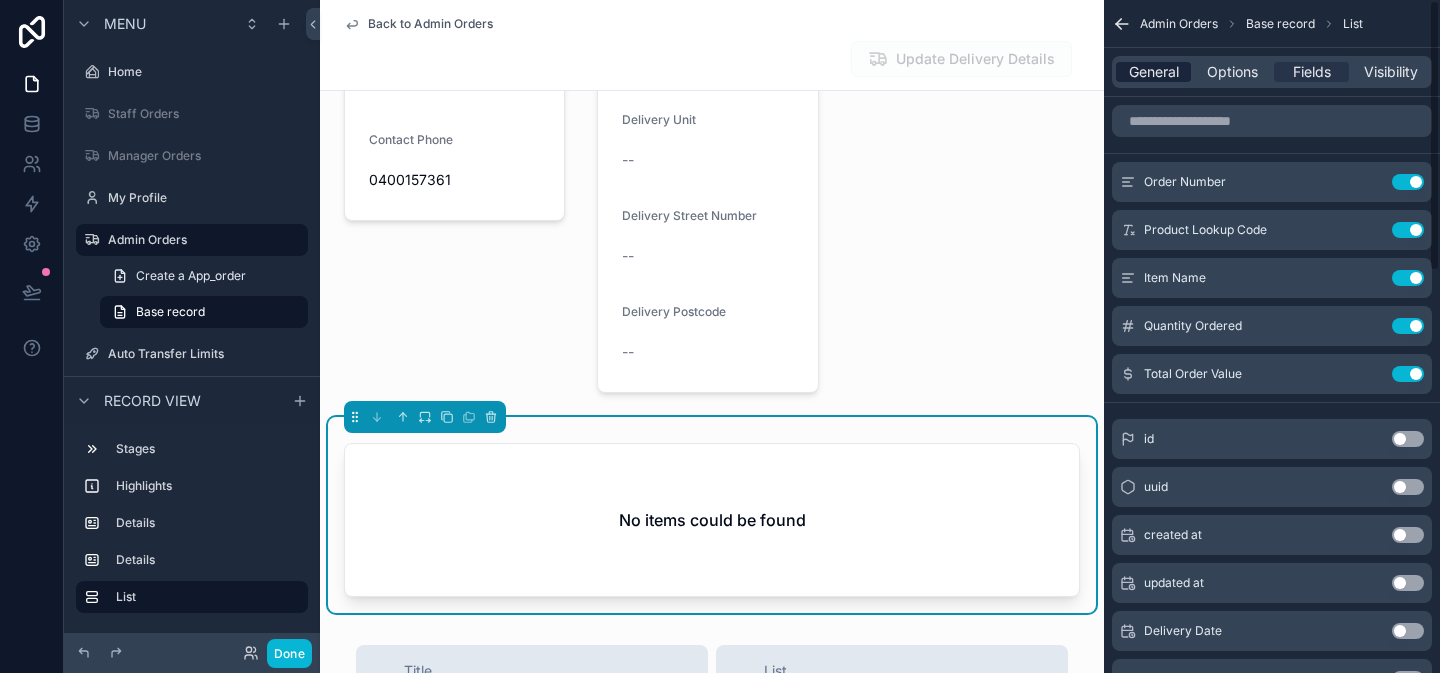 click on "General" at bounding box center (1154, 72) 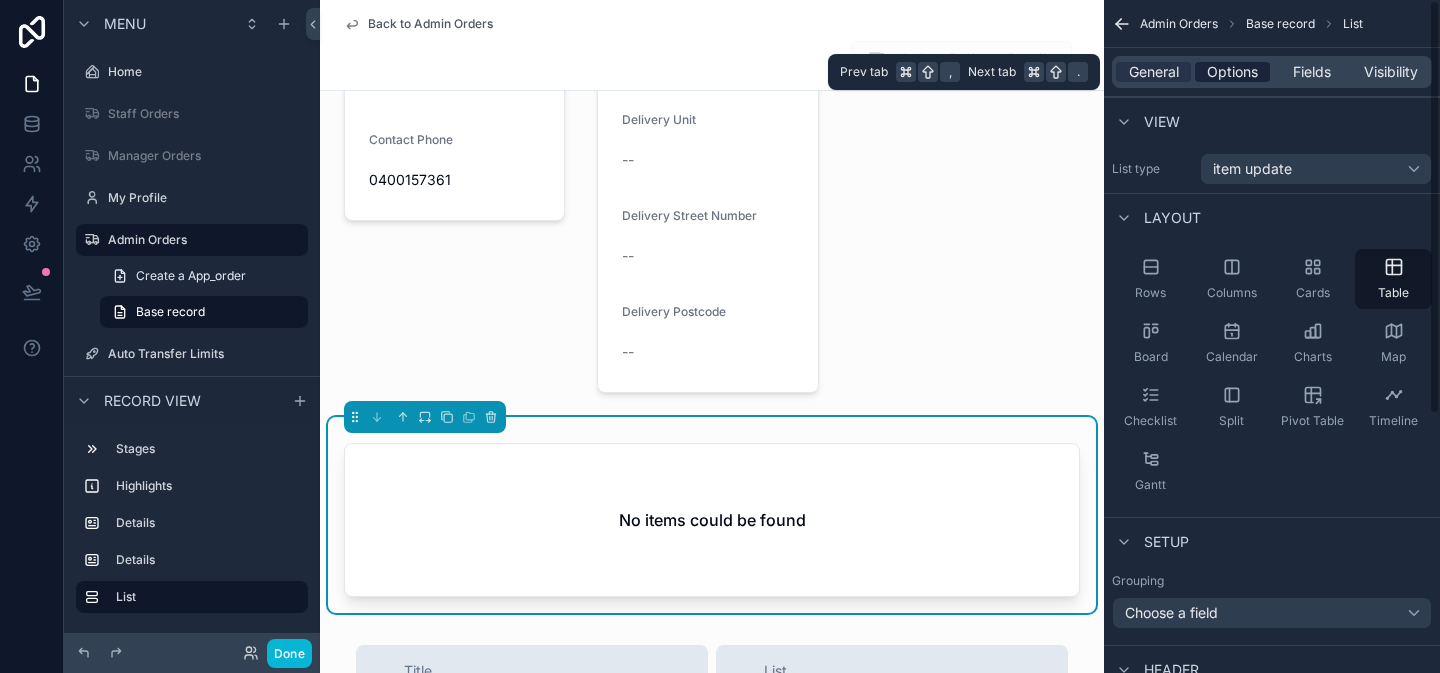 click on "Options" at bounding box center [1232, 72] 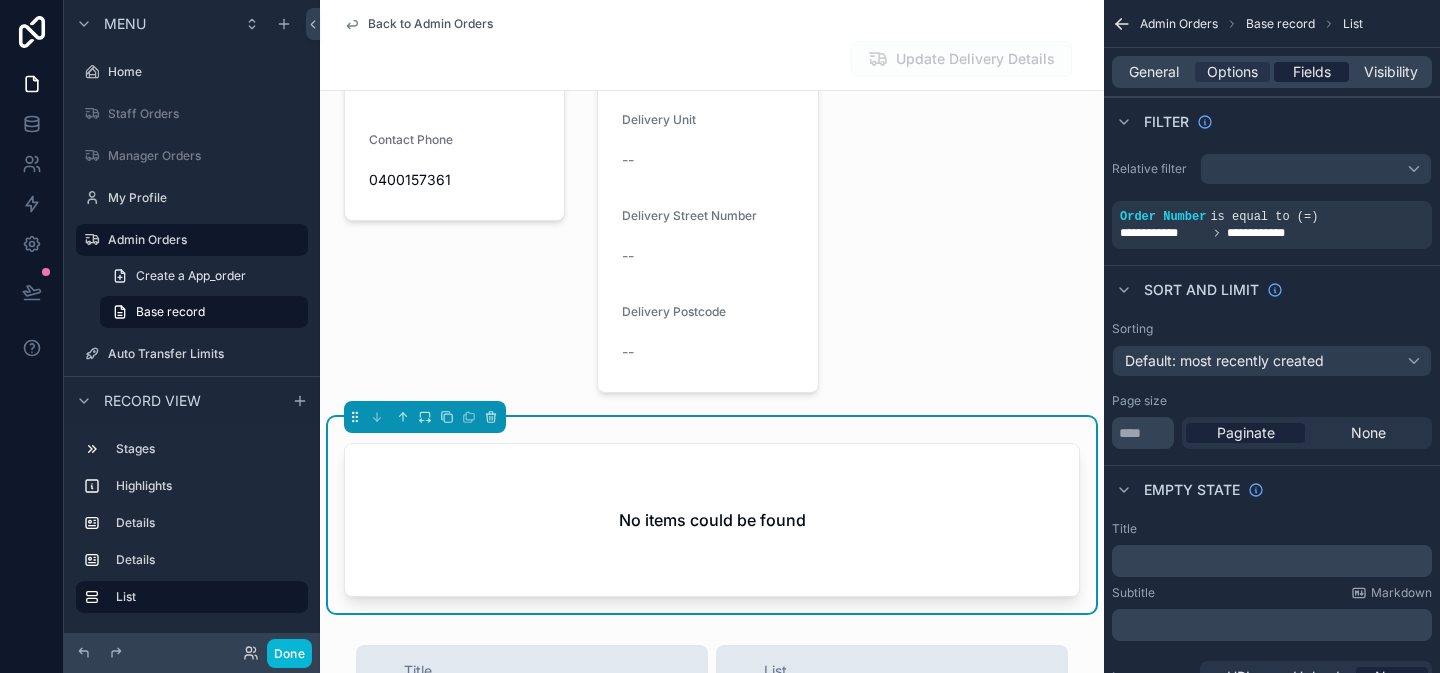 click on "Fields" at bounding box center (1312, 72) 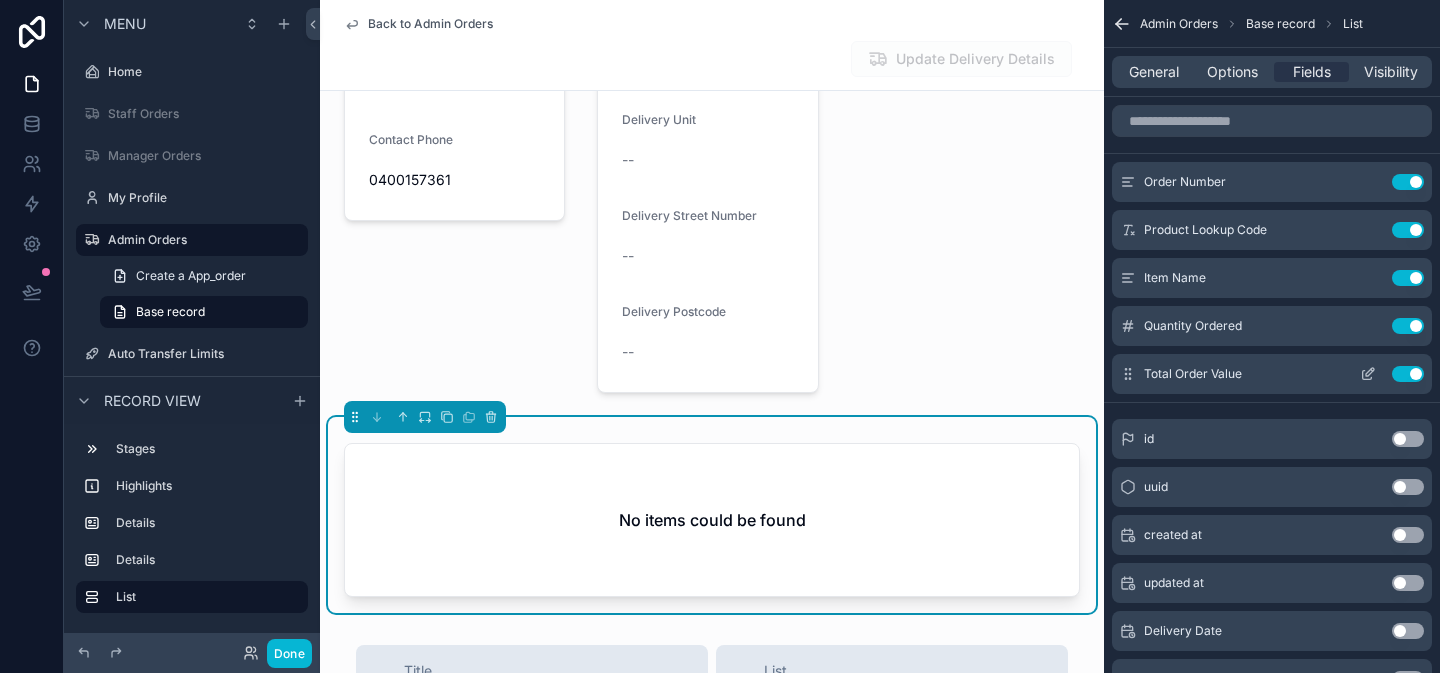 click 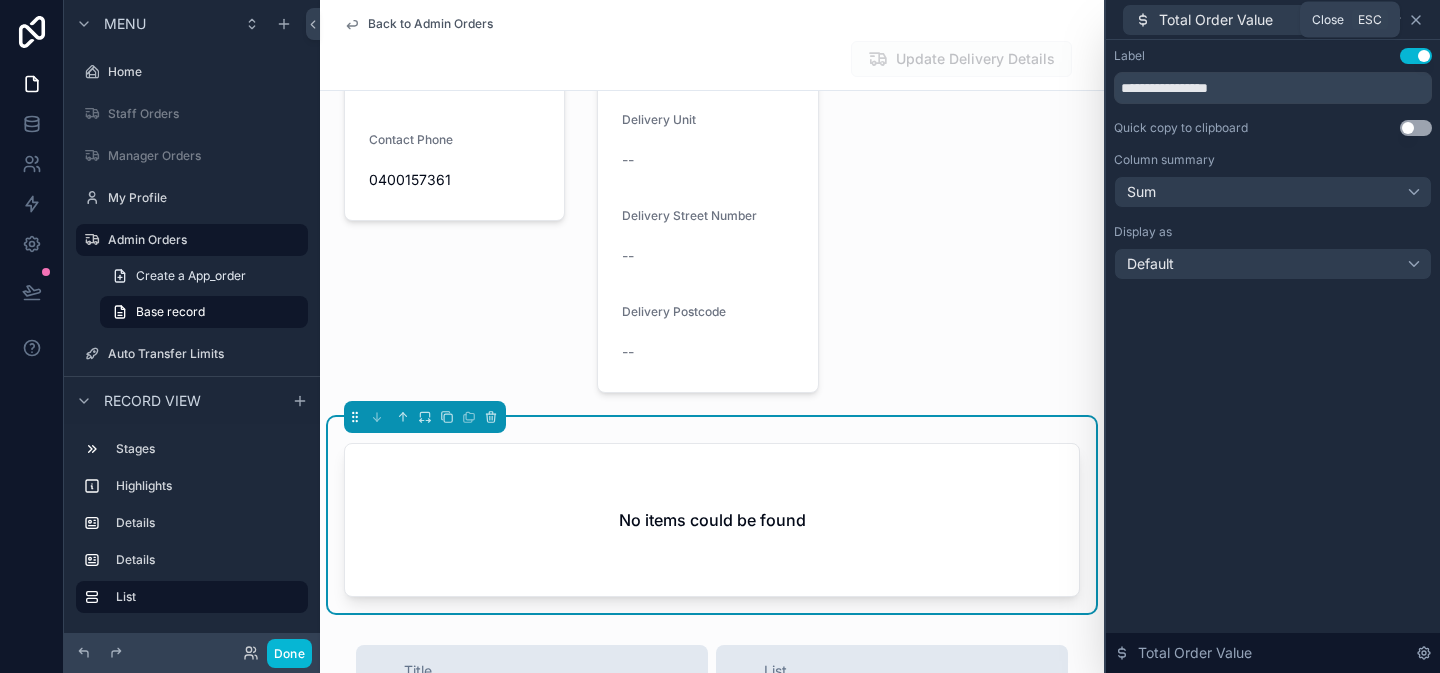 click 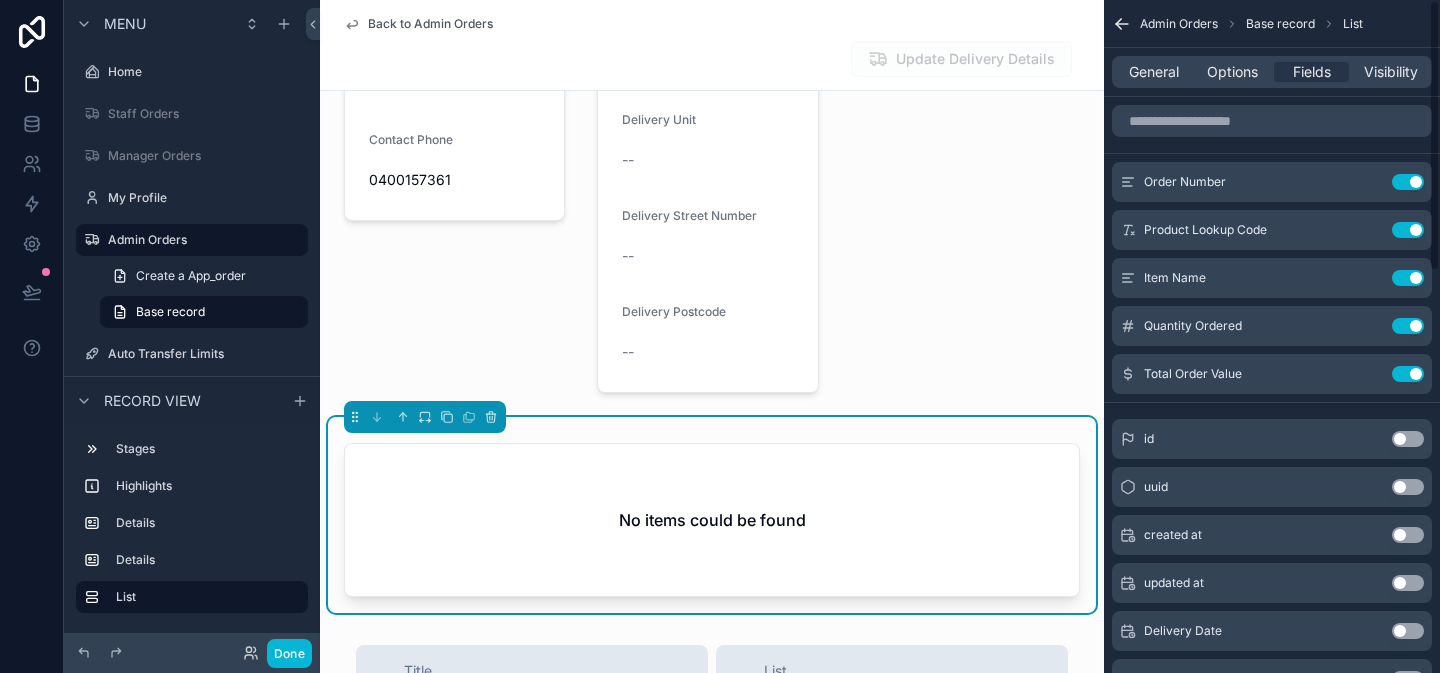 click on "No items could be found" at bounding box center [712, 520] 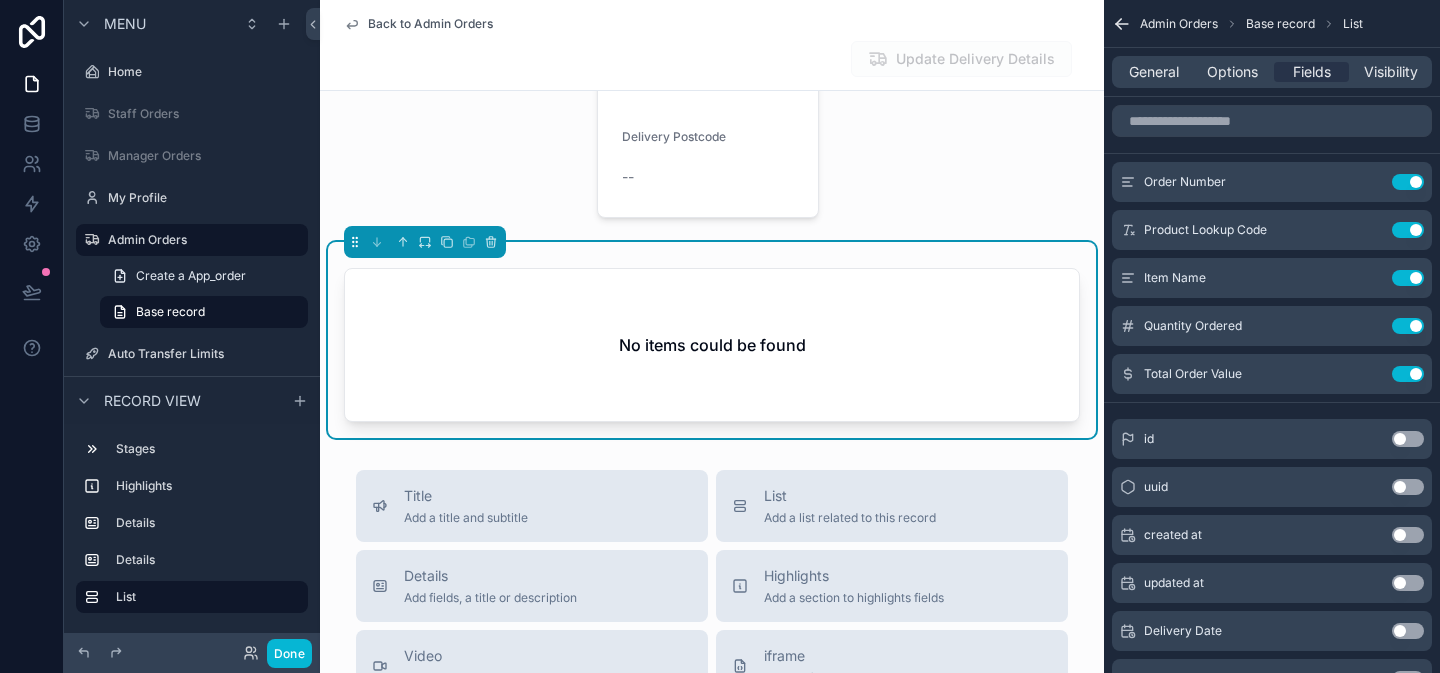 scroll, scrollTop: 1135, scrollLeft: 0, axis: vertical 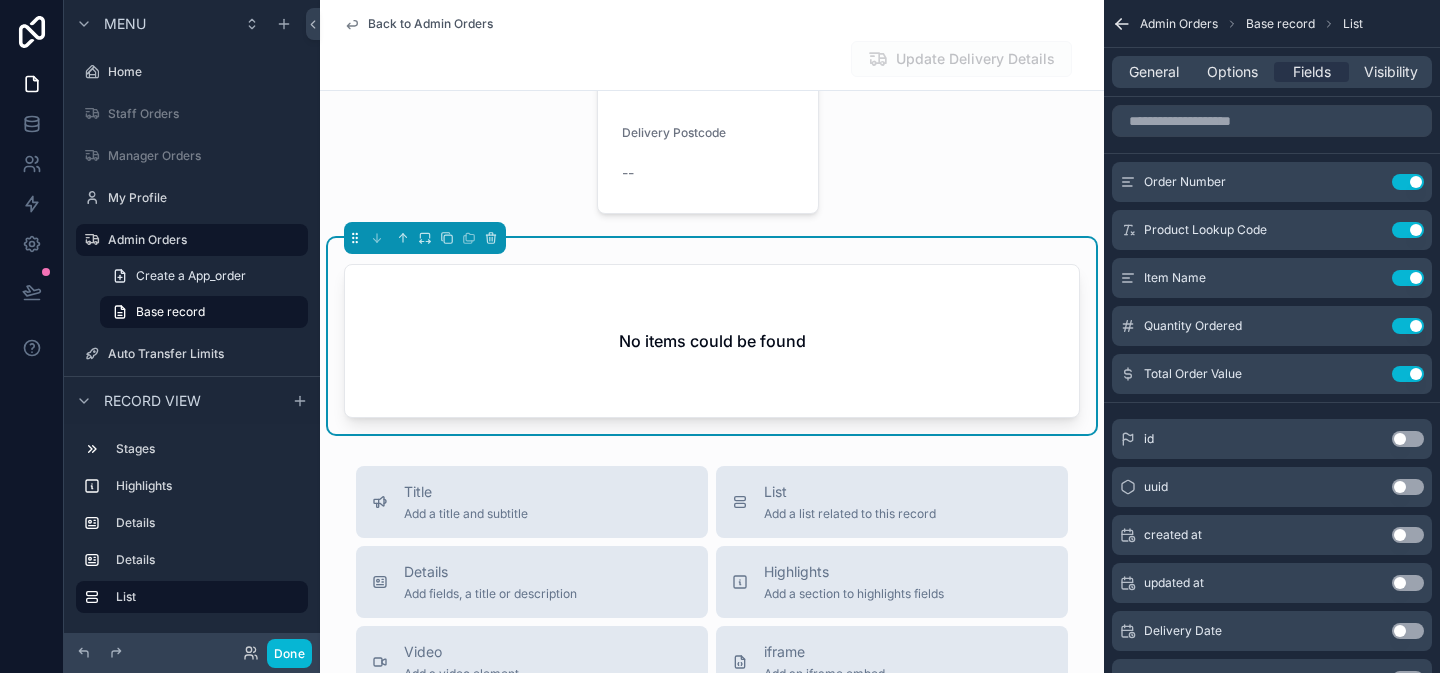 click on "No items could be found" at bounding box center (712, 341) 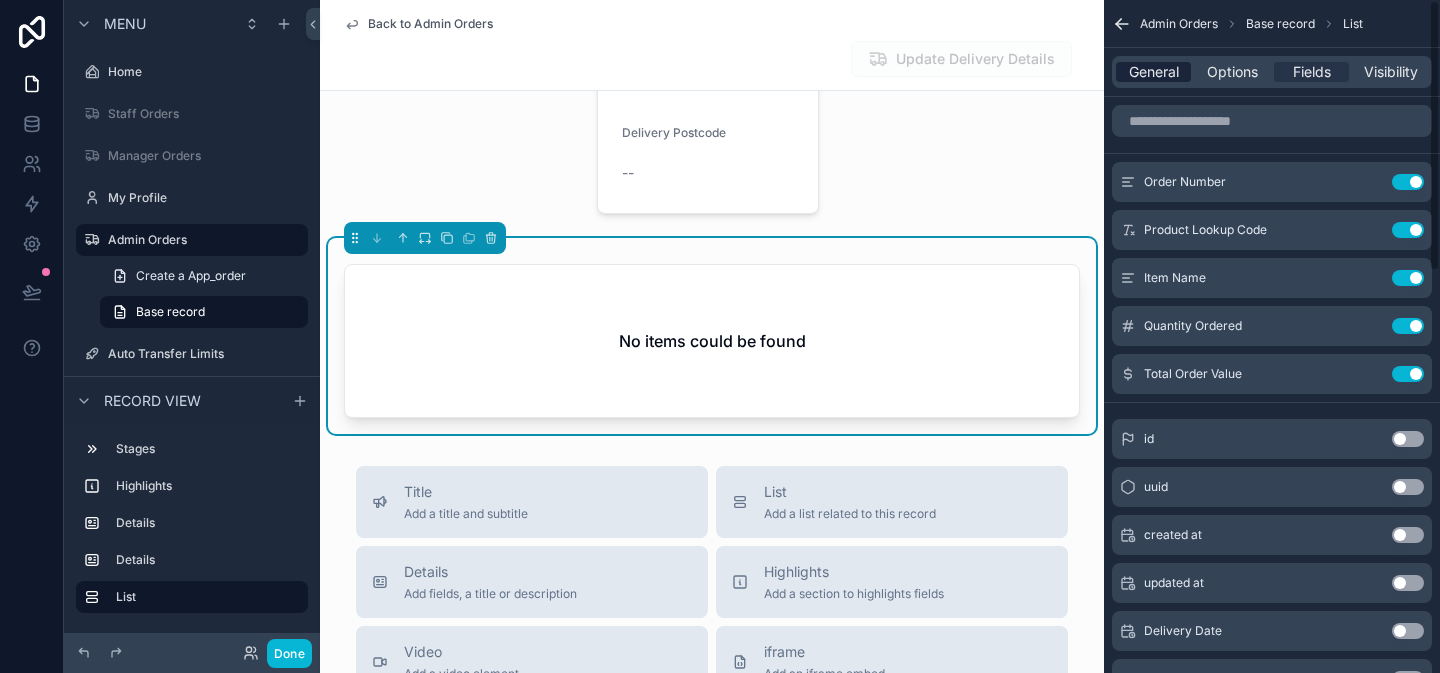 click on "General" at bounding box center (1154, 72) 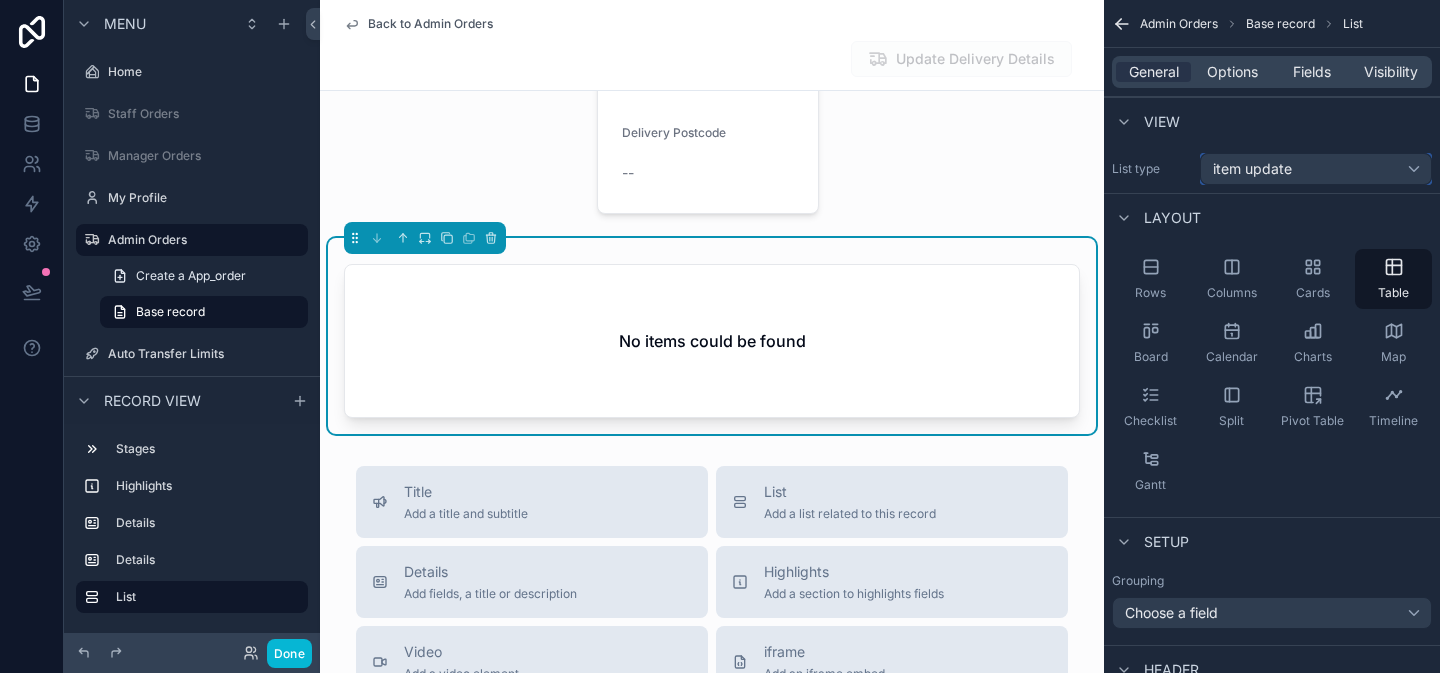 click on "item update" at bounding box center [1316, 169] 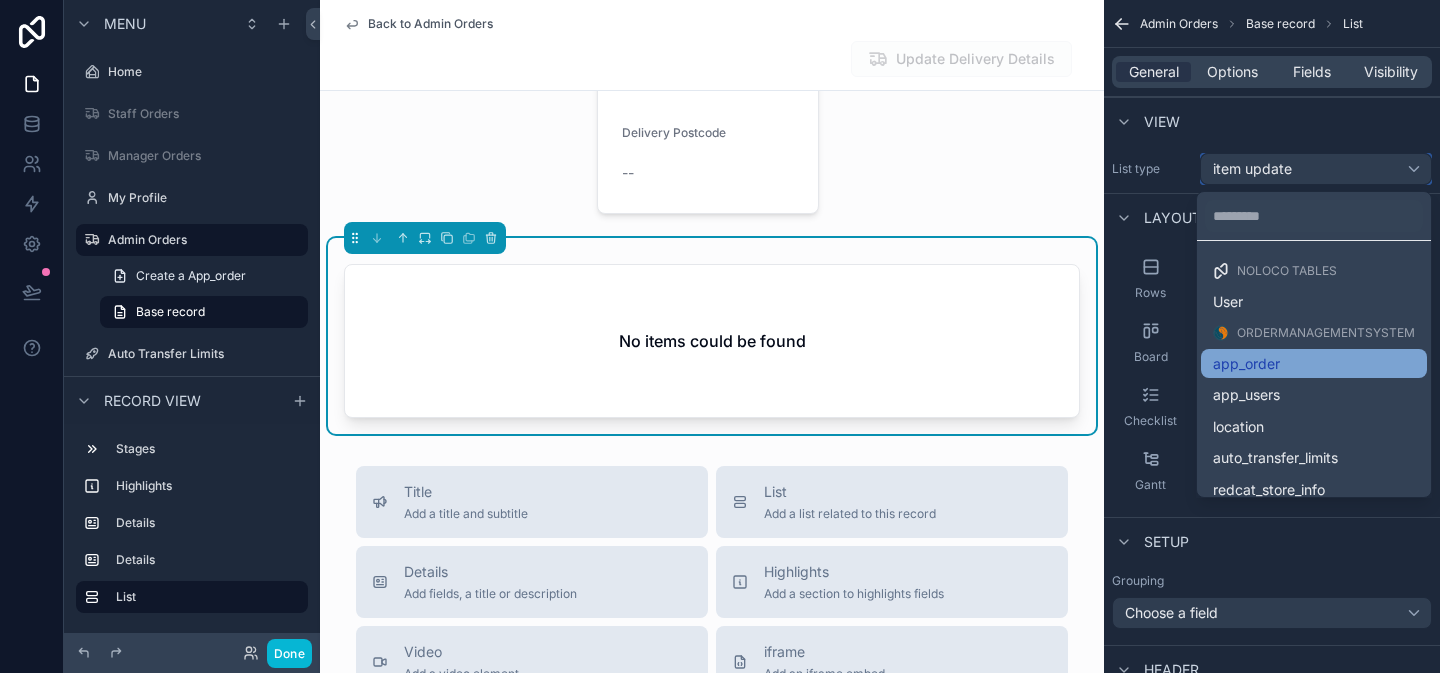 scroll, scrollTop: 200, scrollLeft: 0, axis: vertical 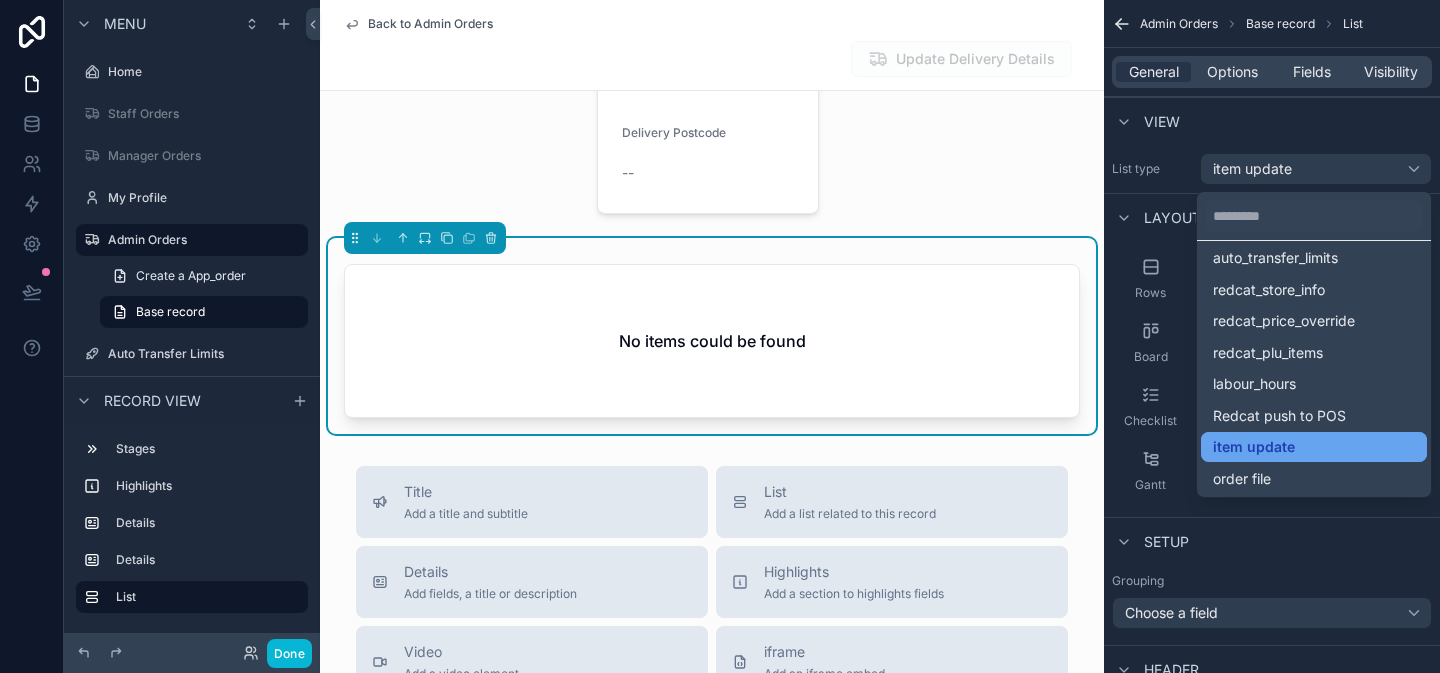 click on "item update" at bounding box center [1254, 447] 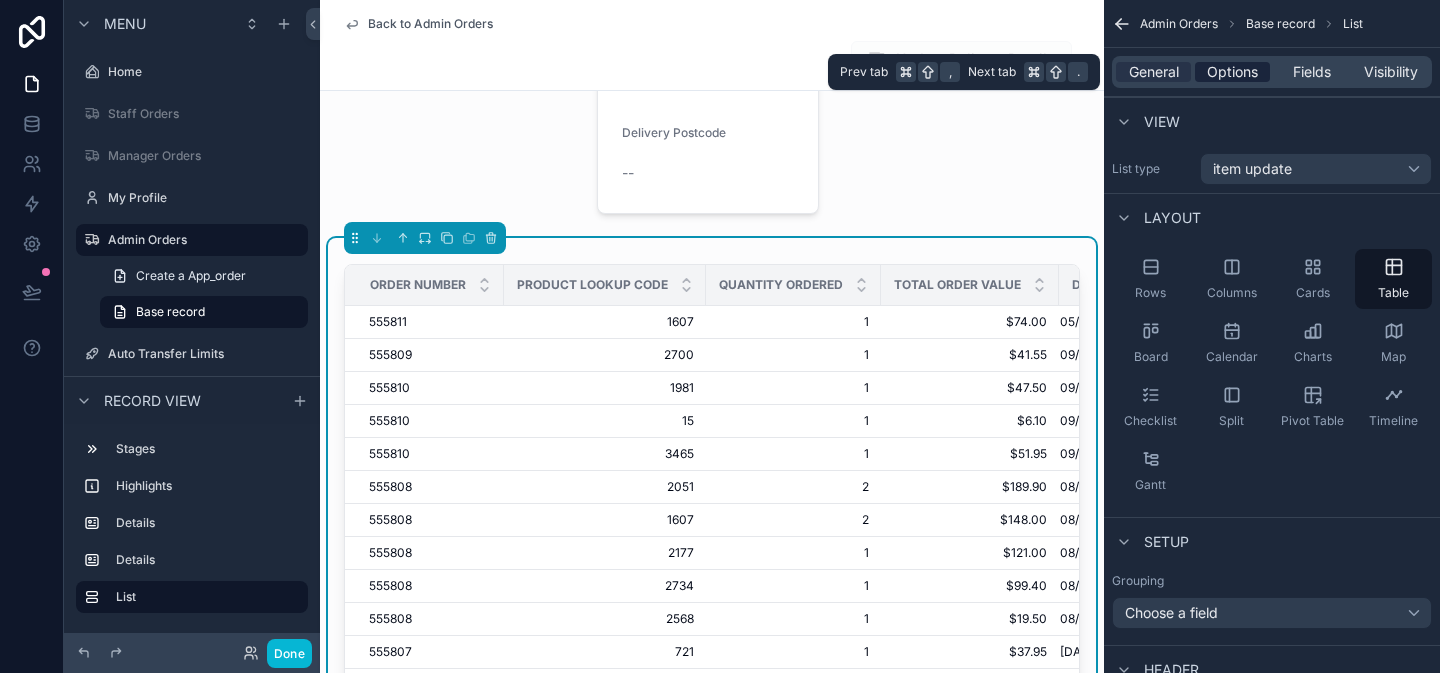 click on "Options" at bounding box center (1232, 72) 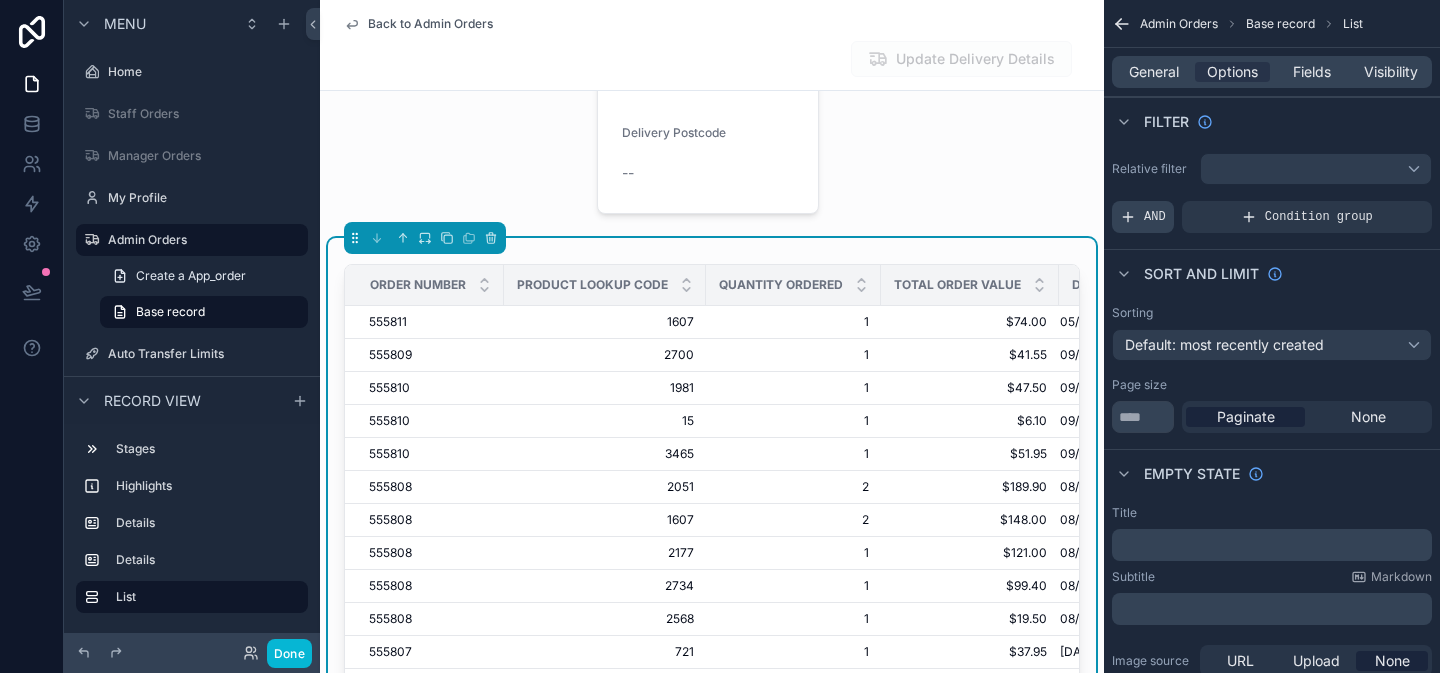 click on "AND" at bounding box center [1143, 217] 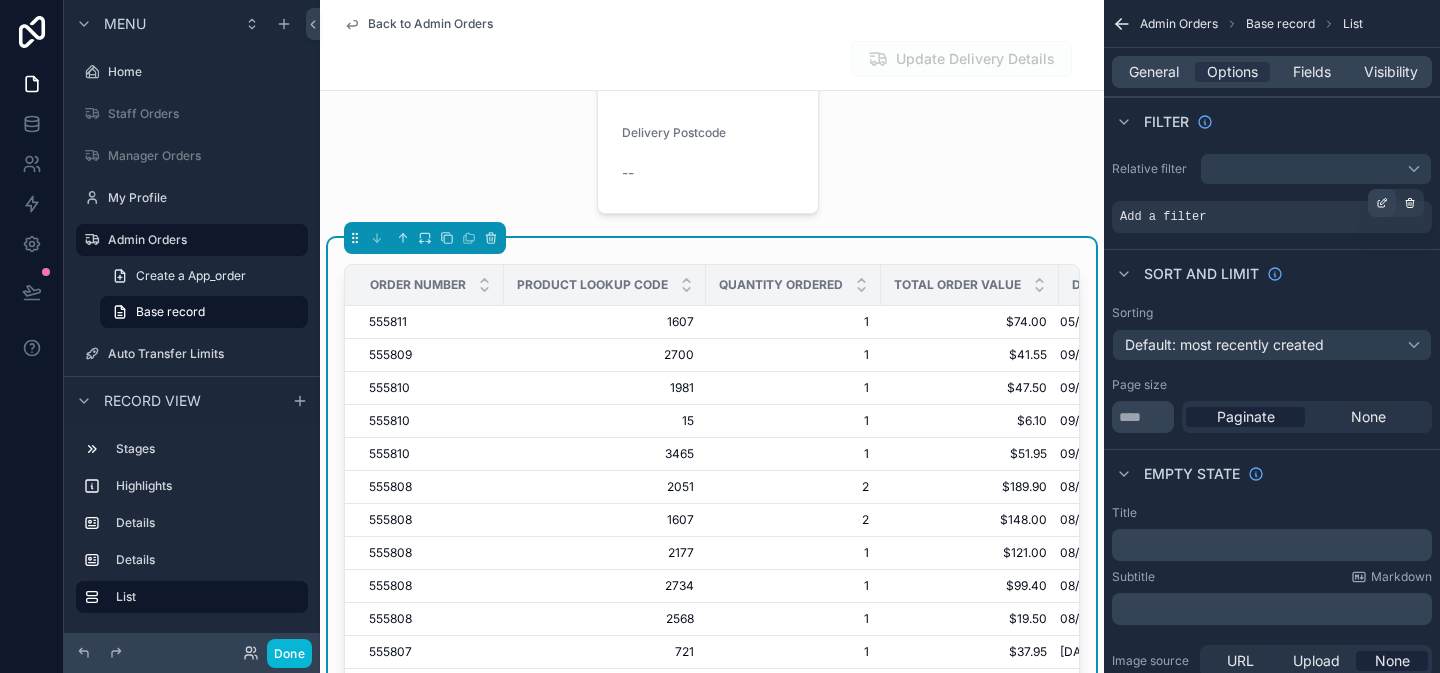 click 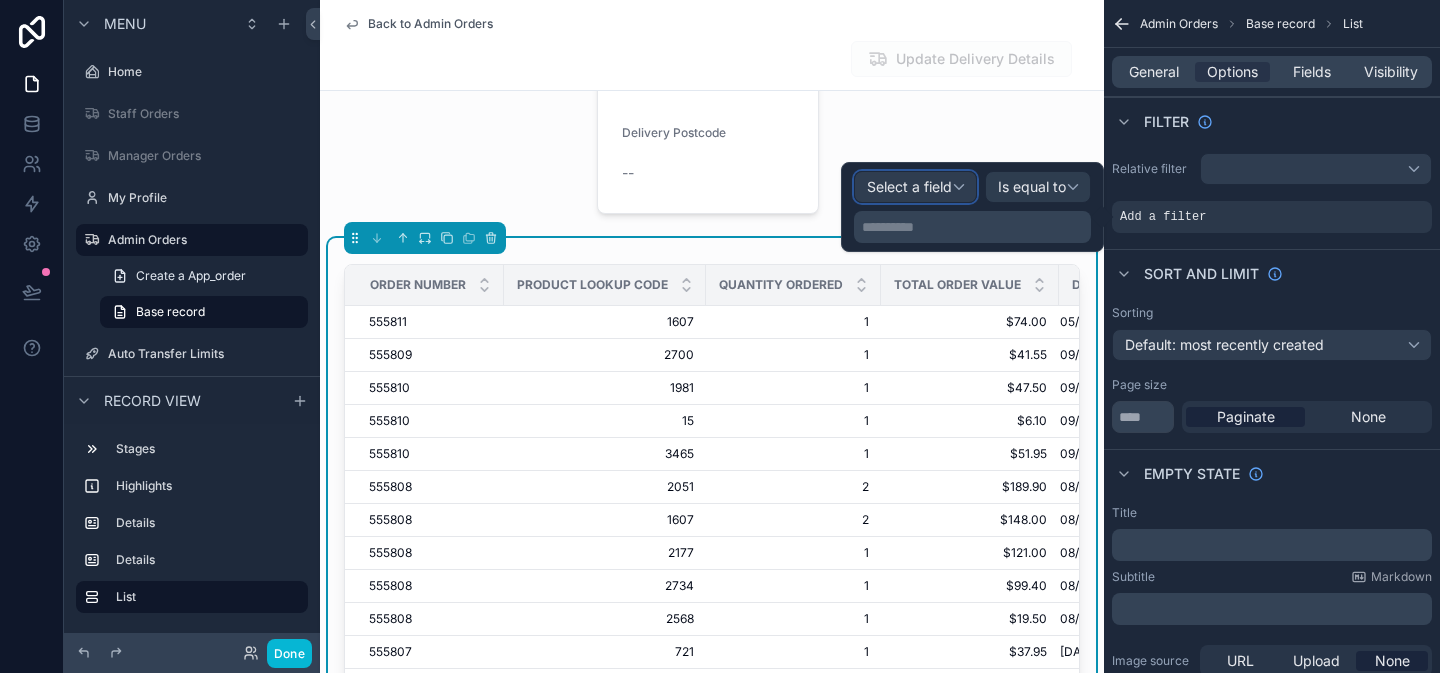 click on "Select a field" at bounding box center (915, 187) 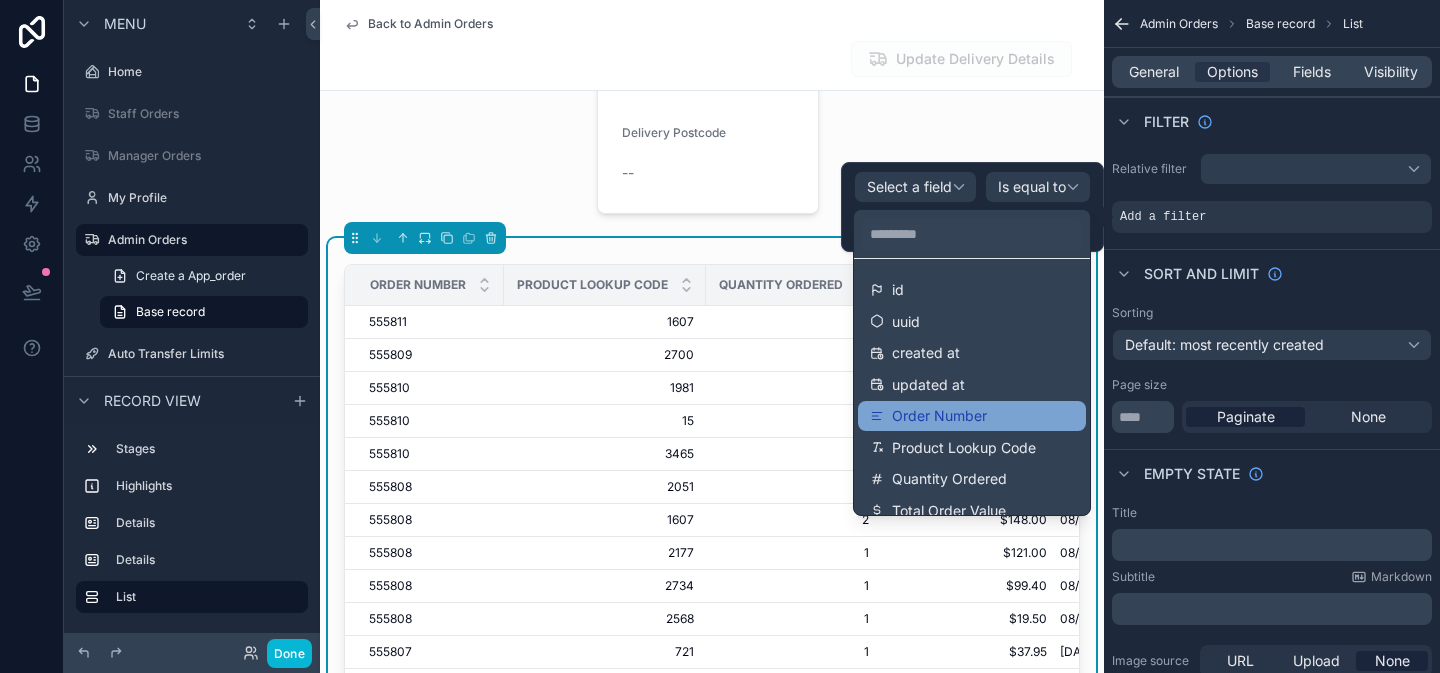 click on "Order Number" at bounding box center (972, 416) 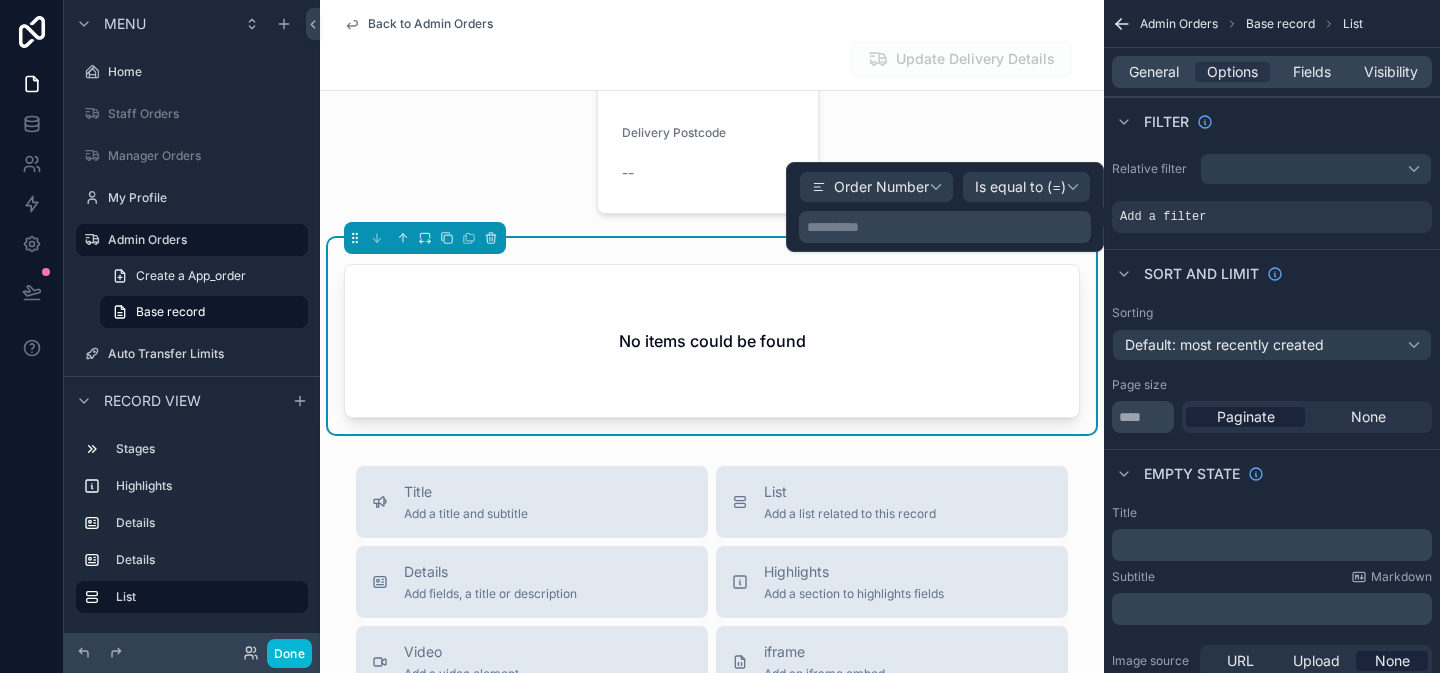 click on "**********" at bounding box center [947, 227] 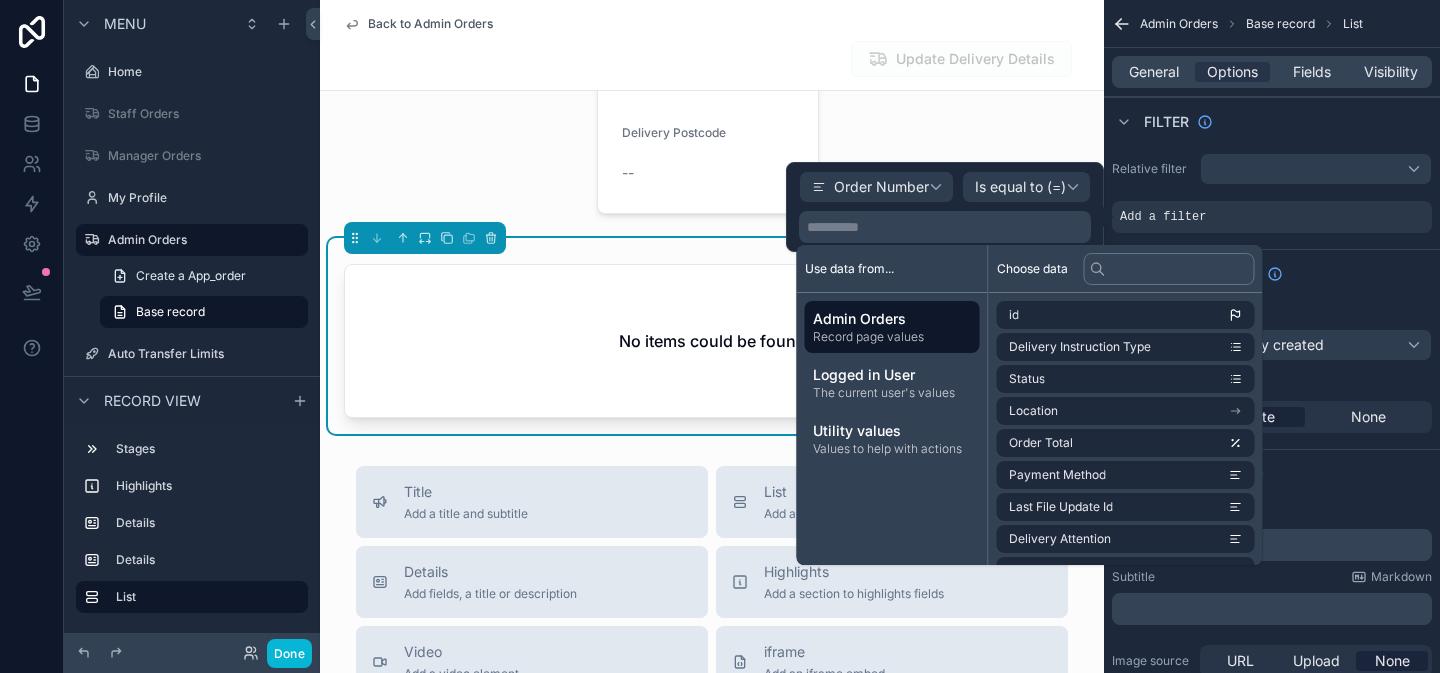 click on "Record page values" at bounding box center (892, 337) 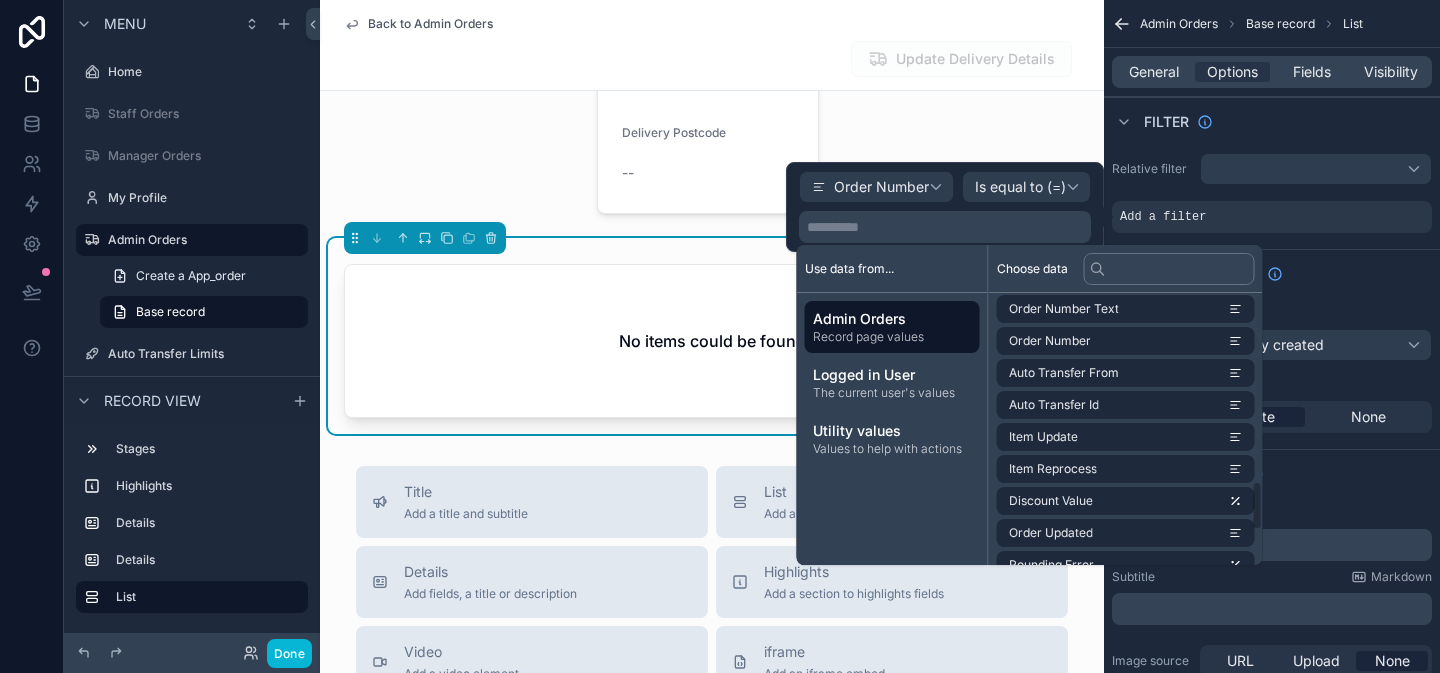 scroll, scrollTop: 994, scrollLeft: 0, axis: vertical 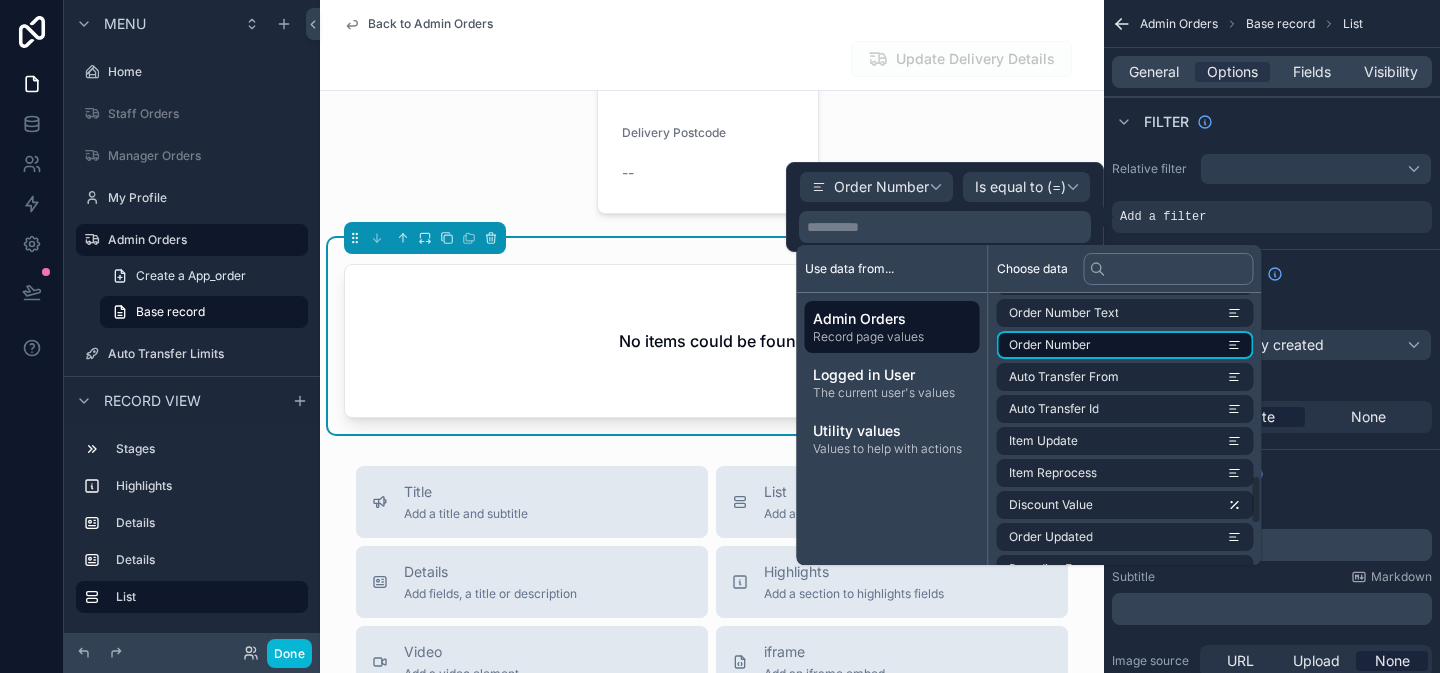click on "Order Number" at bounding box center (1125, 345) 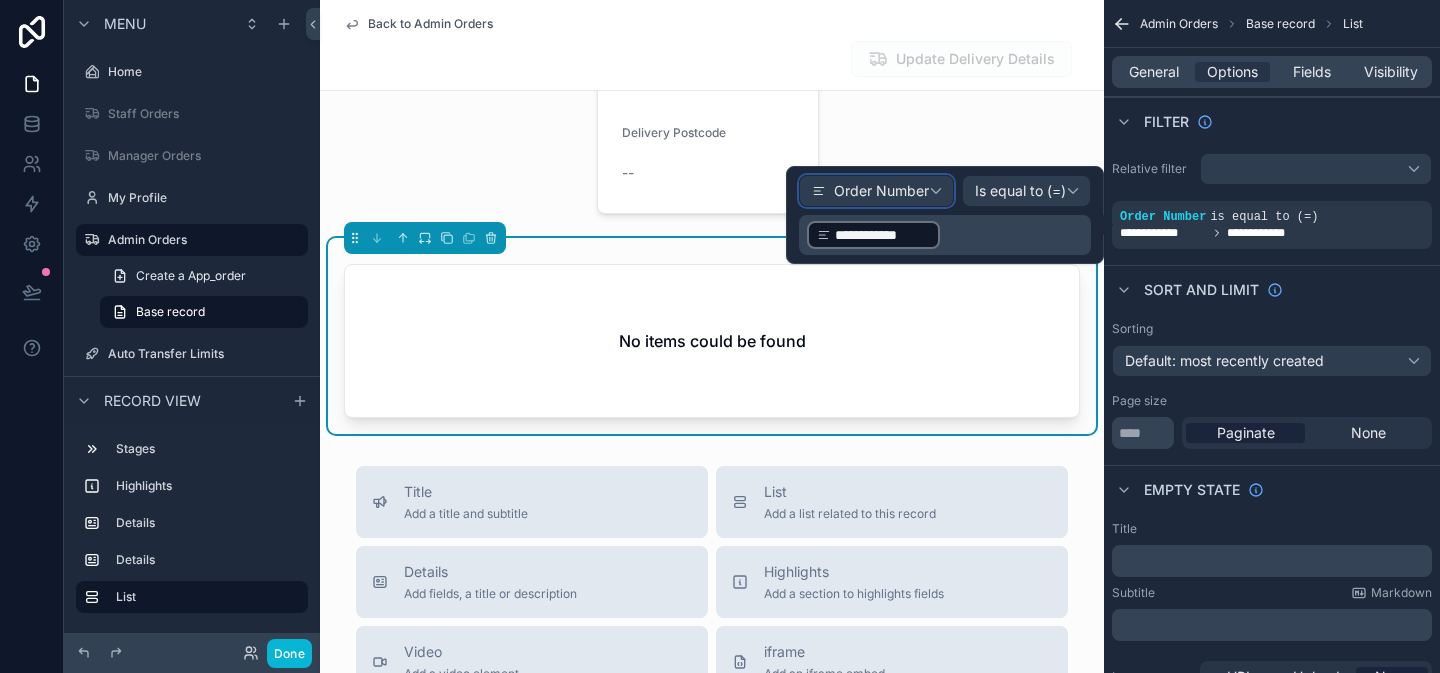 click on "Order Number" at bounding box center (881, 191) 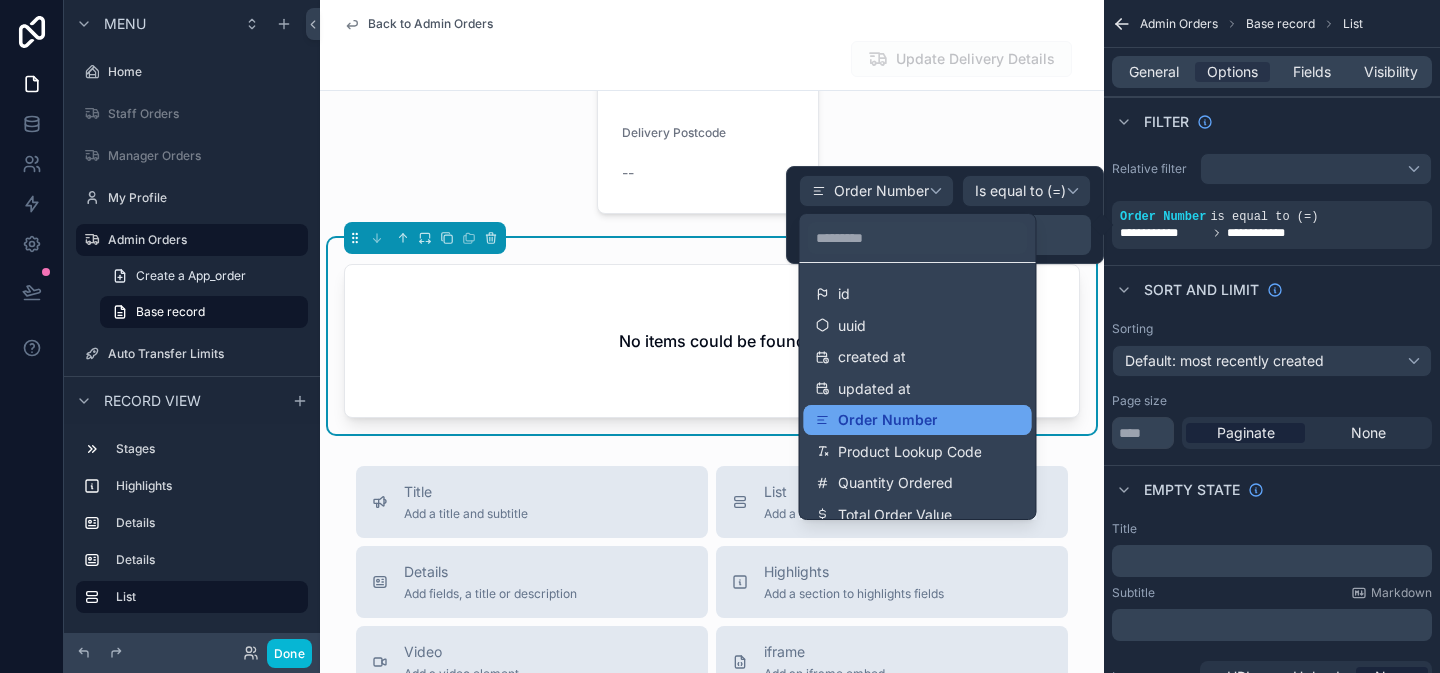 click on "Order Number" at bounding box center (888, 420) 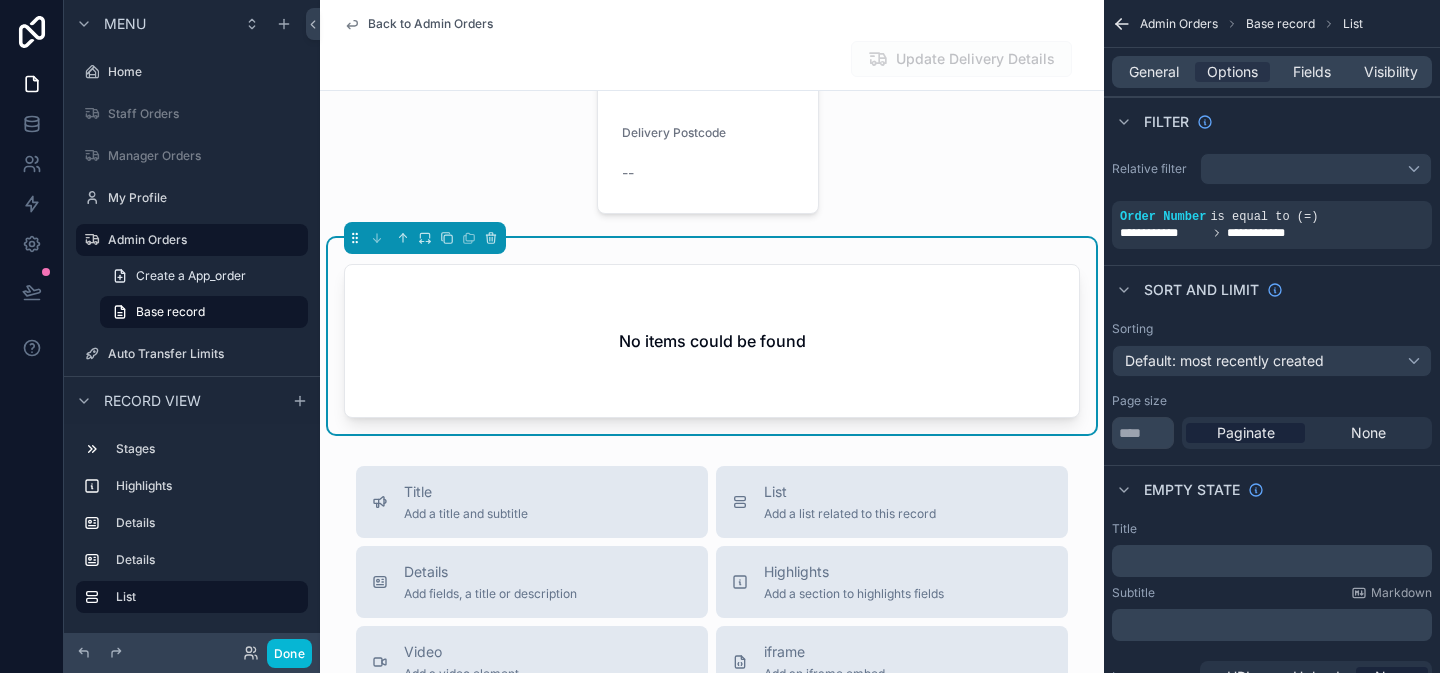 click on "No items could be found" at bounding box center (712, 341) 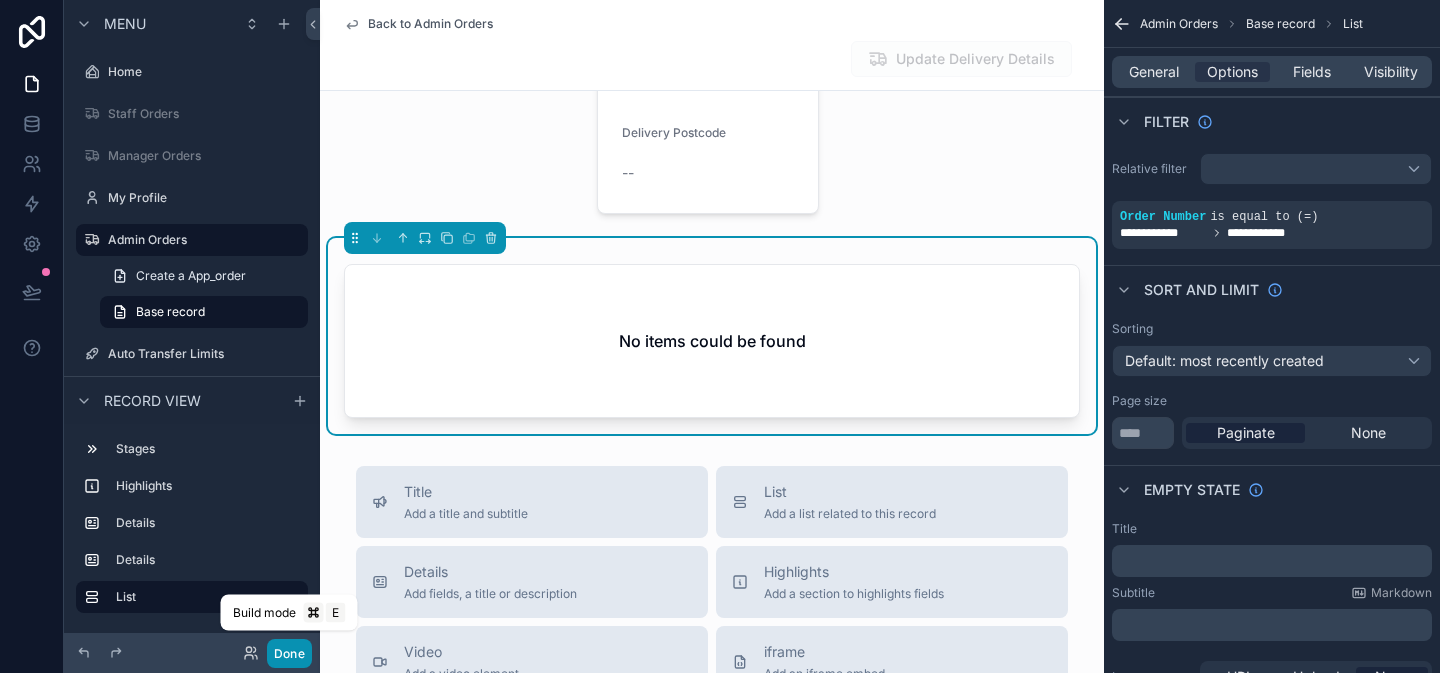click on "Done" at bounding box center [289, 653] 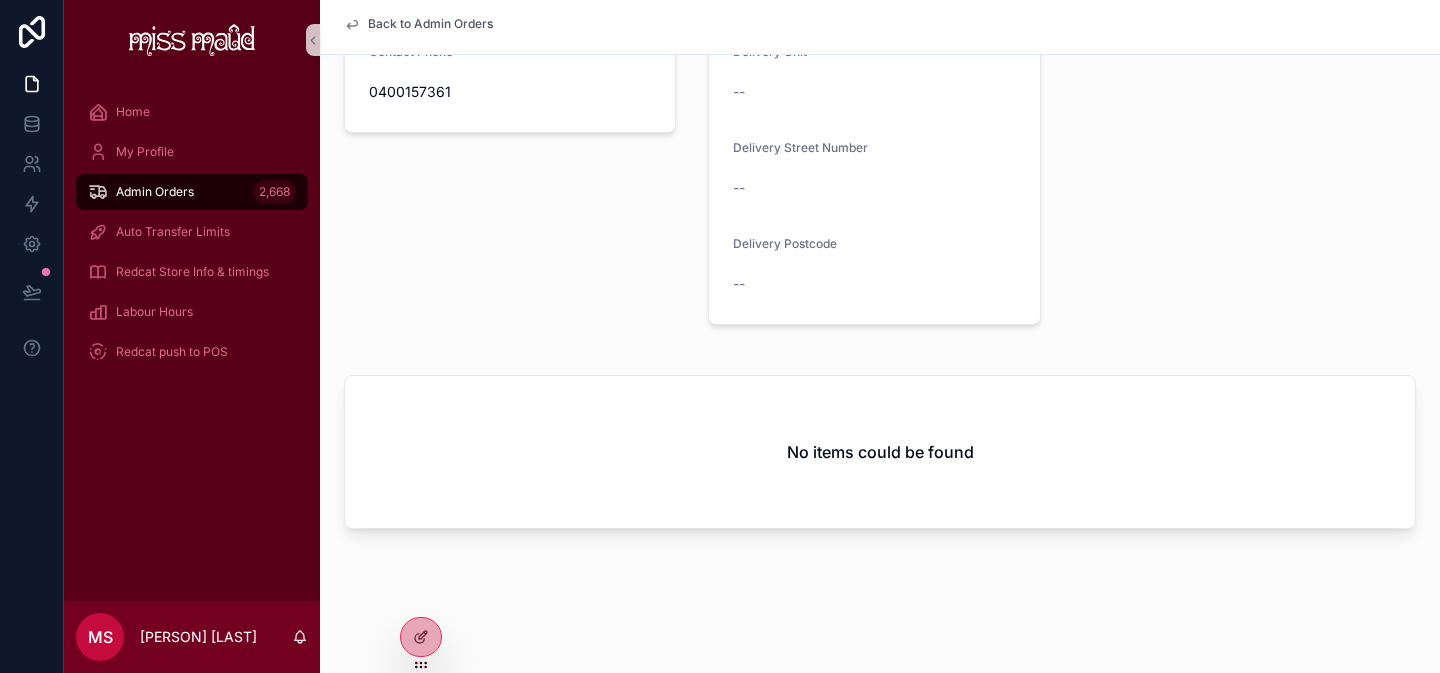 scroll, scrollTop: 956, scrollLeft: 0, axis: vertical 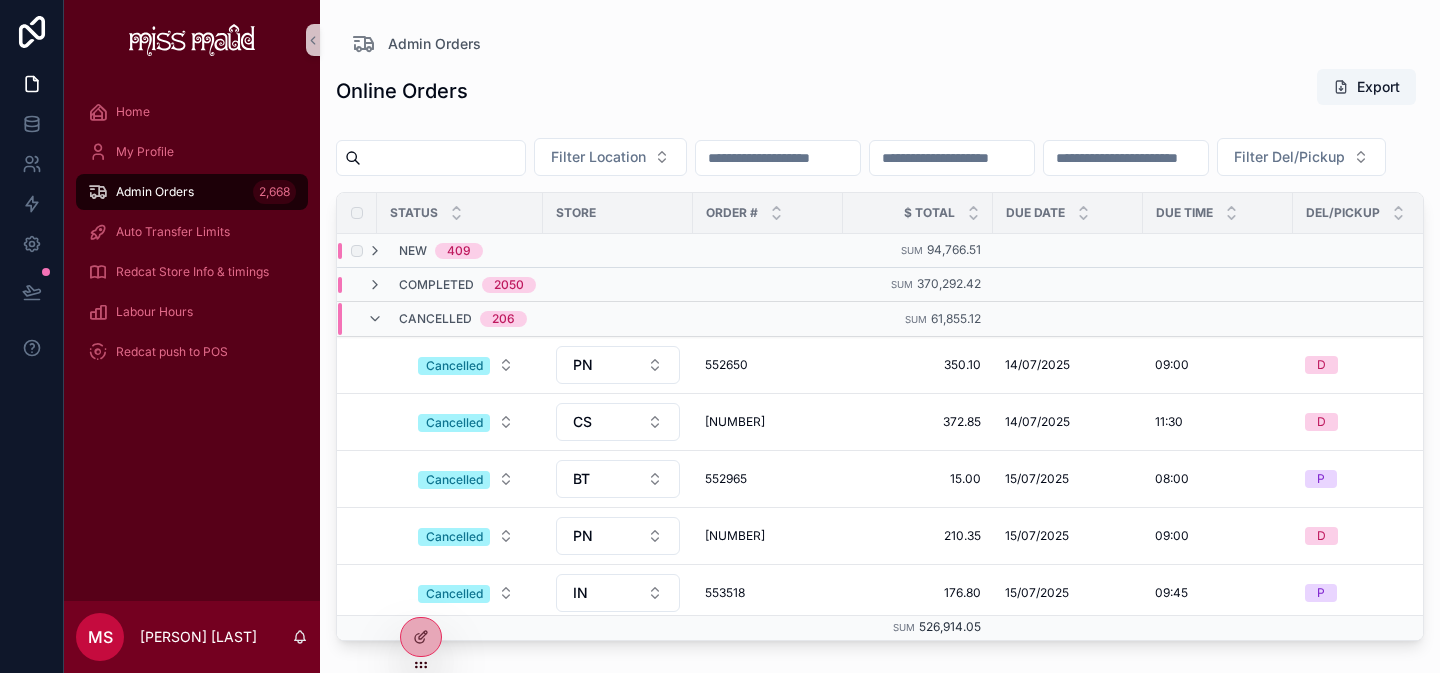 click on "New 409" at bounding box center (441, 251) 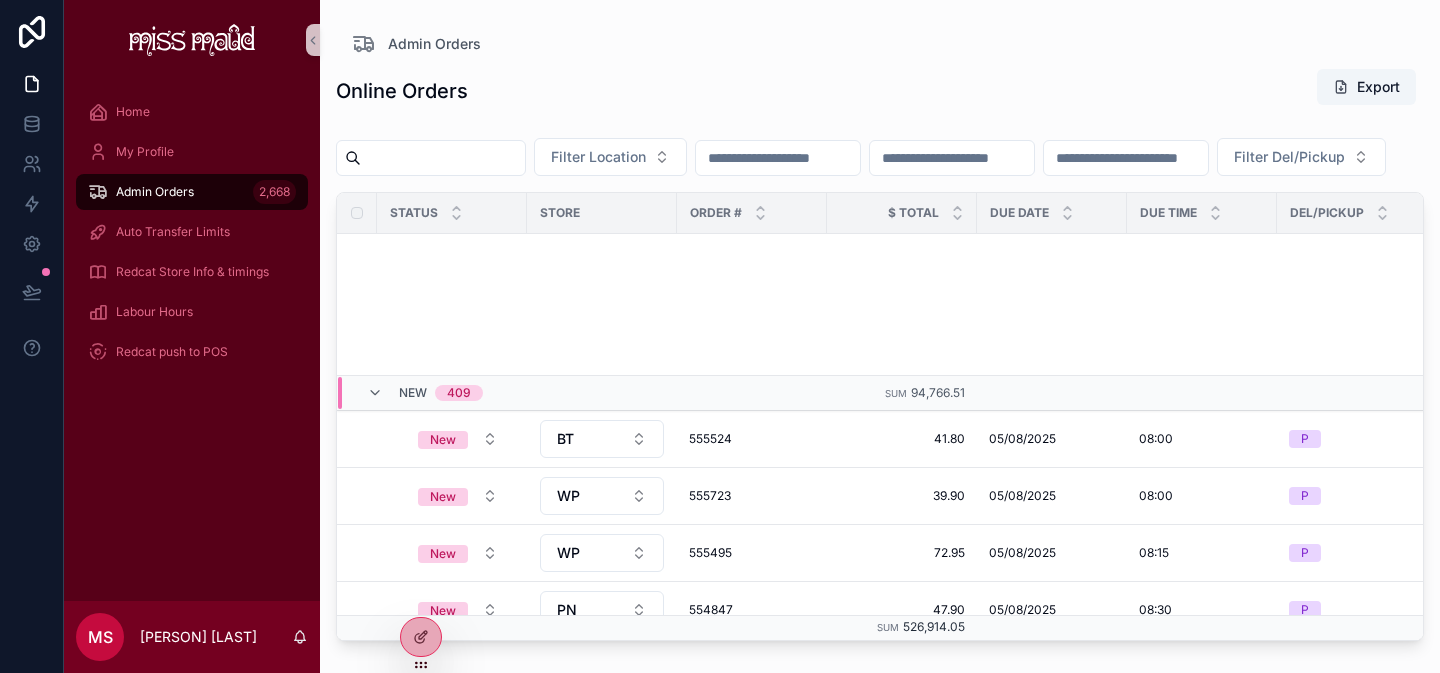 scroll, scrollTop: 749, scrollLeft: 0, axis: vertical 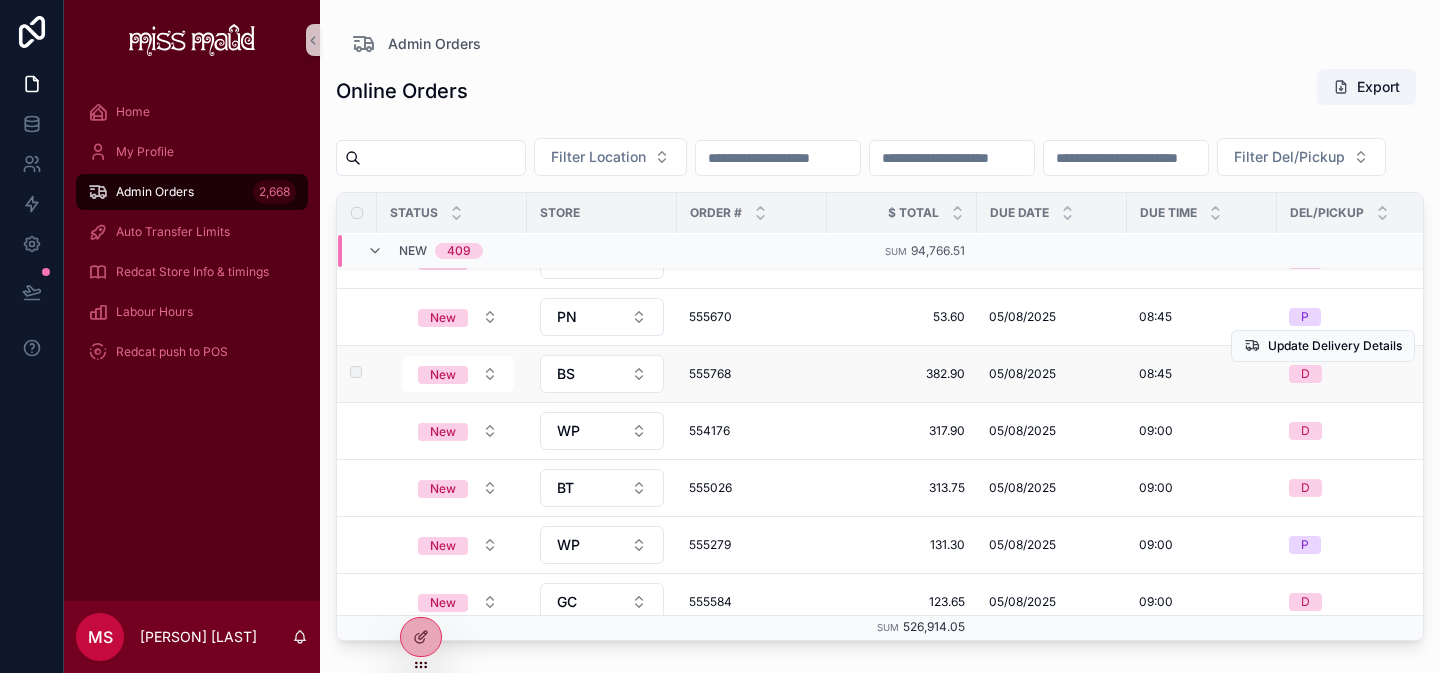 click on "555768" at bounding box center (752, 374) 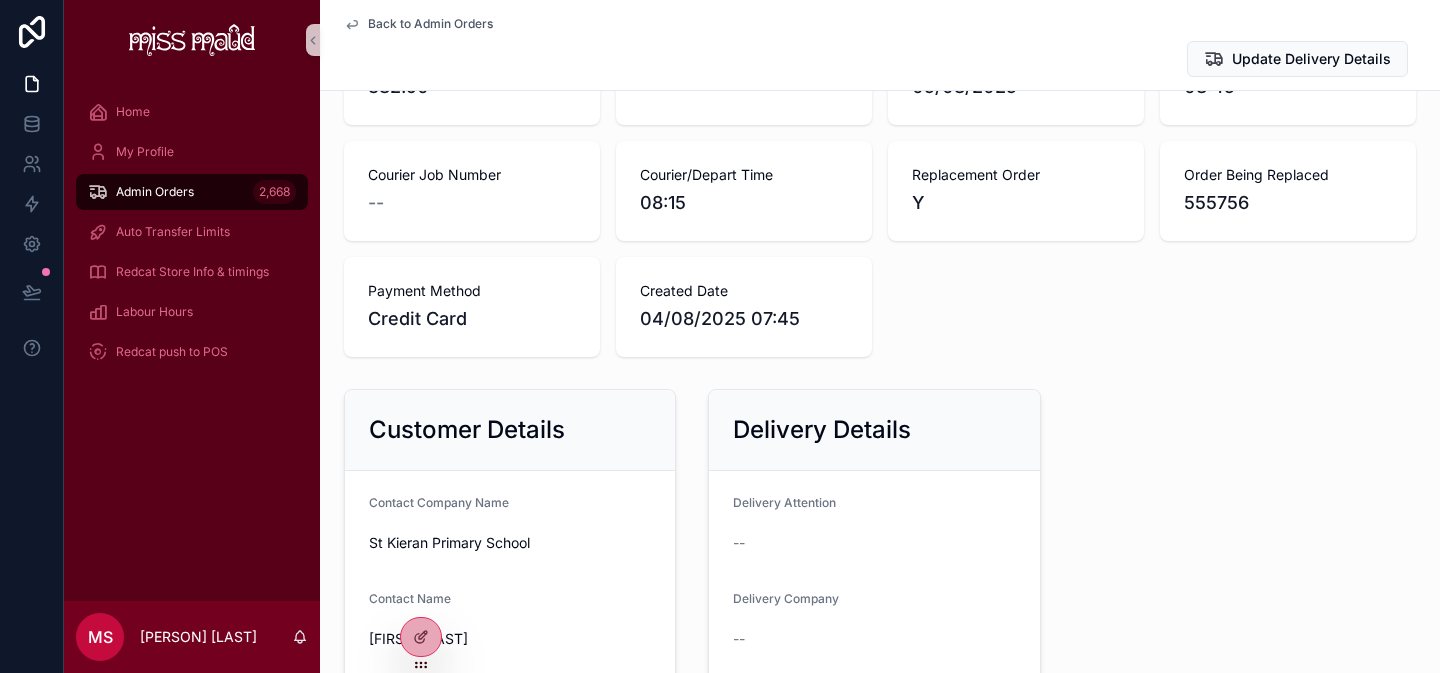 scroll, scrollTop: 1126, scrollLeft: 0, axis: vertical 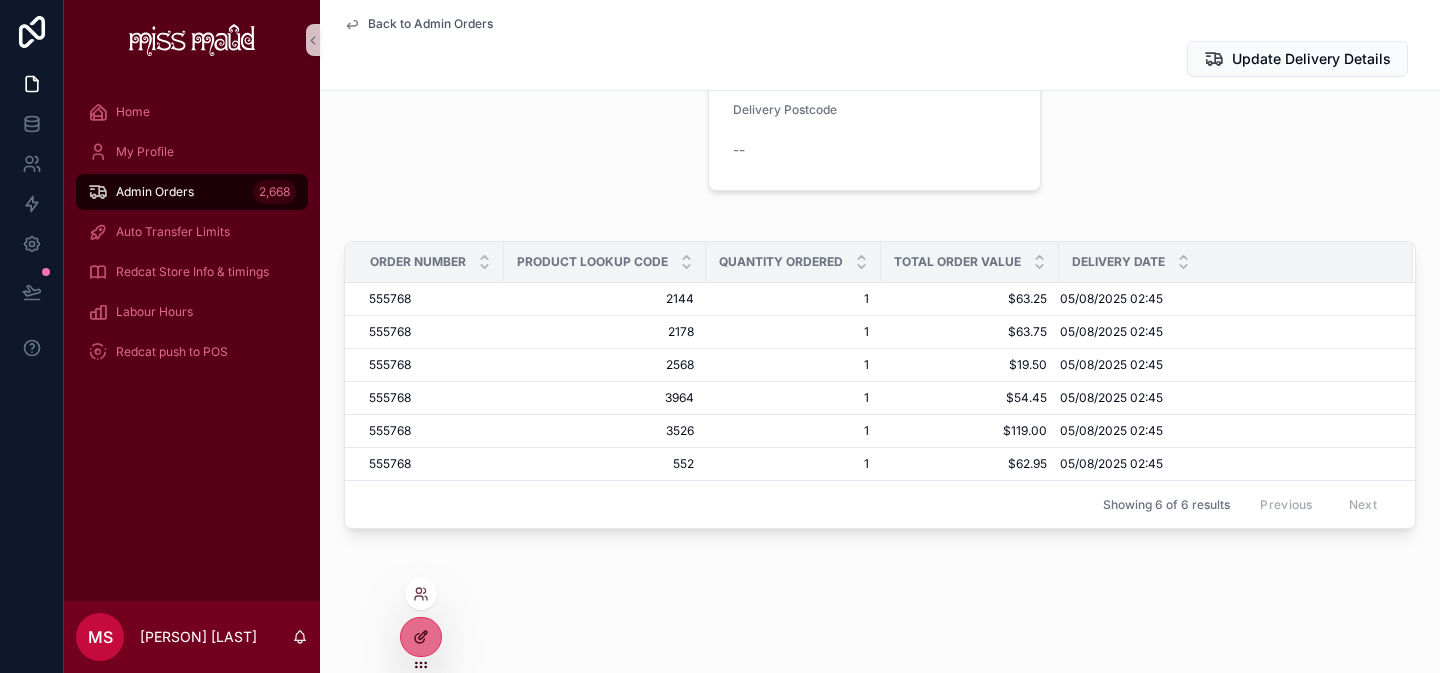 click at bounding box center (421, 637) 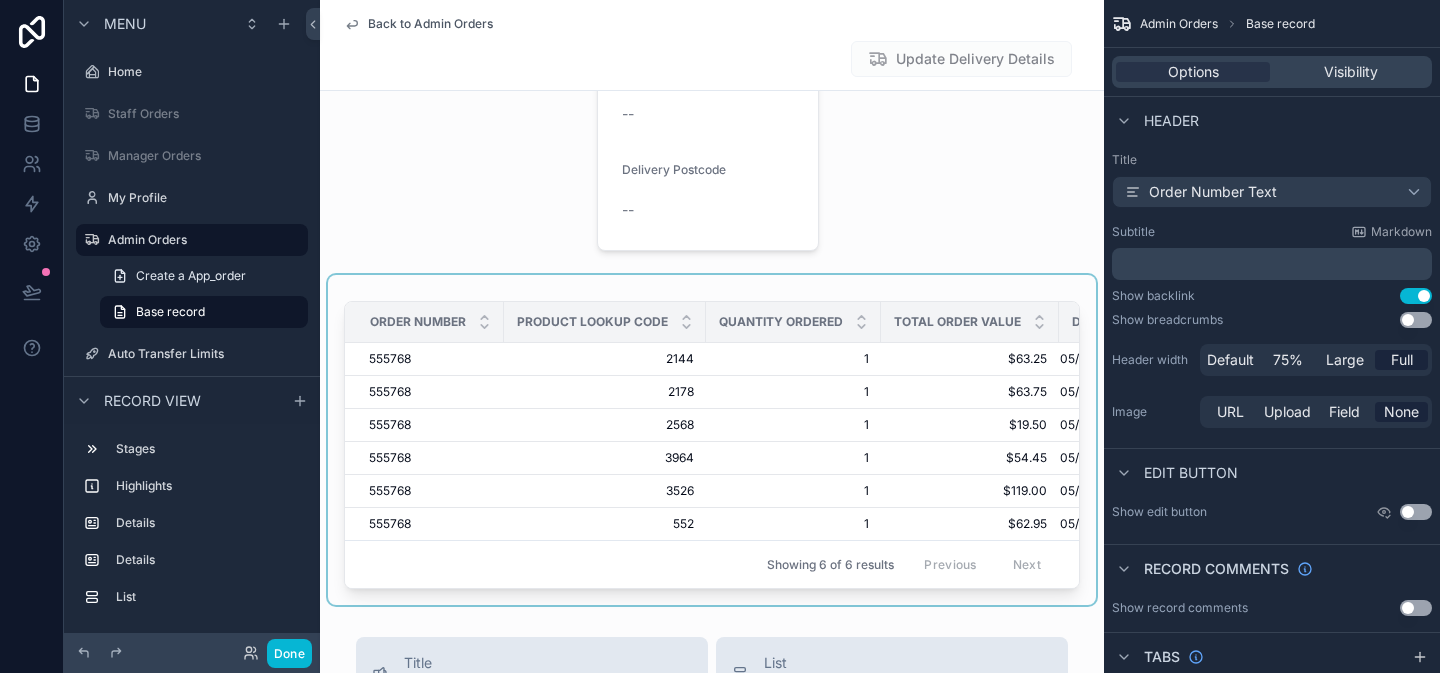 click at bounding box center [712, 440] 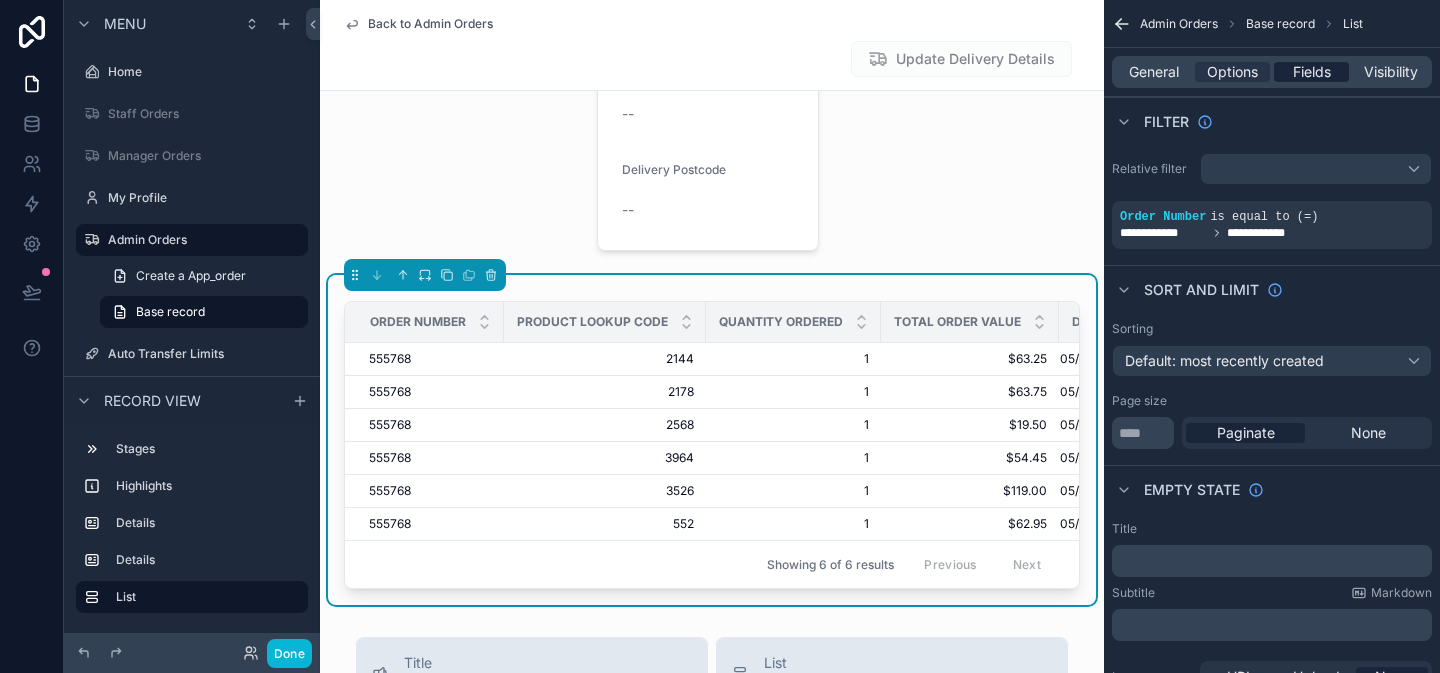 click on "Fields" at bounding box center (1312, 72) 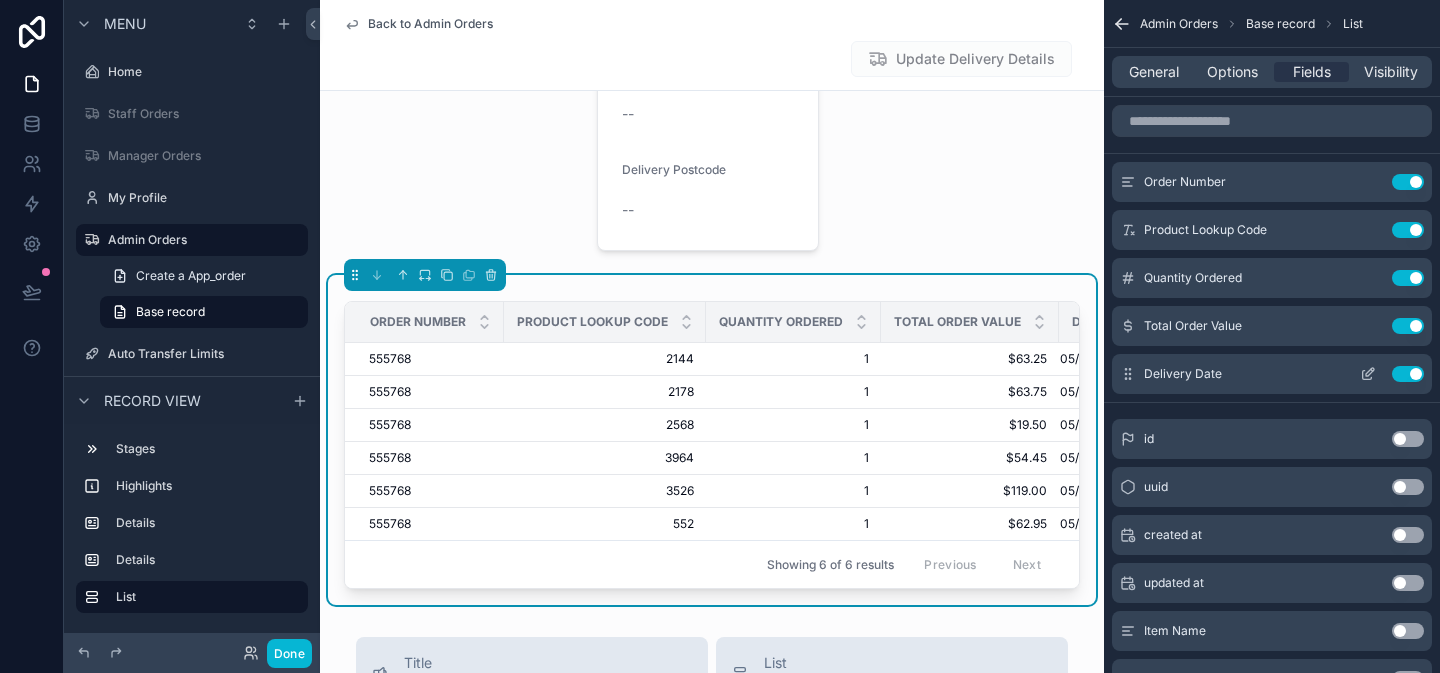 click on "Use setting" at bounding box center (1408, 374) 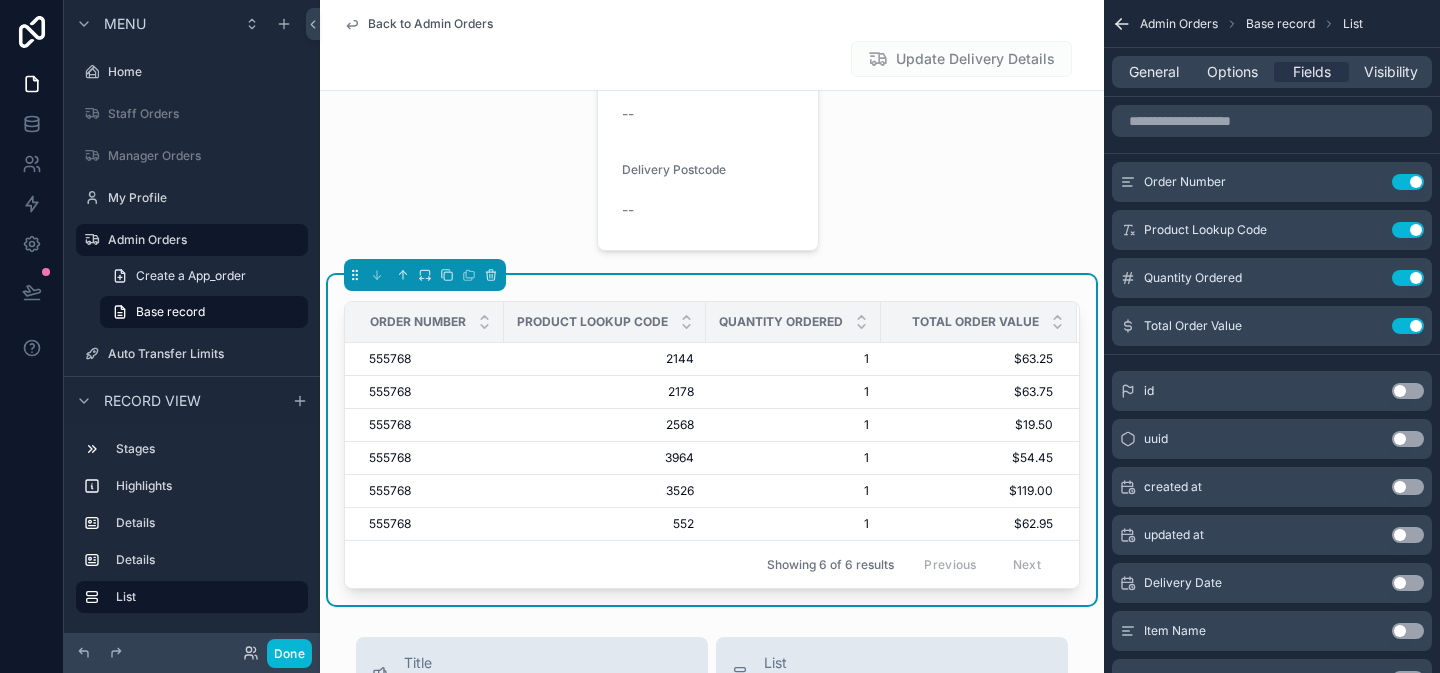 click on "Use setting" at bounding box center (1408, 631) 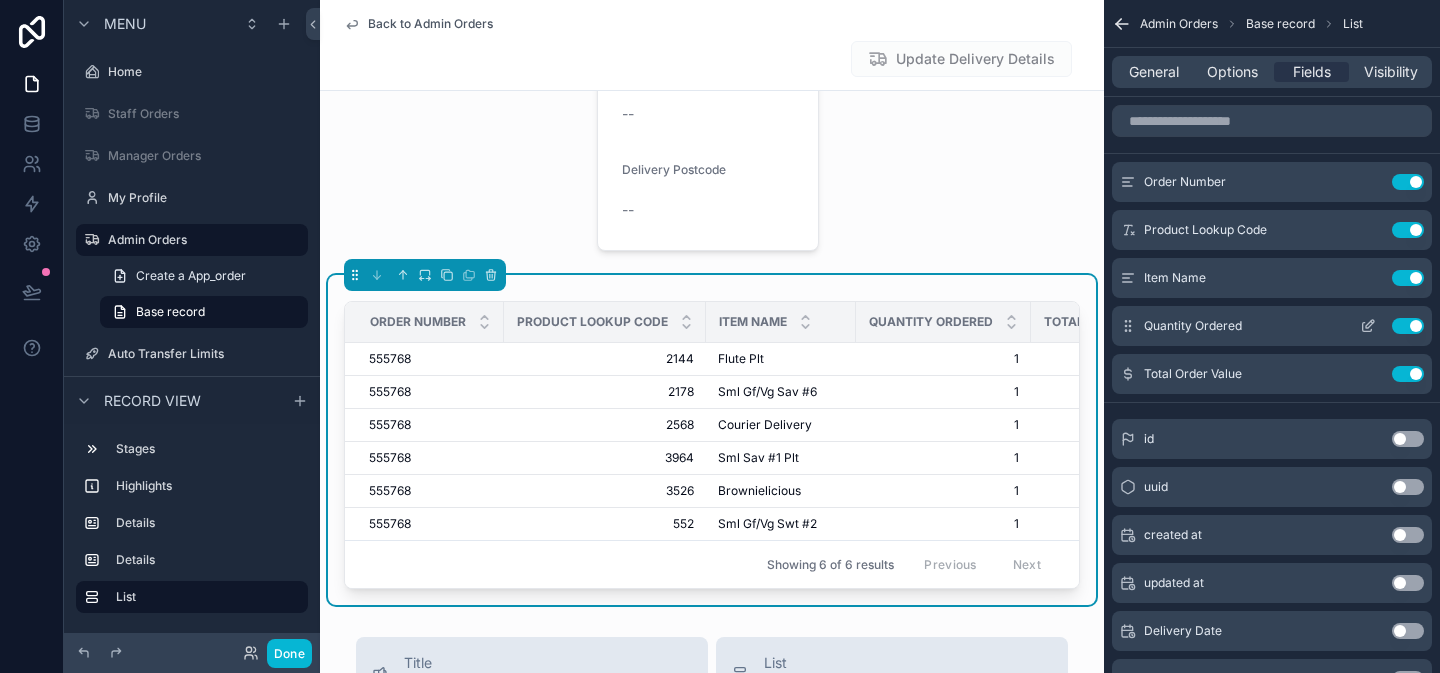 click 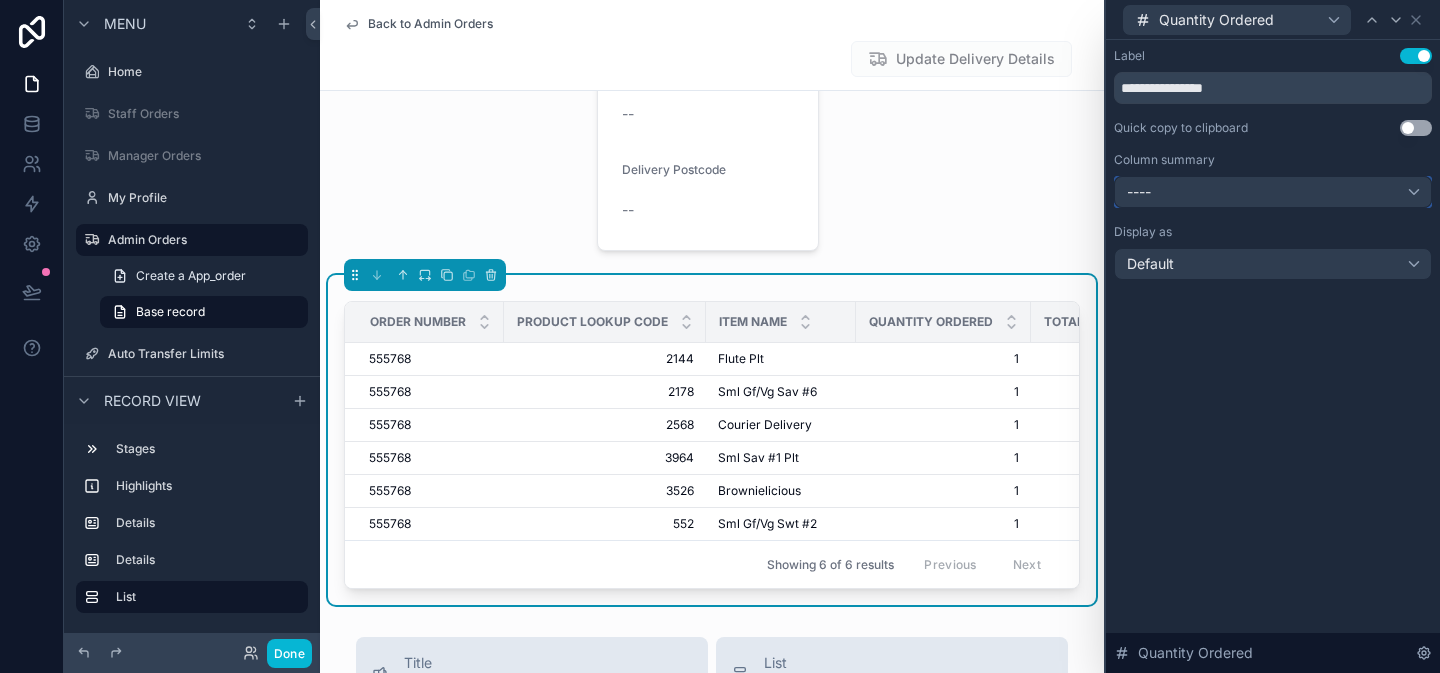 click on "----" at bounding box center (1273, 192) 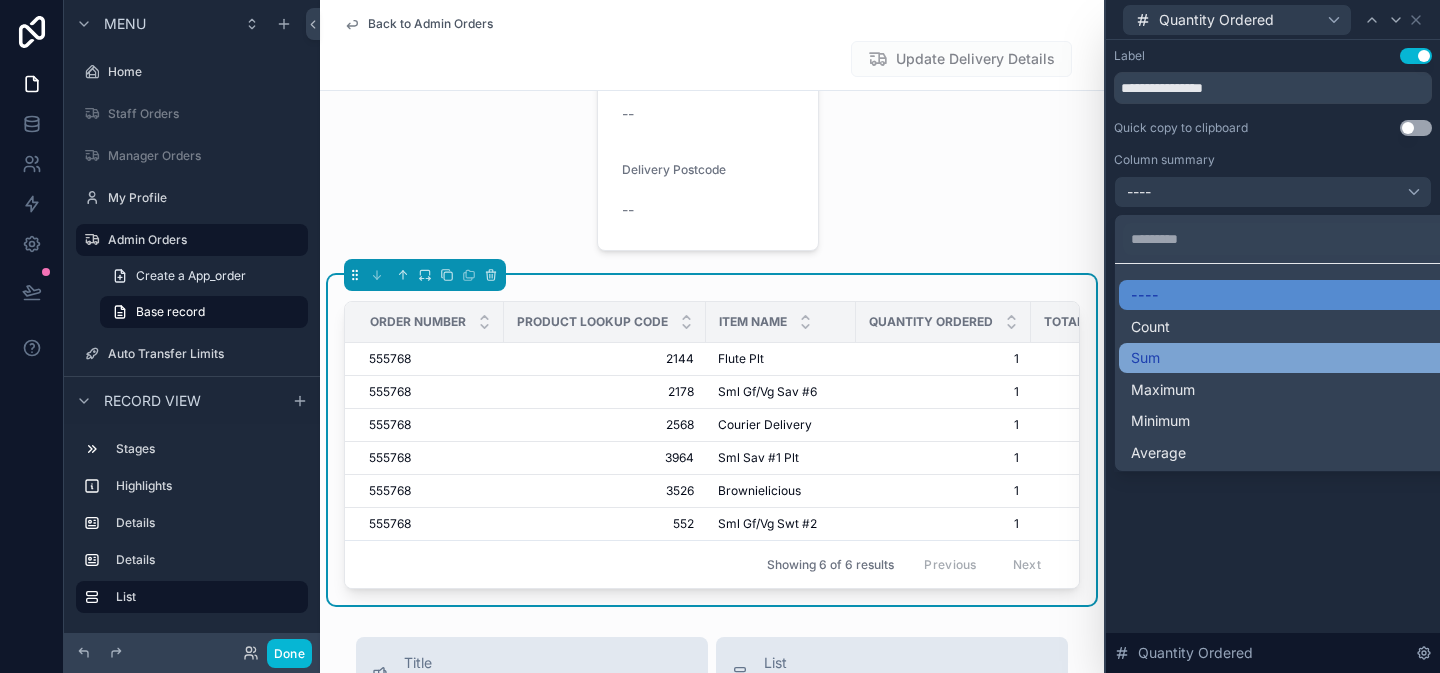 click on "Sum" at bounding box center (1297, 358) 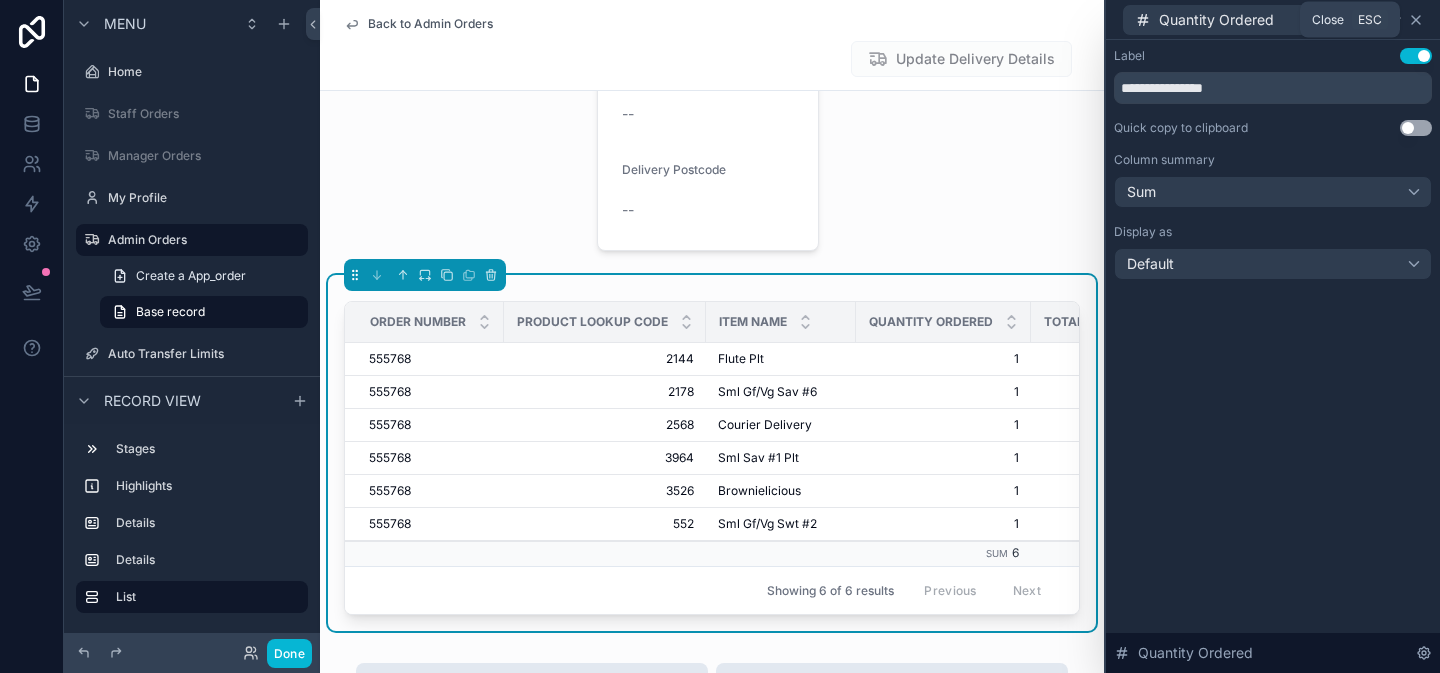 click 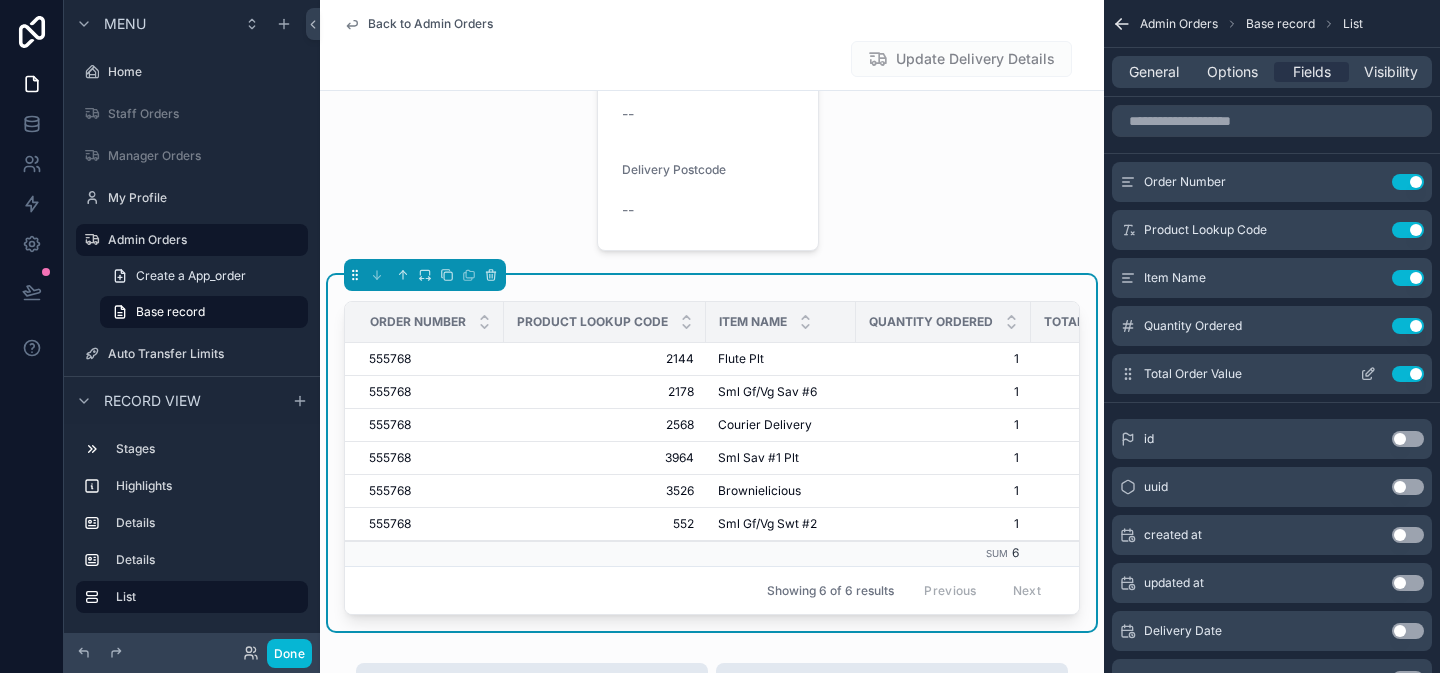 click 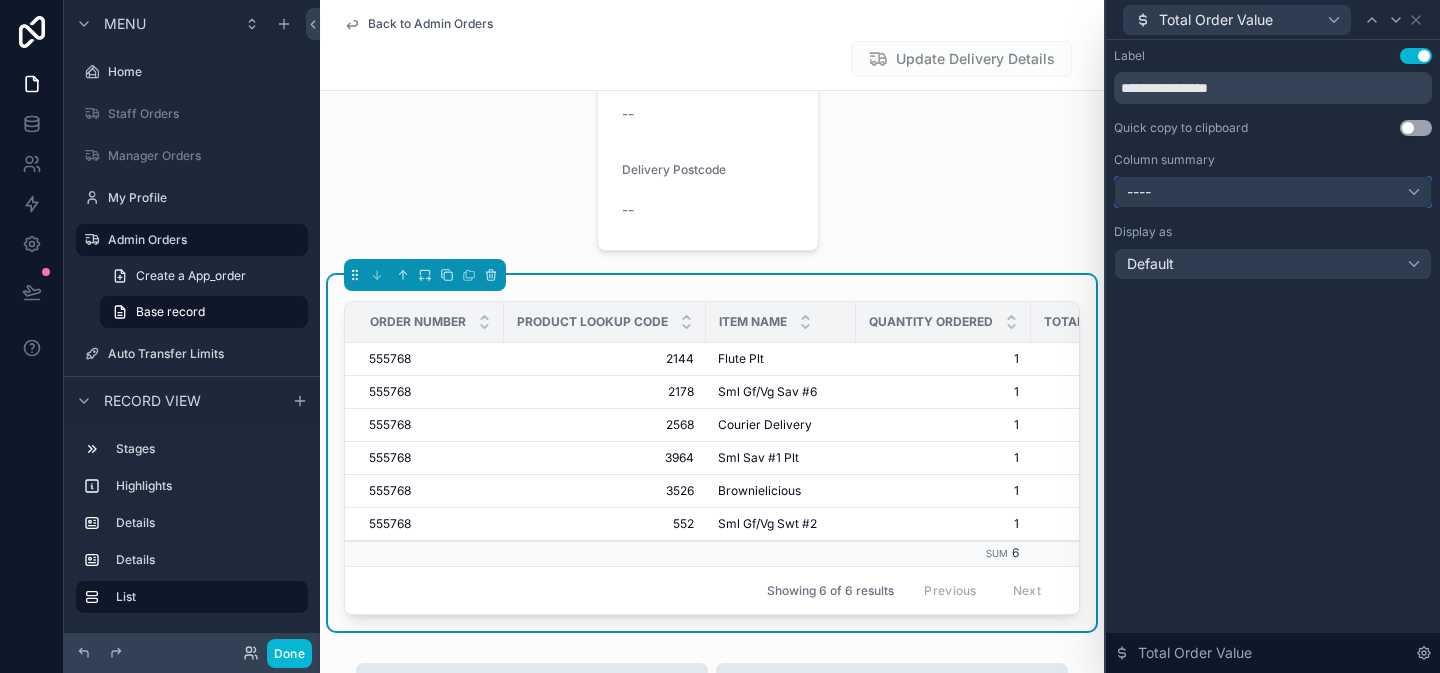 click on "----" at bounding box center (1273, 192) 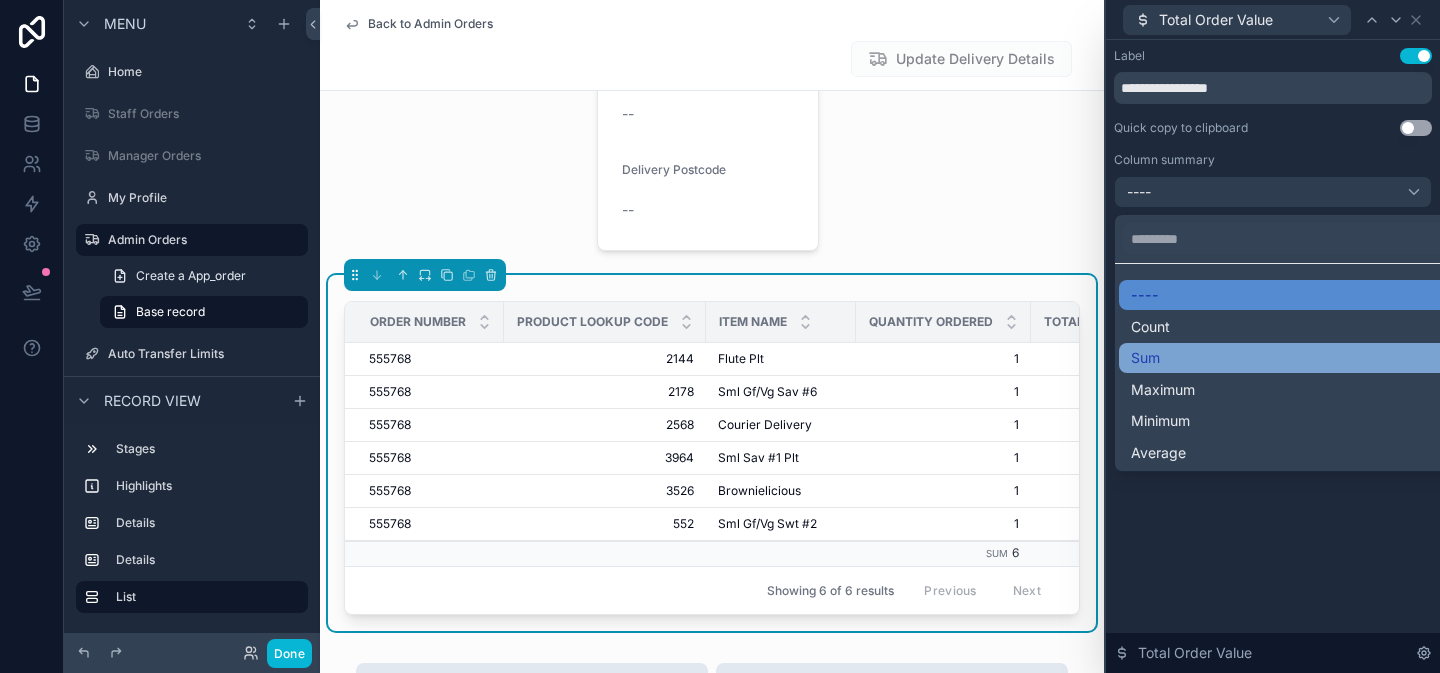 click on "Sum" at bounding box center [1297, 358] 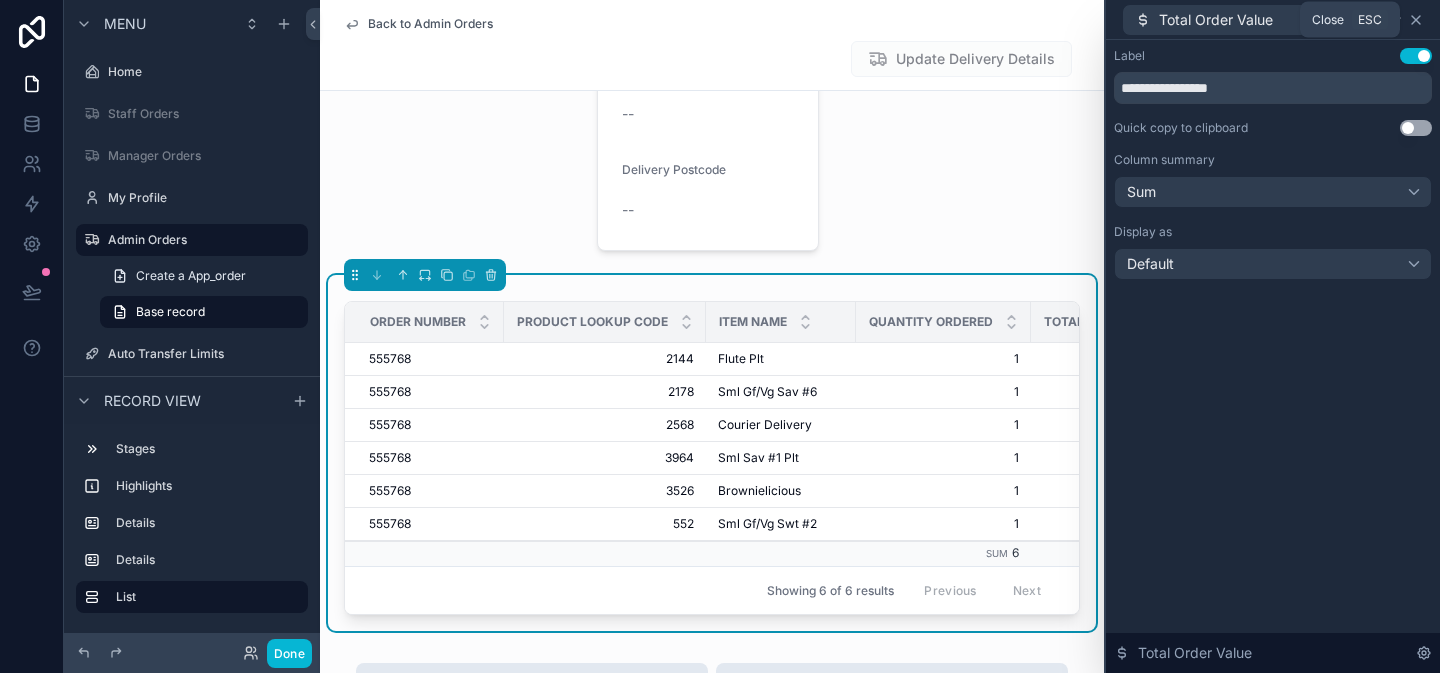 click 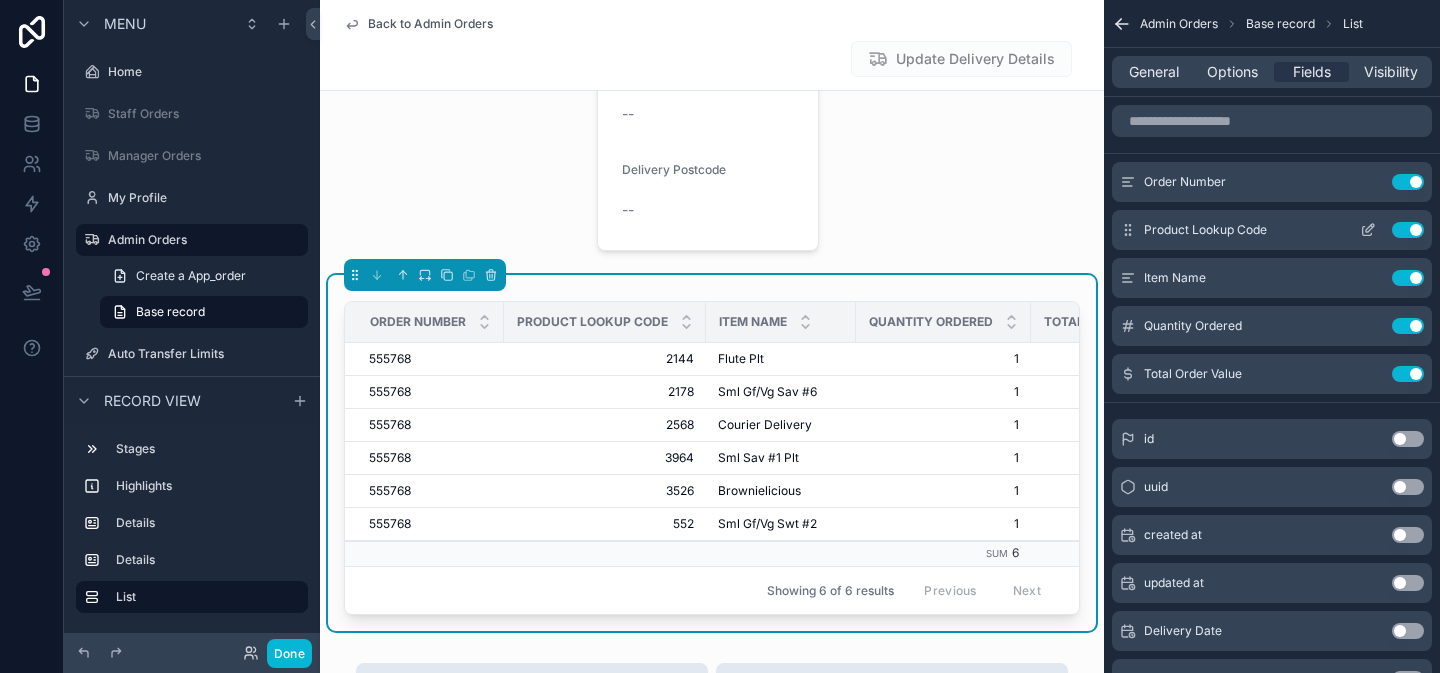click 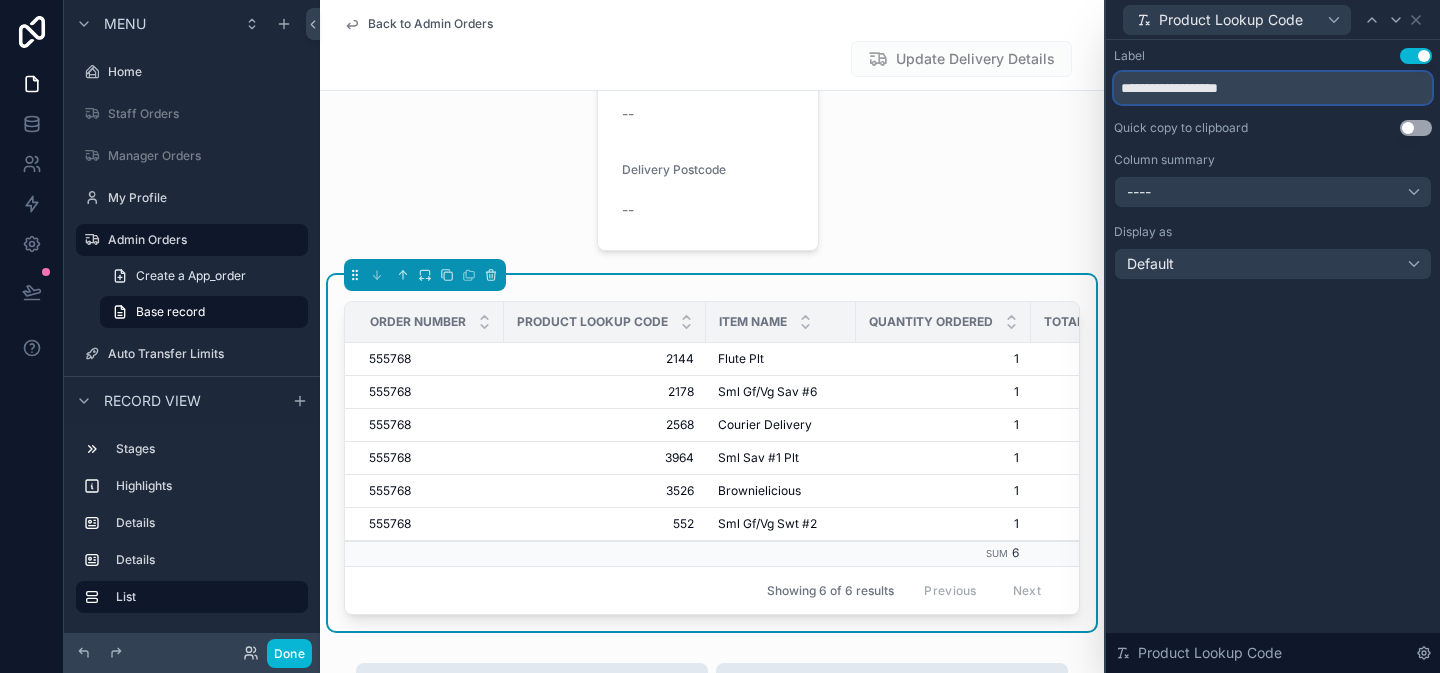 drag, startPoint x: 1296, startPoint y: 92, endPoint x: 1117, endPoint y: 88, distance: 179.0447 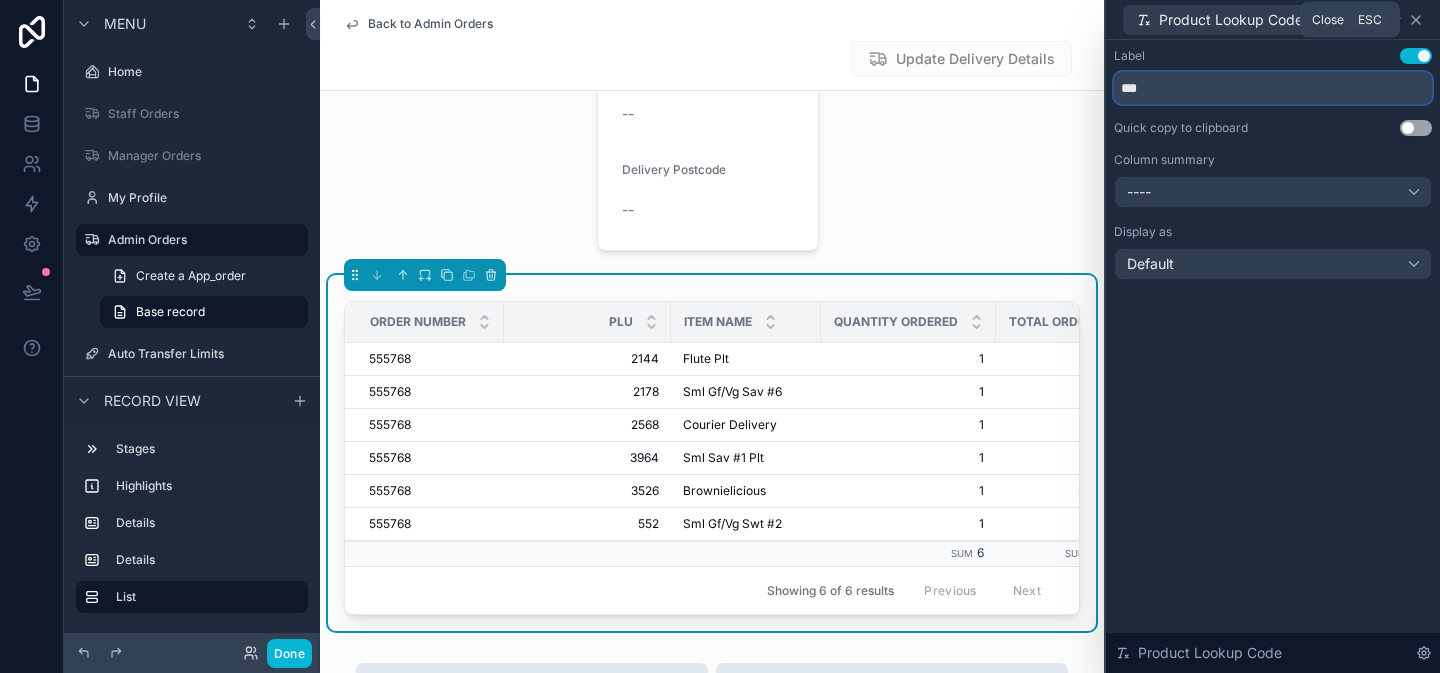 type on "***" 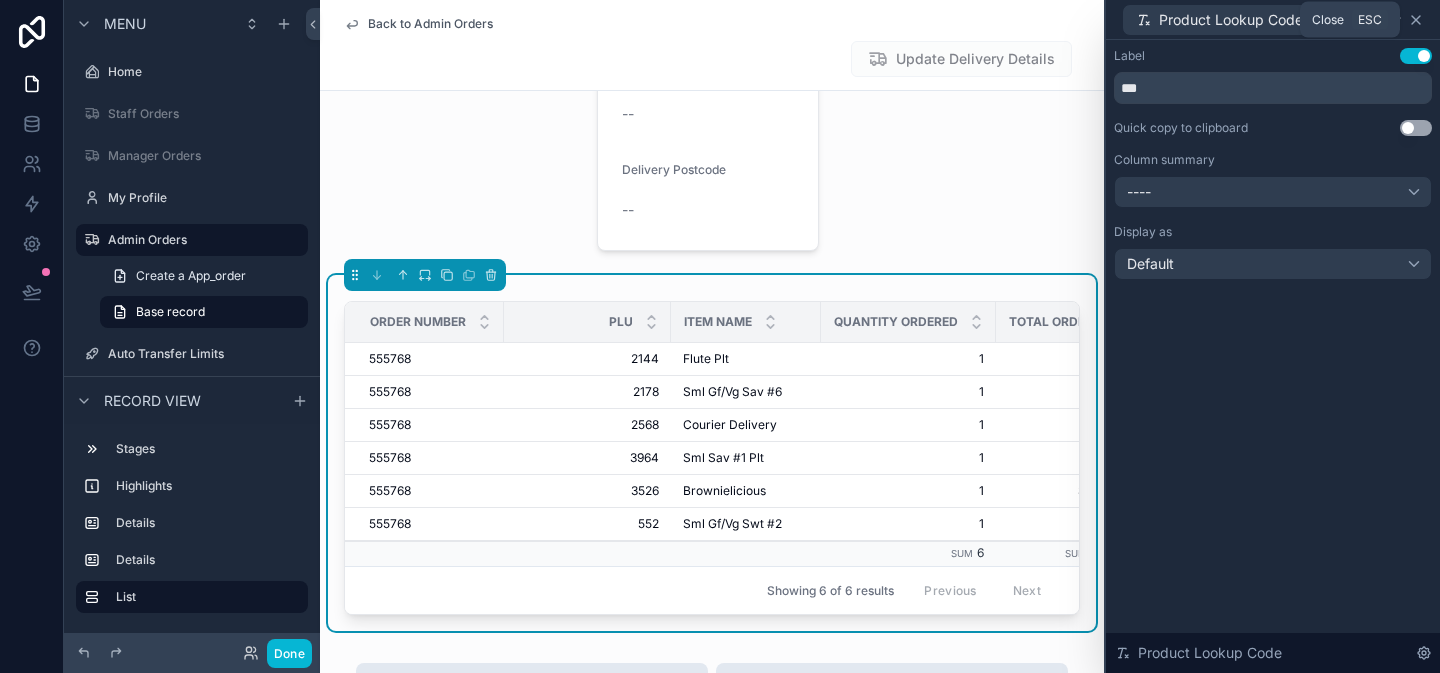 click 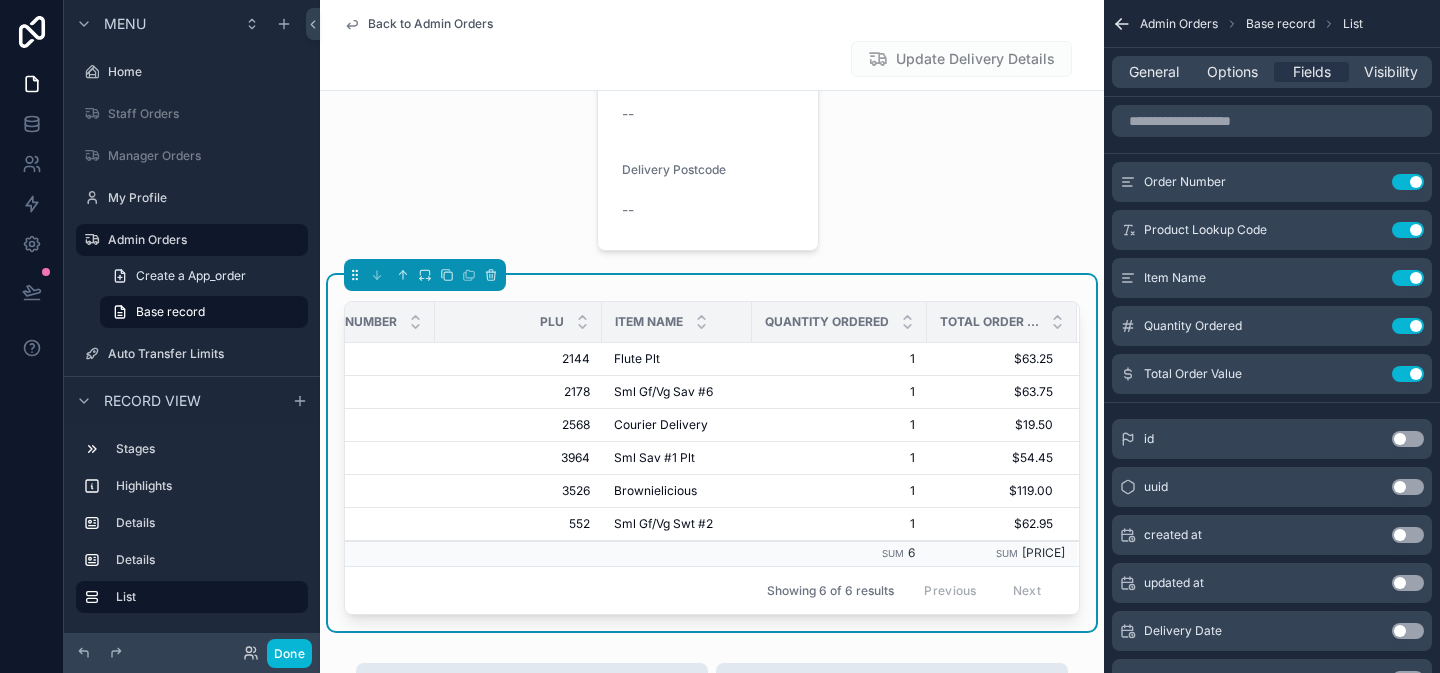 scroll, scrollTop: 0, scrollLeft: 84, axis: horizontal 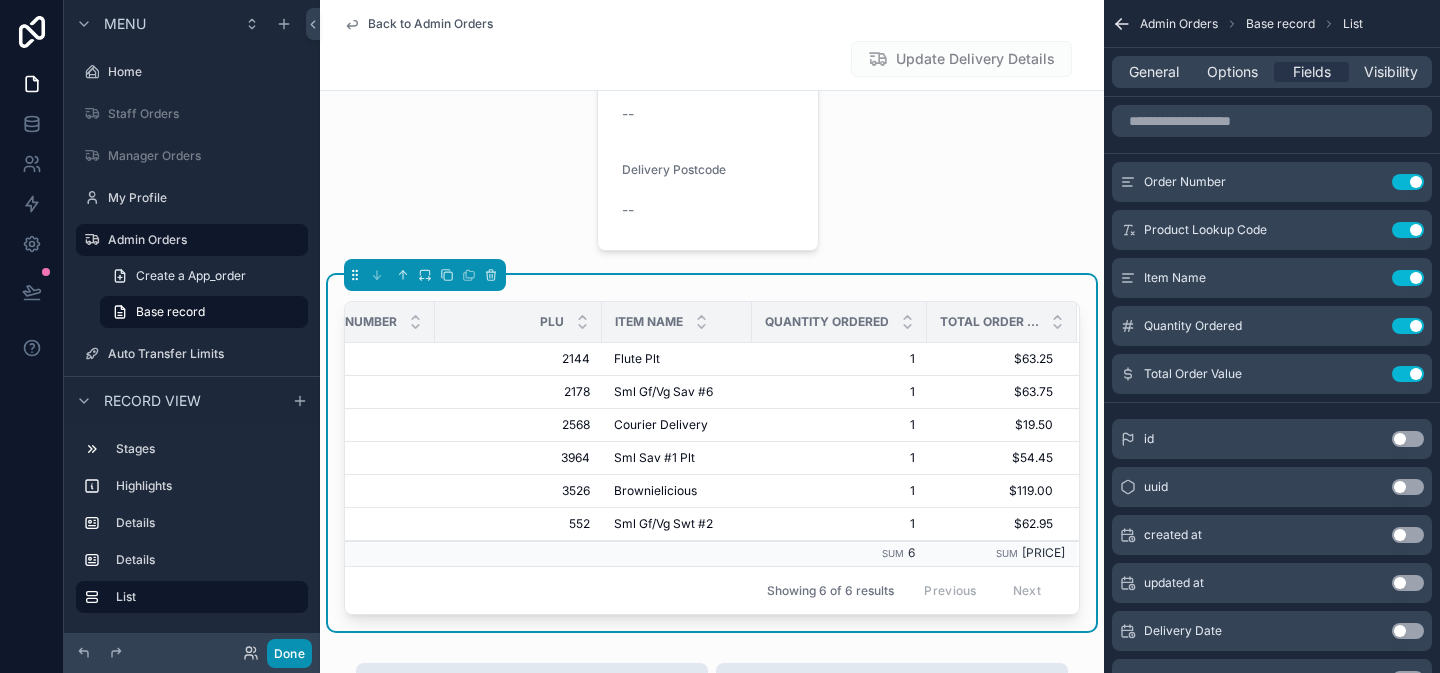 click on "Done" at bounding box center [289, 653] 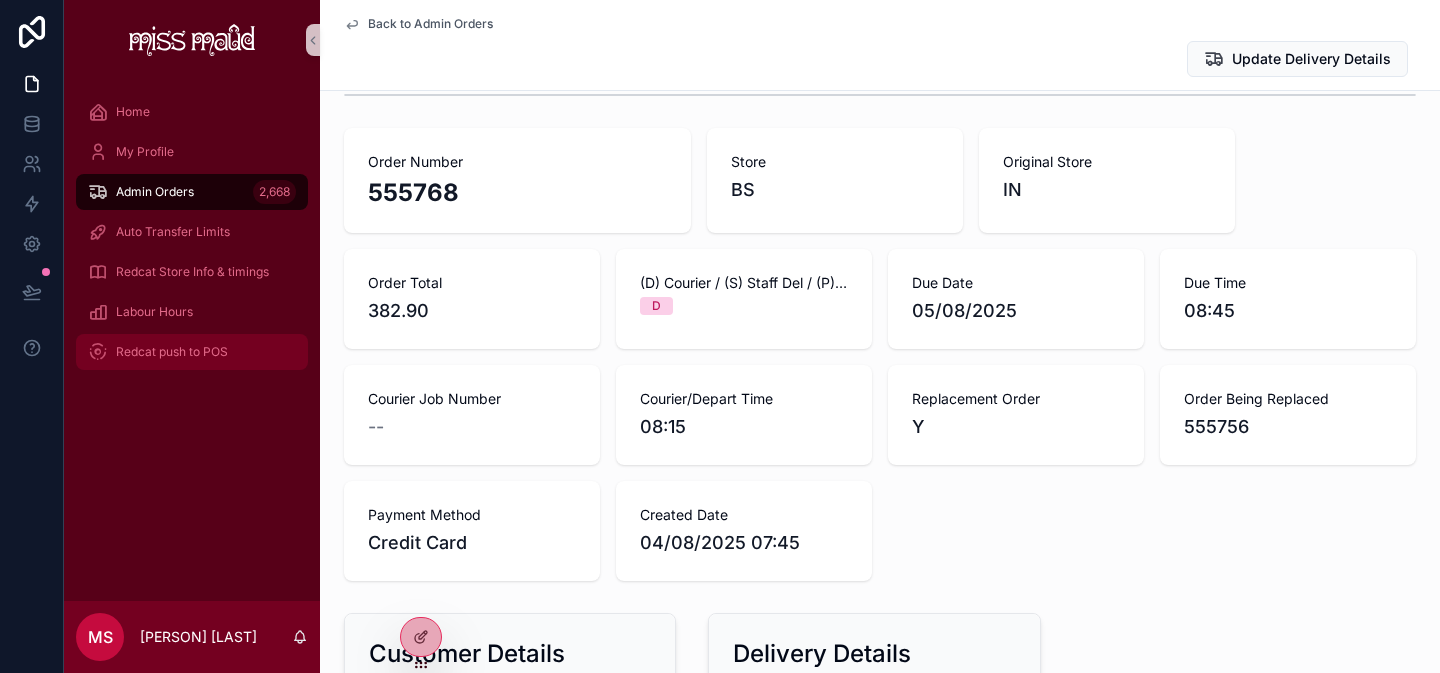 scroll, scrollTop: 718, scrollLeft: 0, axis: vertical 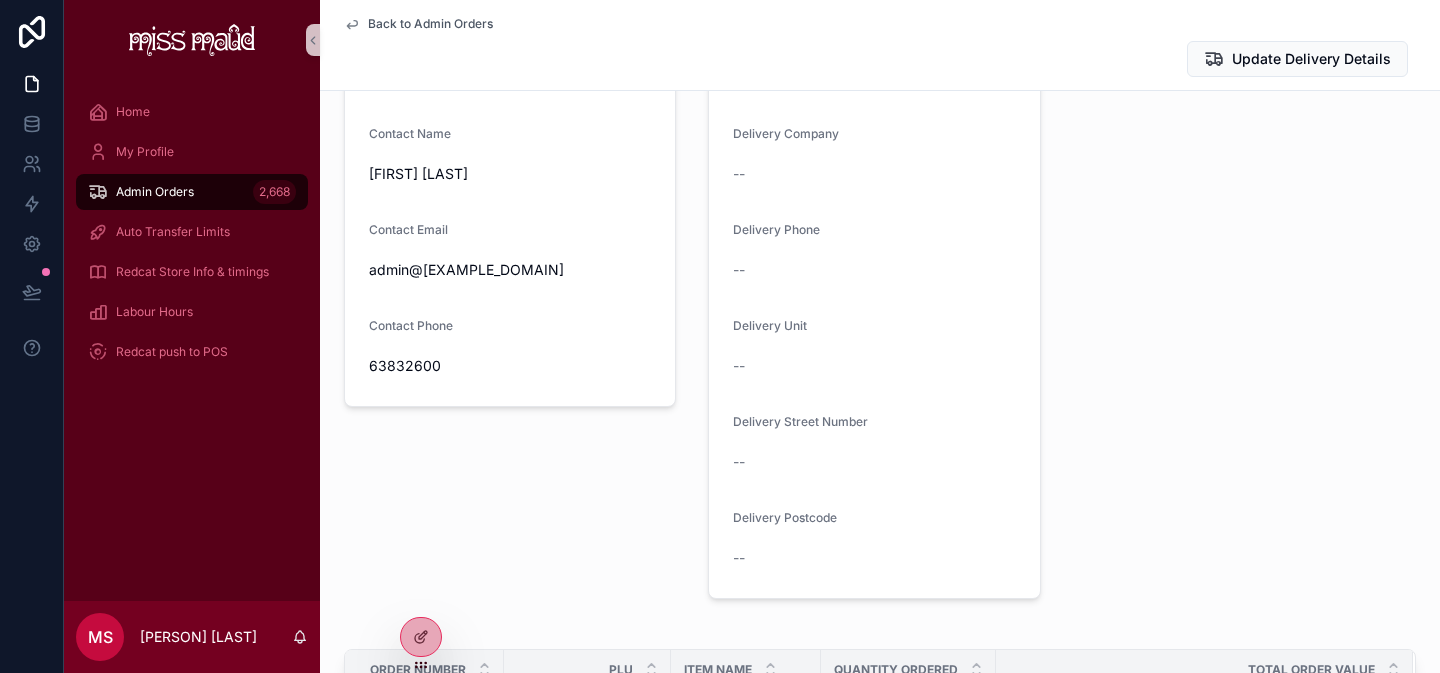 click on "Admin Orders" at bounding box center [155, 192] 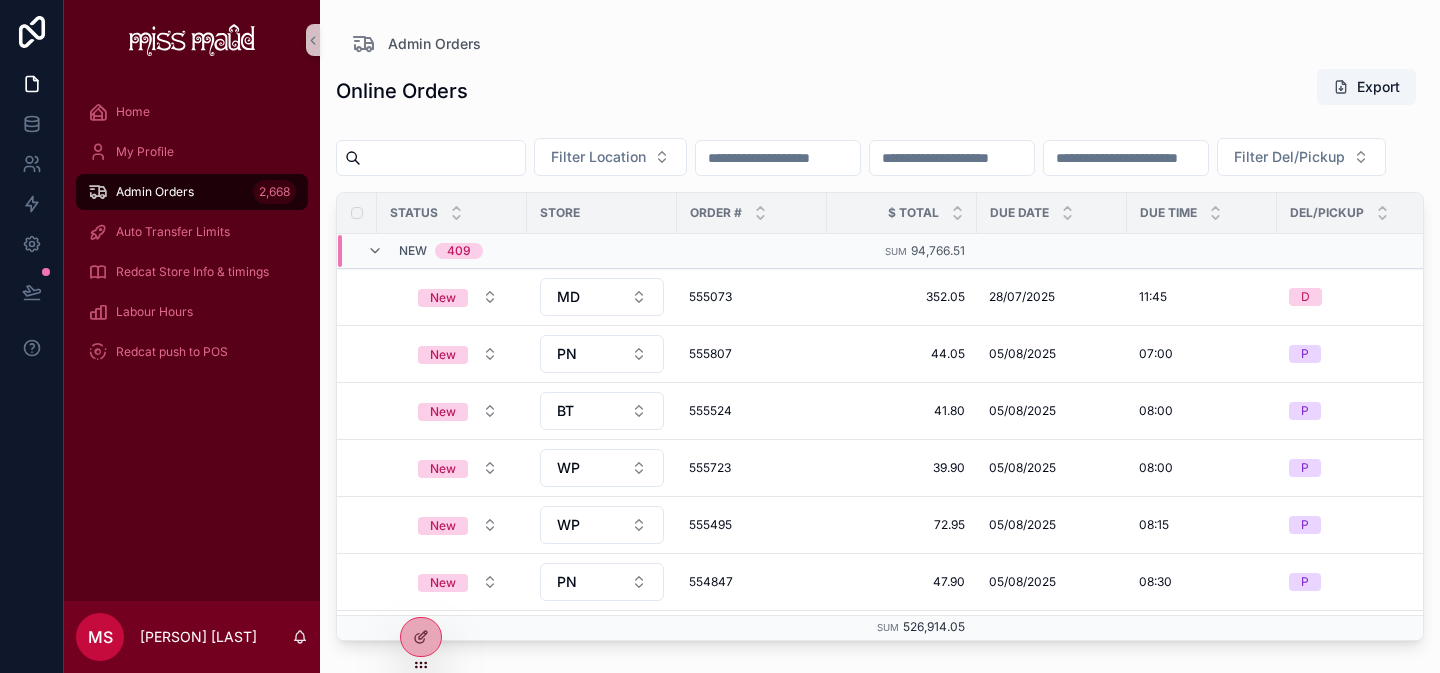 scroll, scrollTop: 0, scrollLeft: 0, axis: both 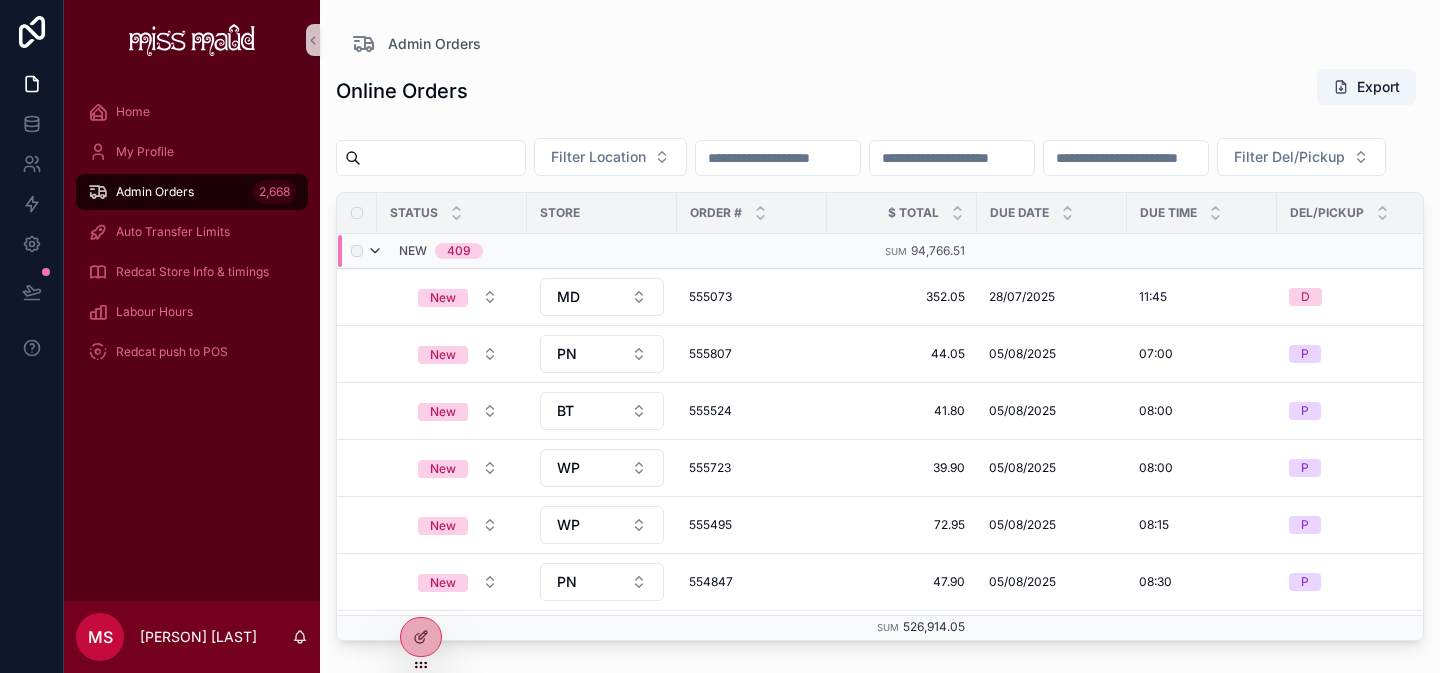 click at bounding box center [375, 251] 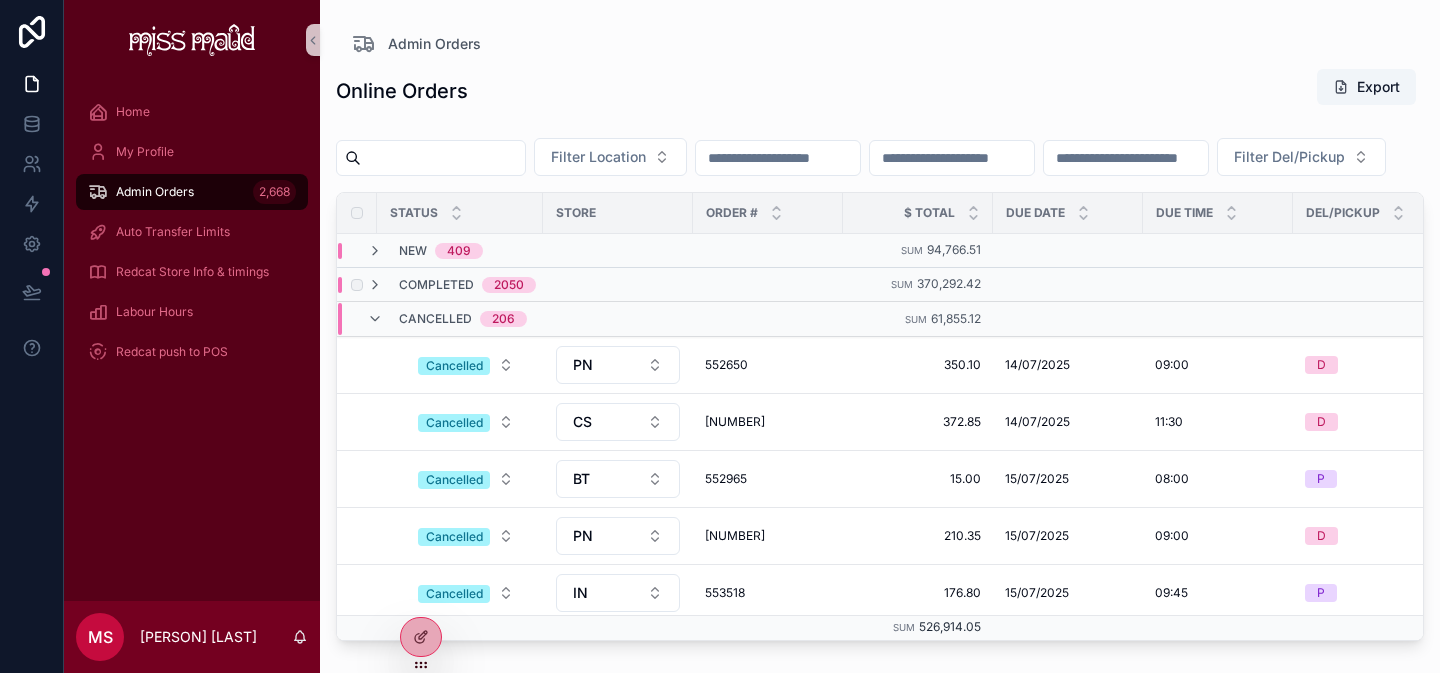click on "Completed" at bounding box center (436, 285) 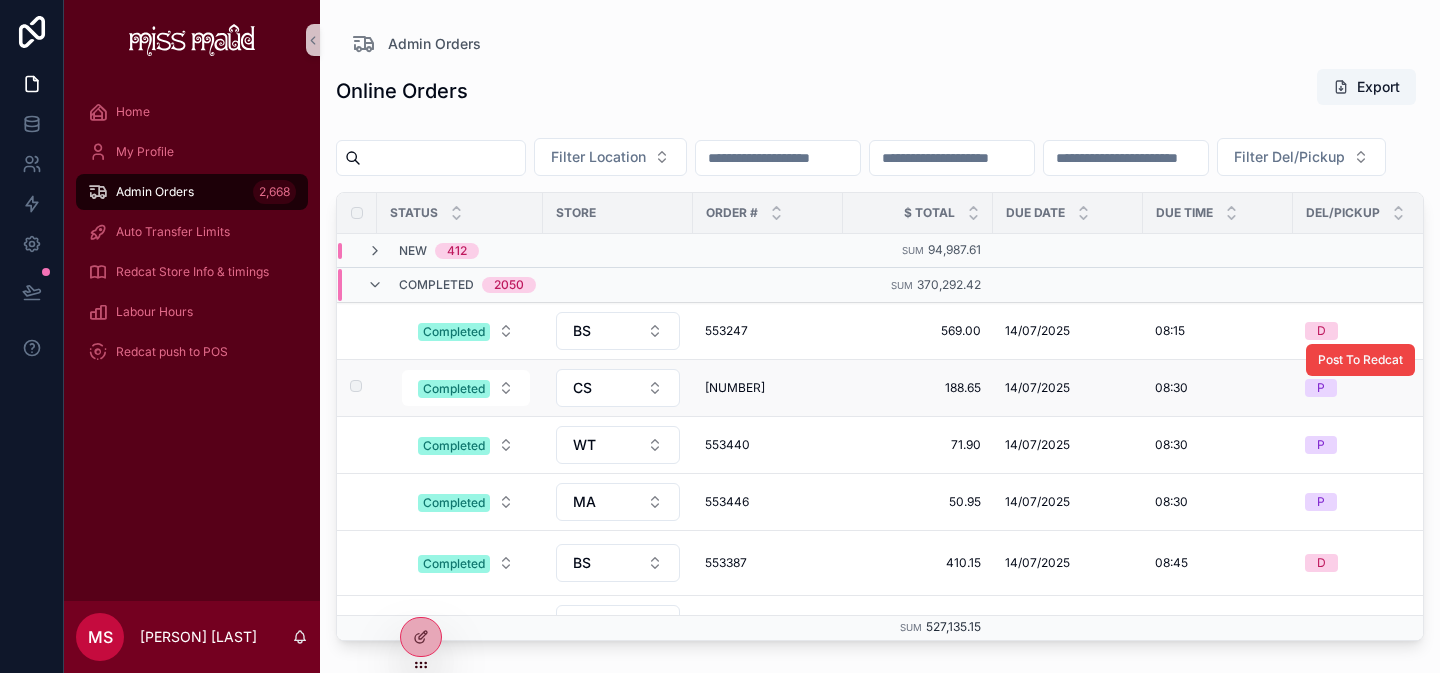 click on "[NUMBER]" at bounding box center [768, 388] 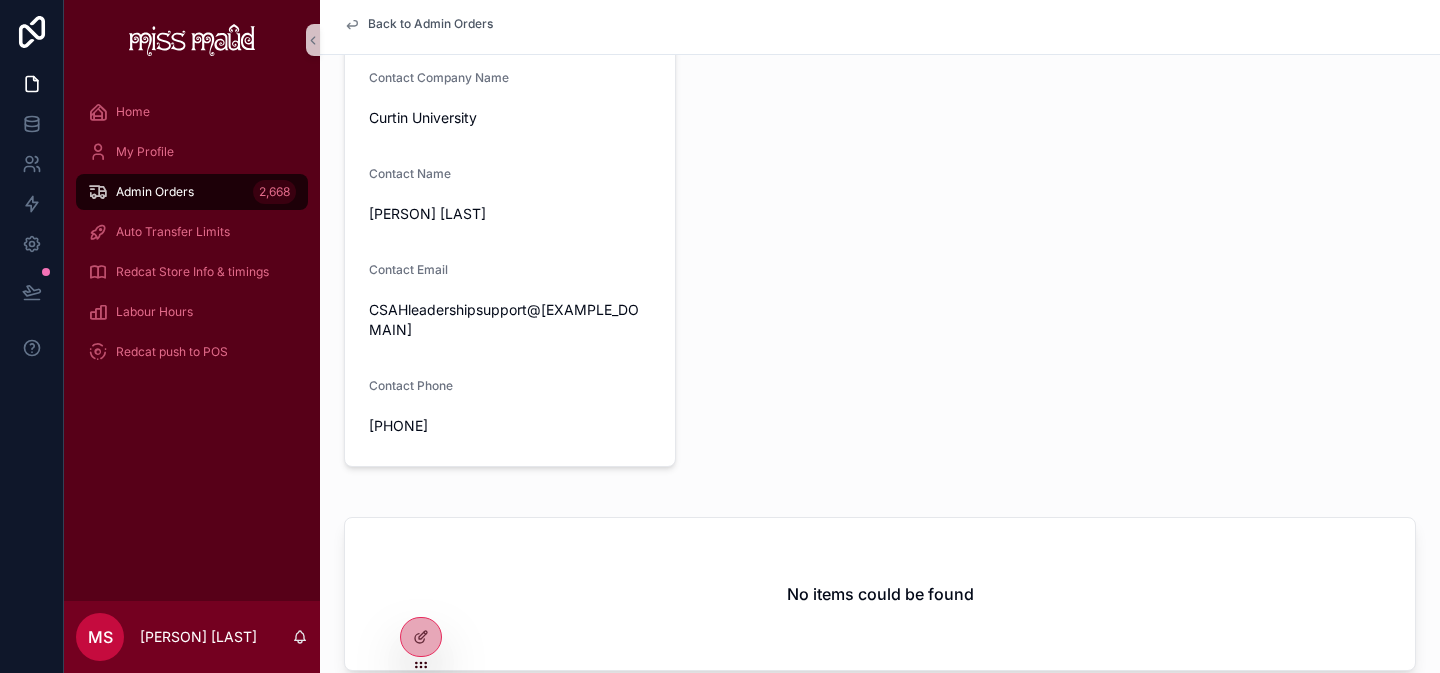 scroll, scrollTop: 538, scrollLeft: 0, axis: vertical 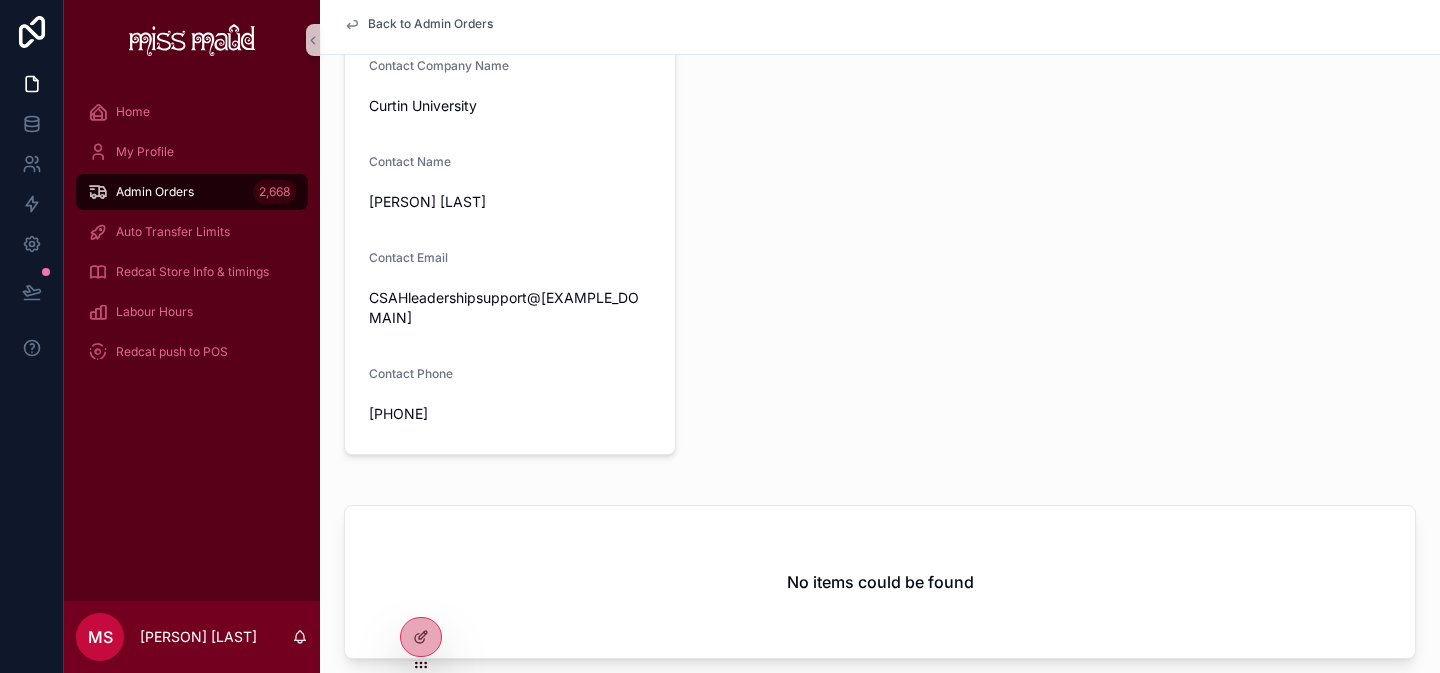 click on "No items could be found" at bounding box center [880, 582] 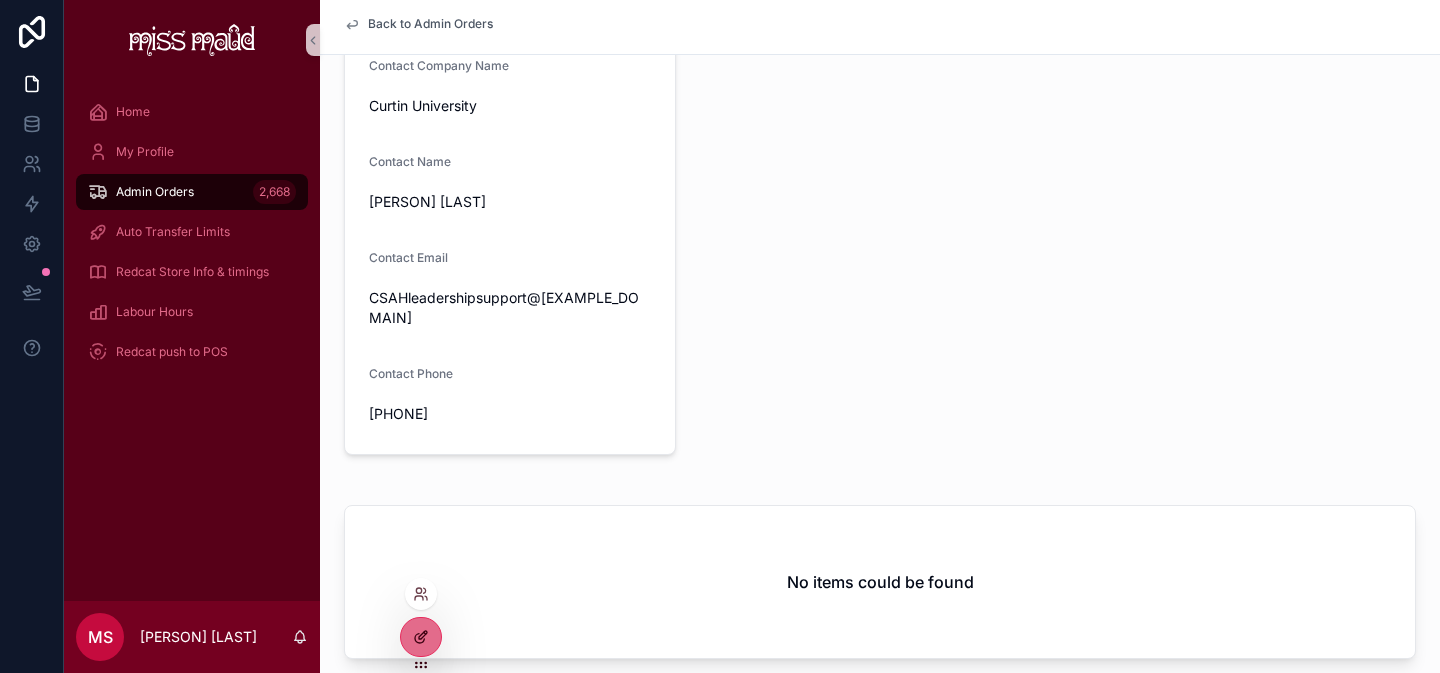click 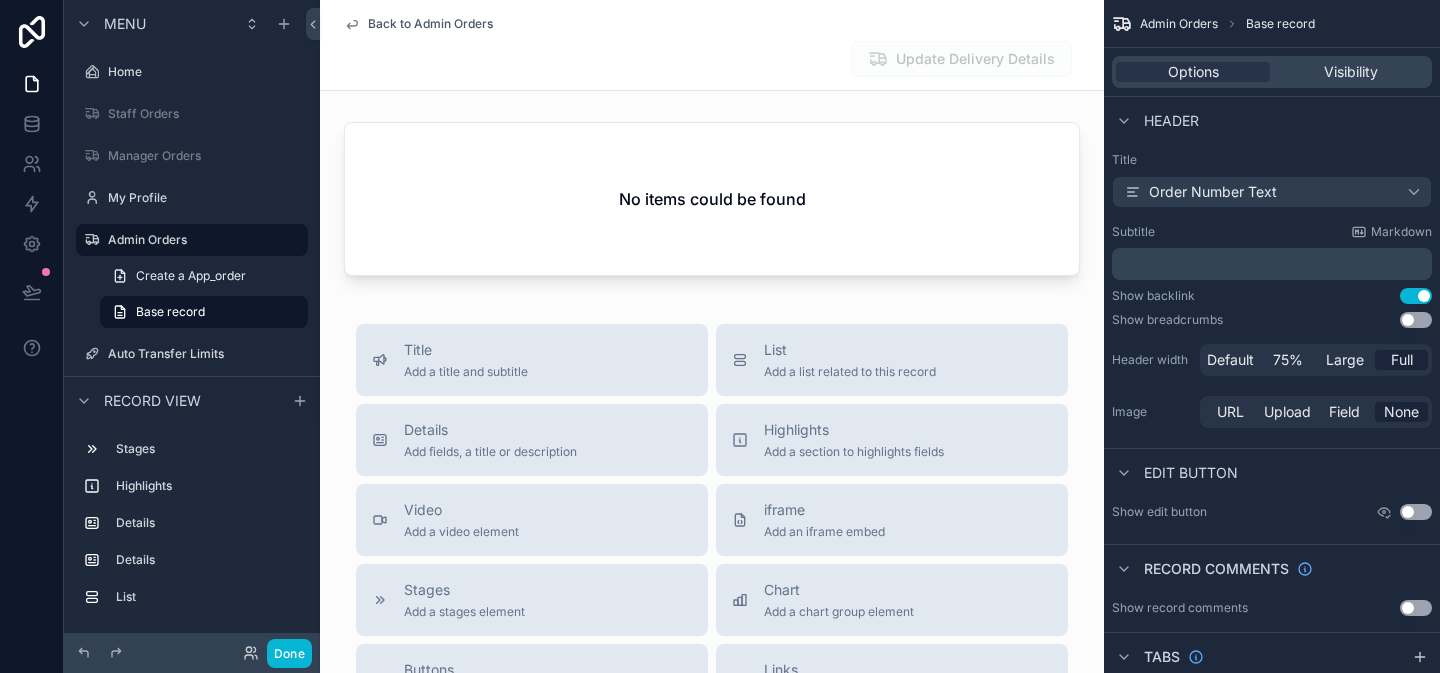 scroll, scrollTop: 1201, scrollLeft: 0, axis: vertical 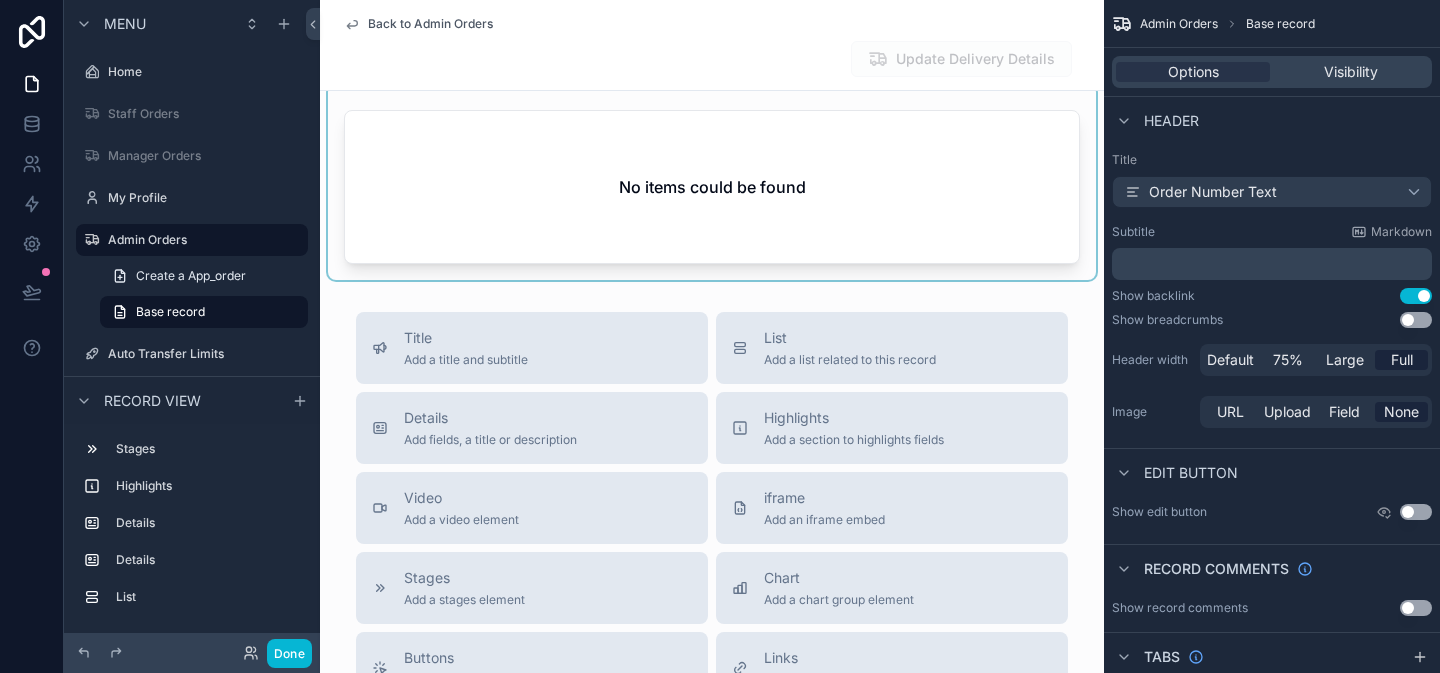 click at bounding box center [712, 182] 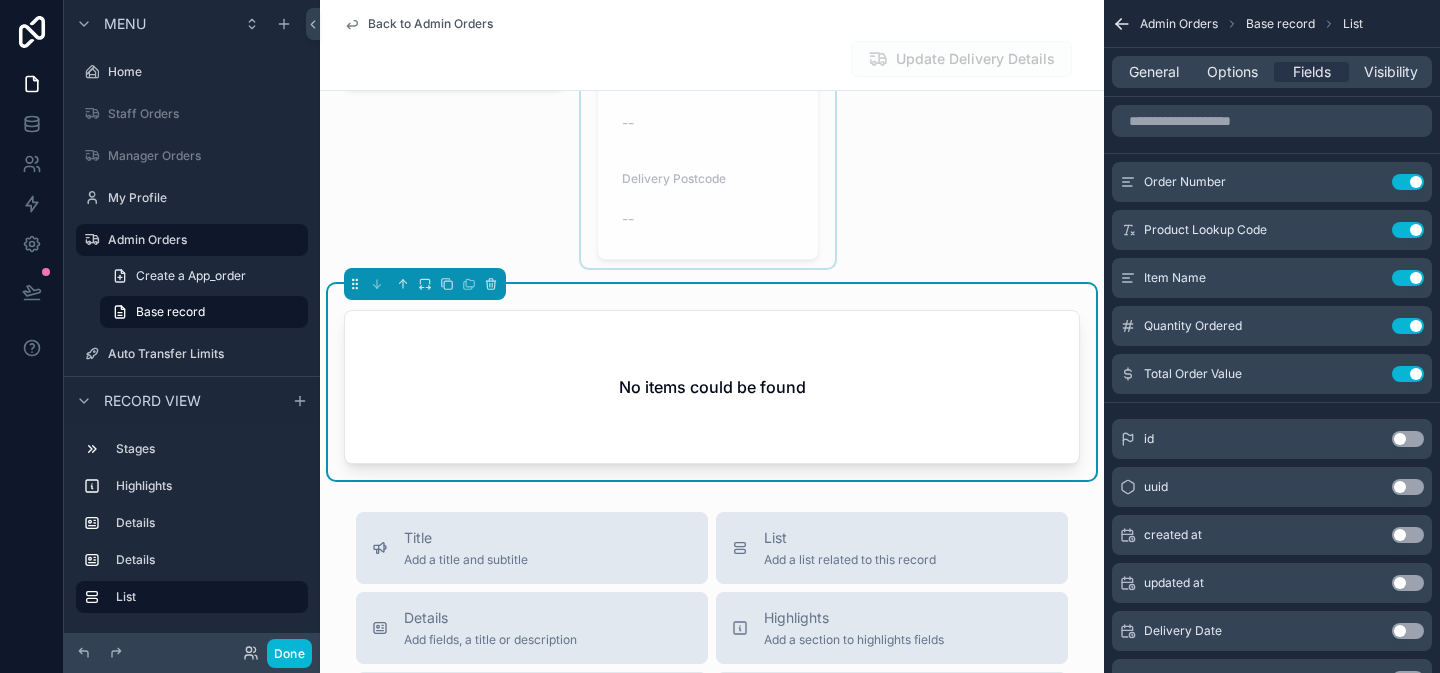 scroll, scrollTop: 996, scrollLeft: 0, axis: vertical 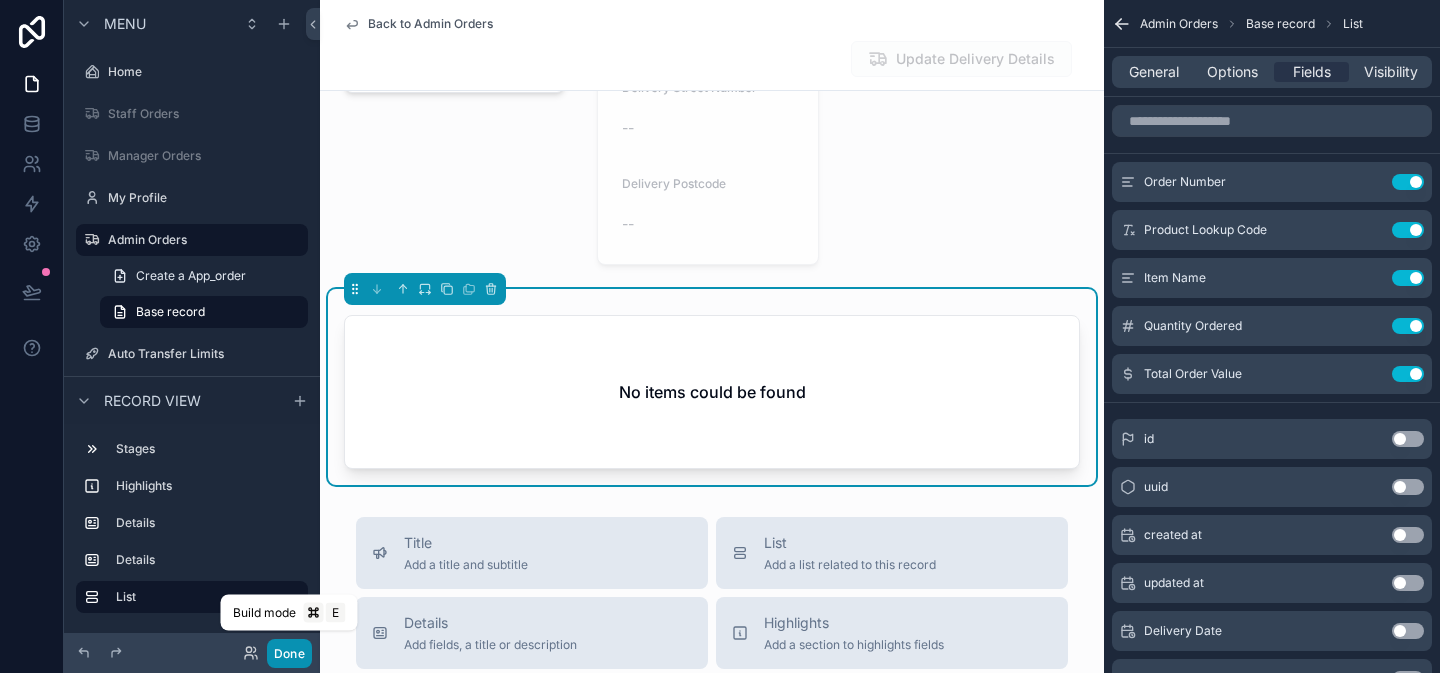 click on "Done" at bounding box center [289, 653] 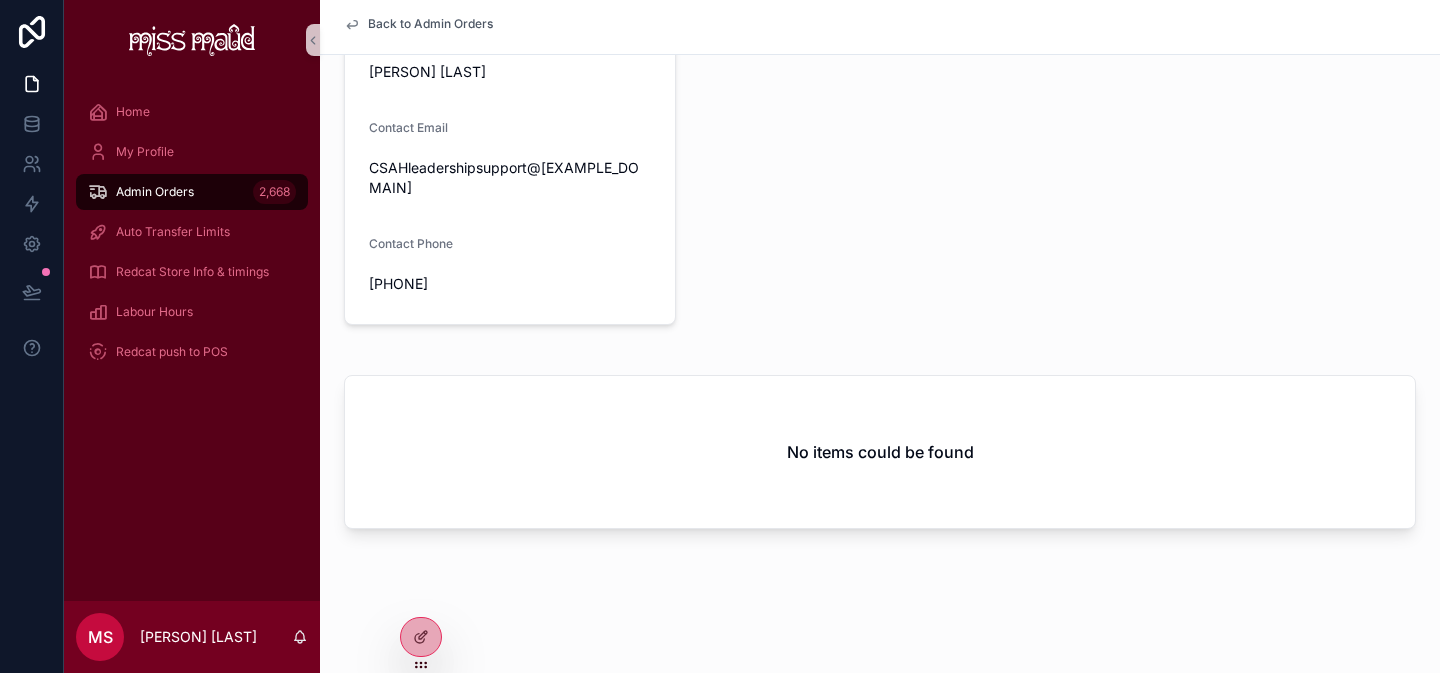 scroll, scrollTop: 648, scrollLeft: 0, axis: vertical 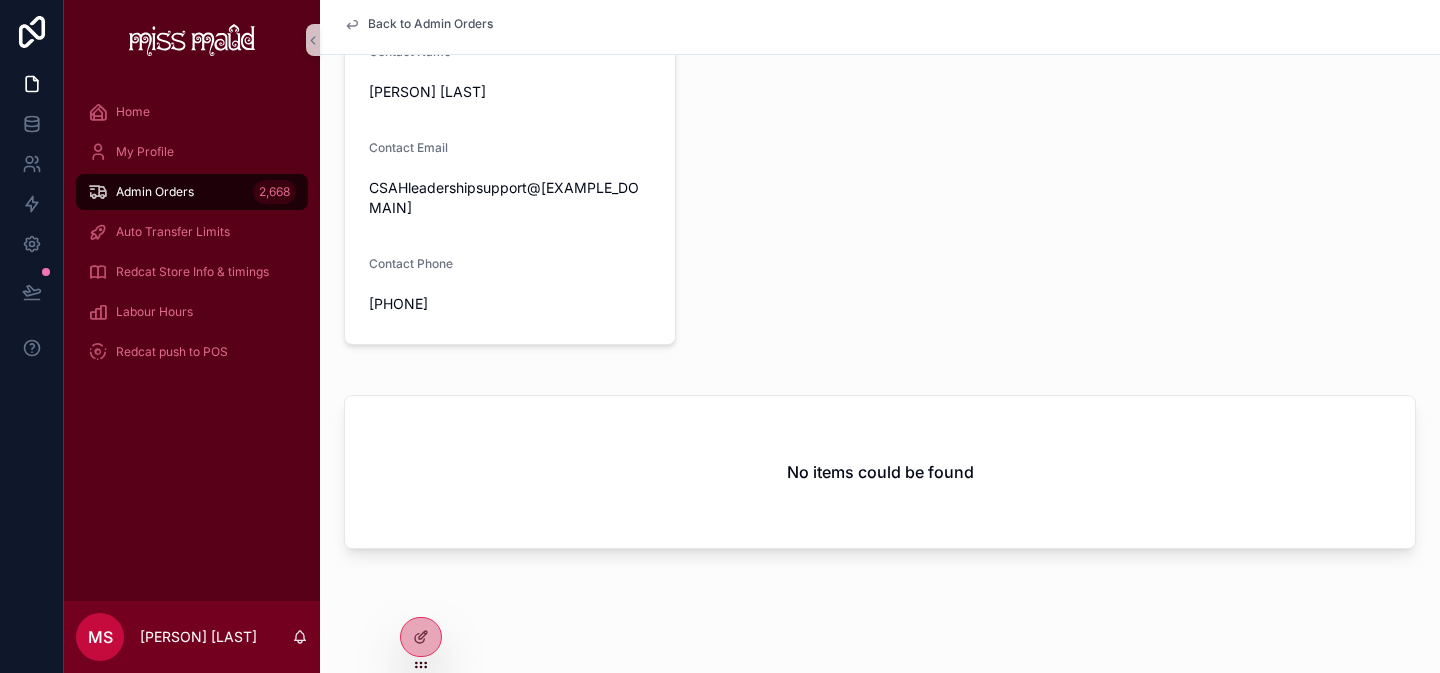 click on "No items could be found" at bounding box center (880, 472) 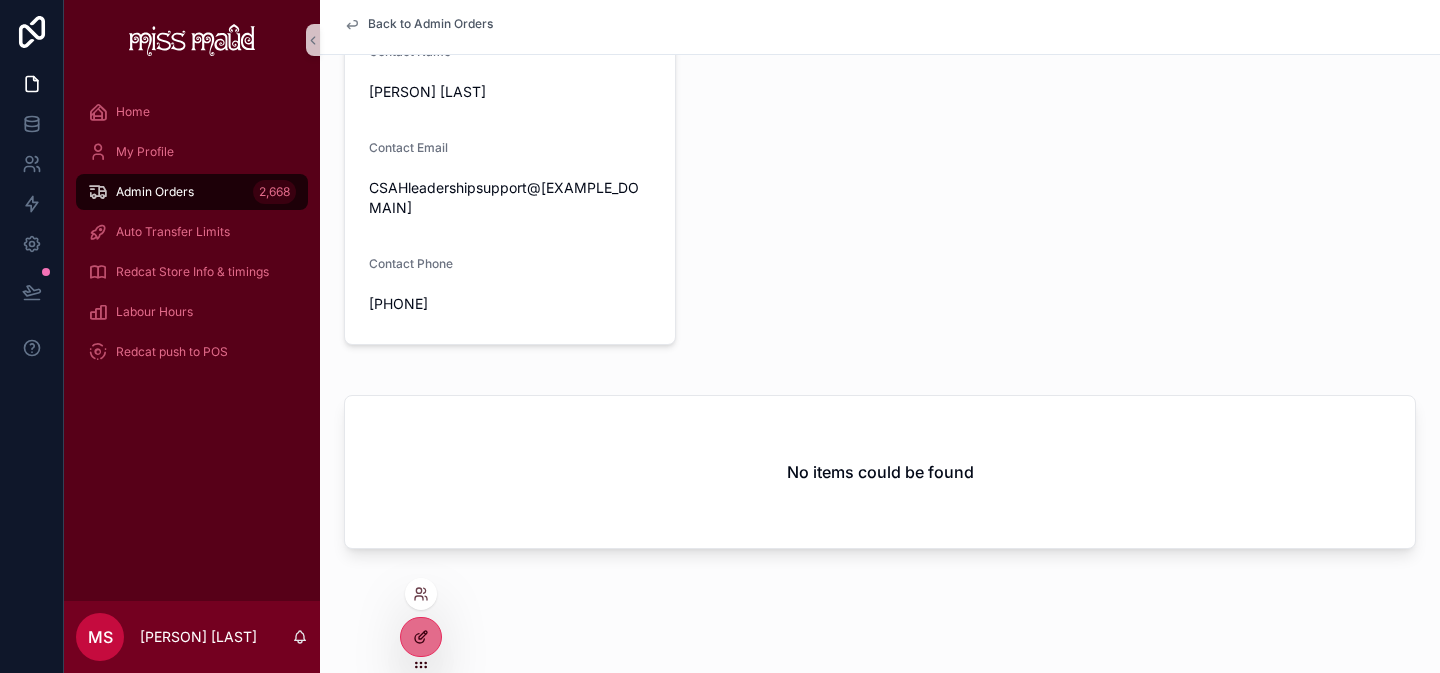 click 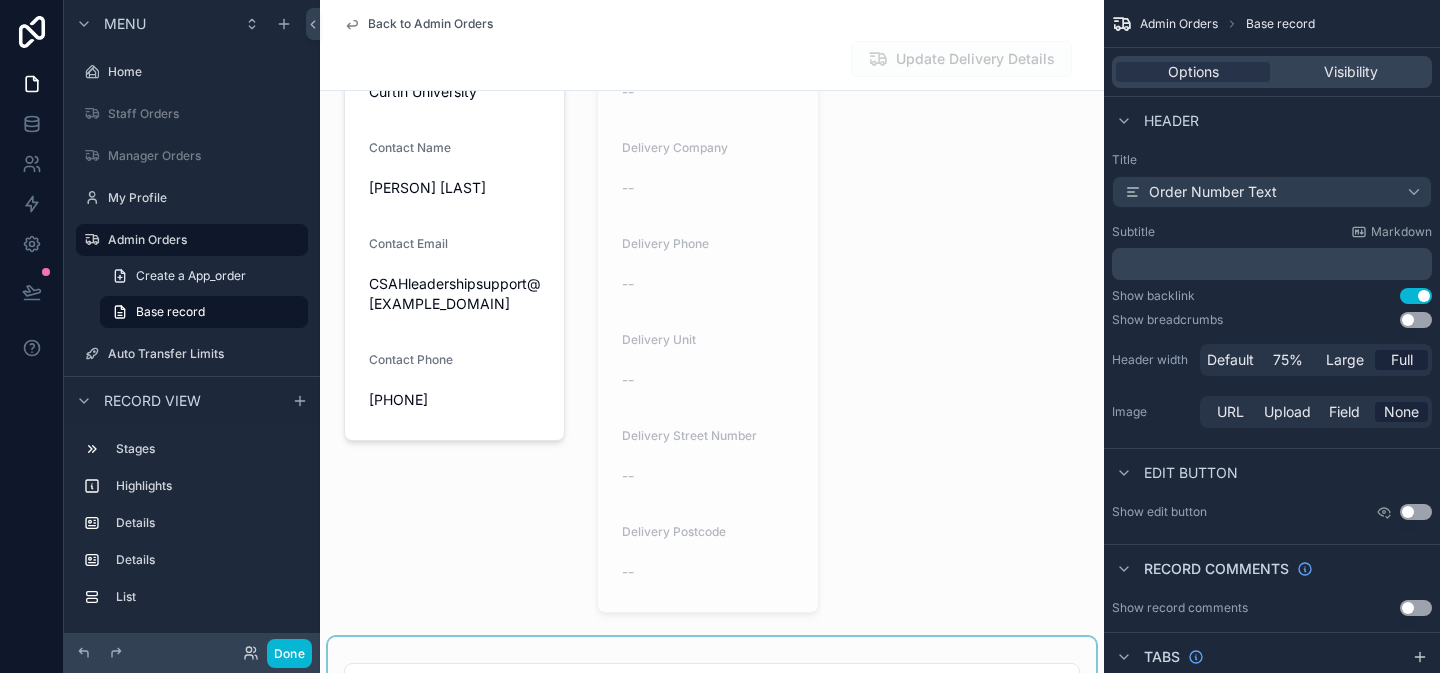 scroll, scrollTop: 996, scrollLeft: 0, axis: vertical 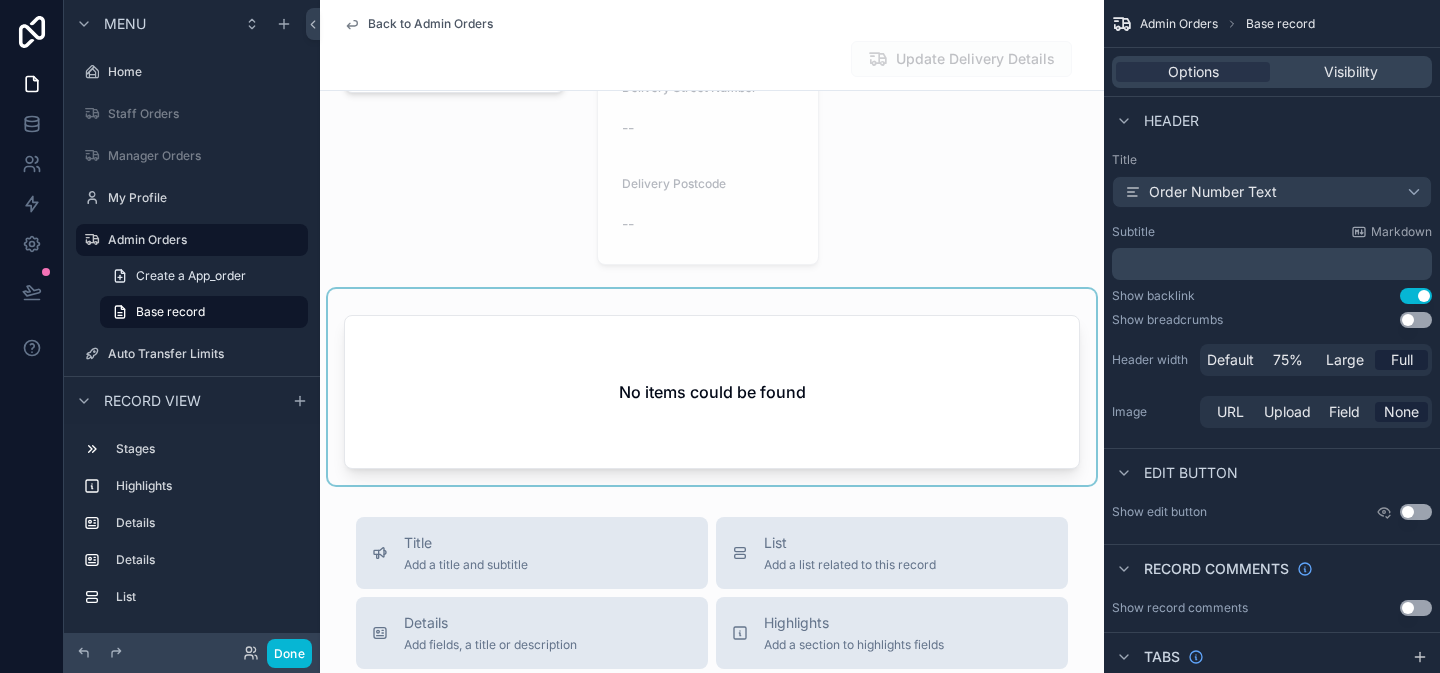 click at bounding box center (712, 387) 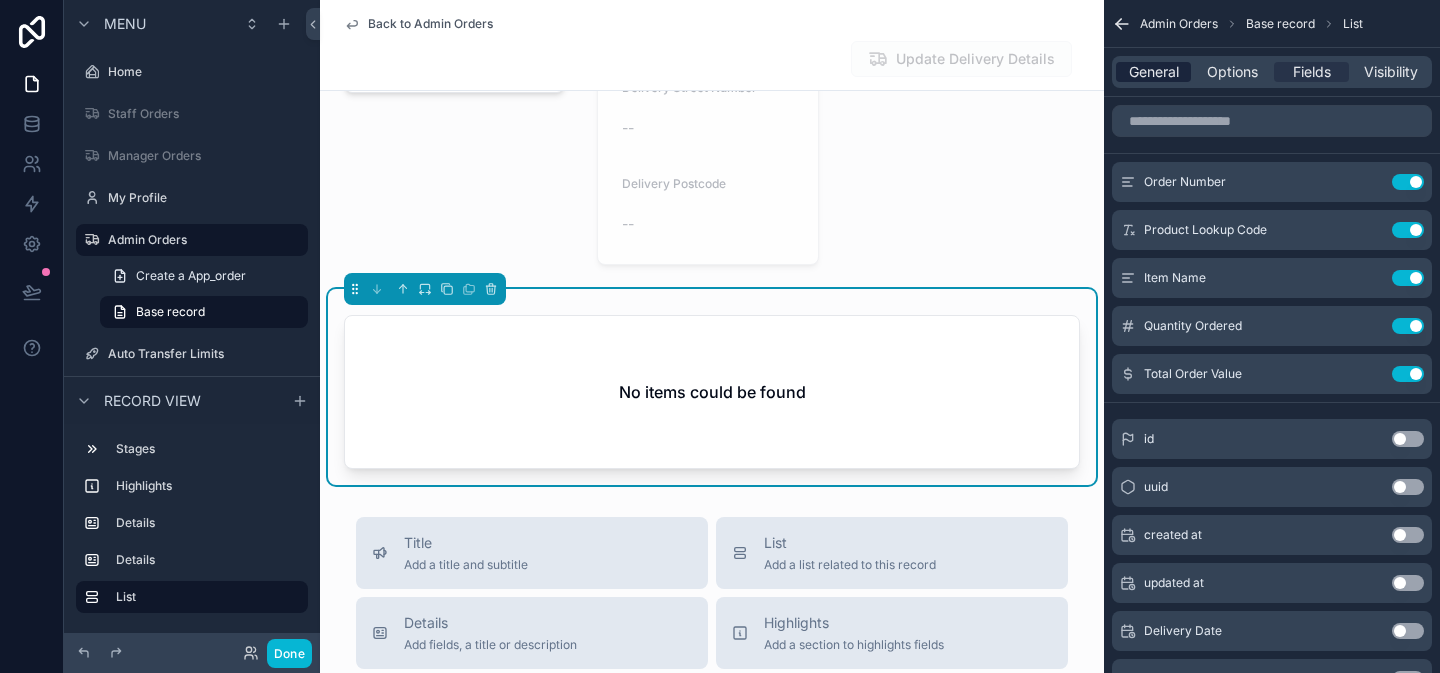 click on "General" at bounding box center [1154, 72] 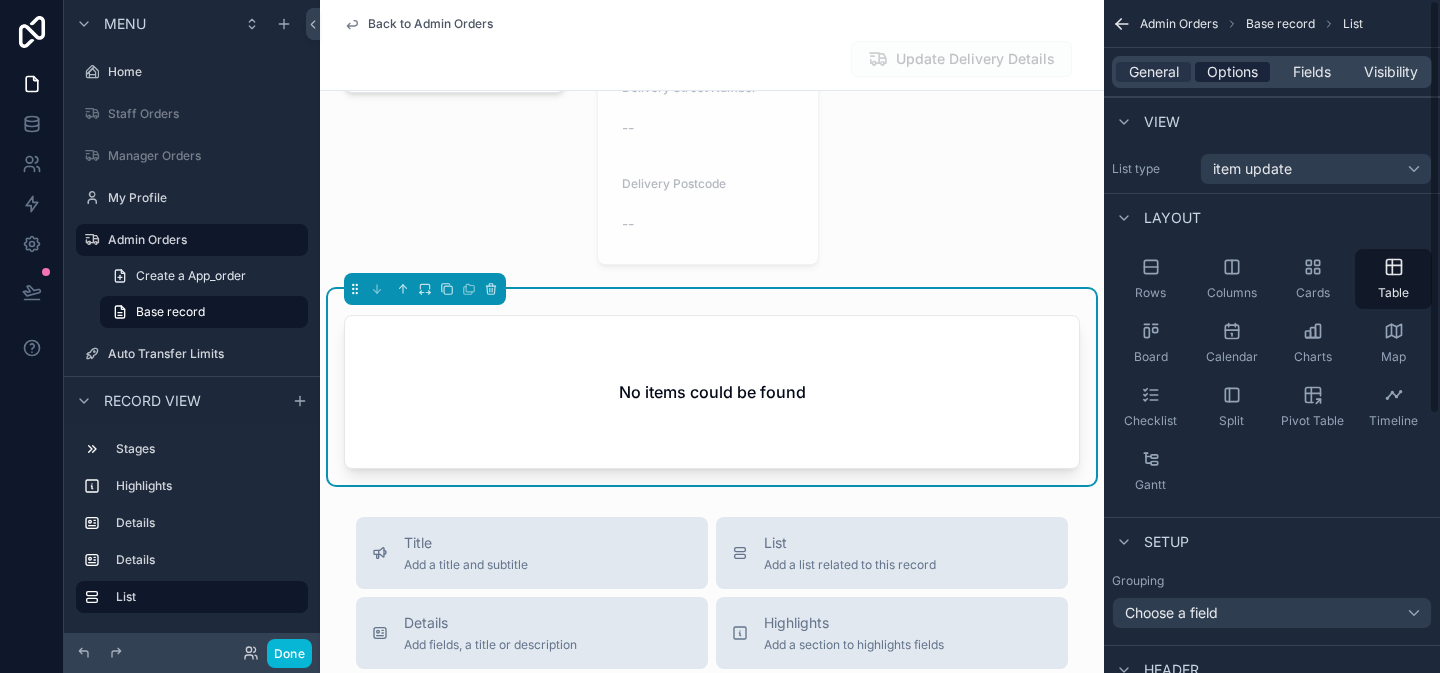 click on "Options" at bounding box center [1232, 72] 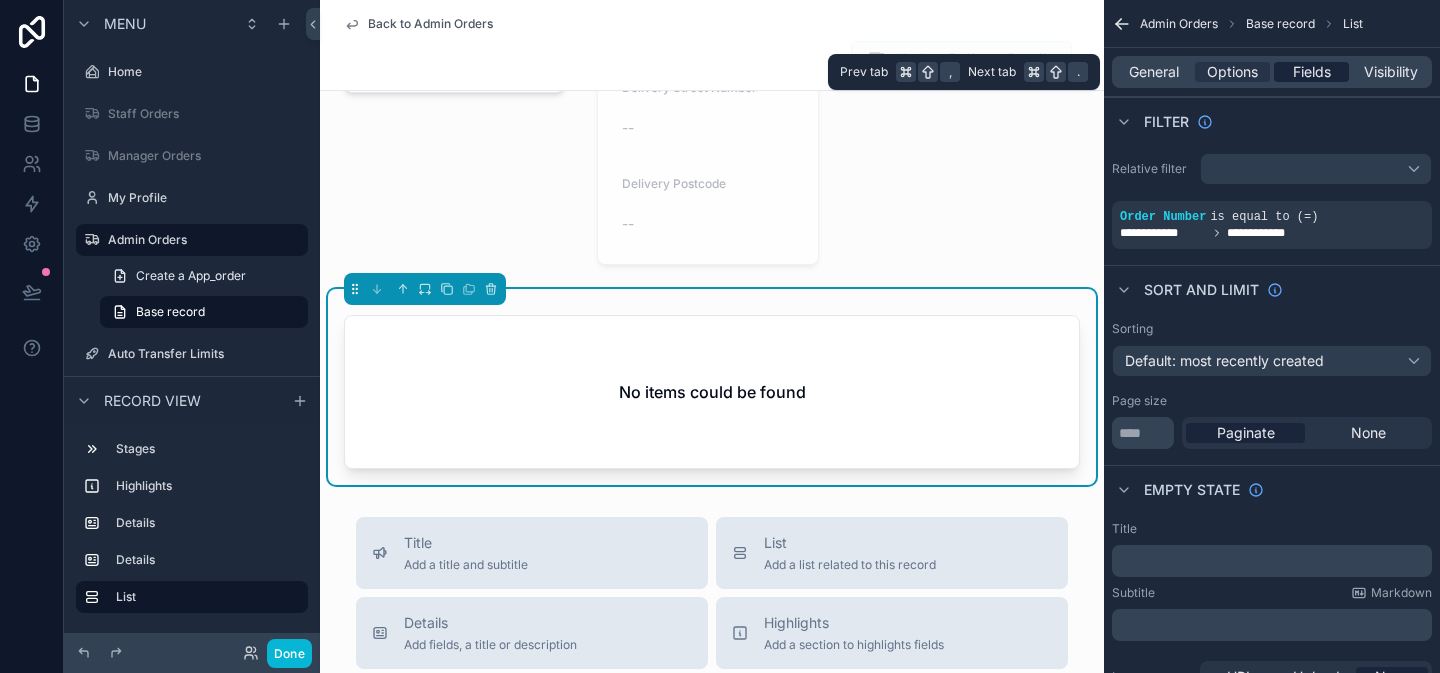 click on "Fields" at bounding box center (1312, 72) 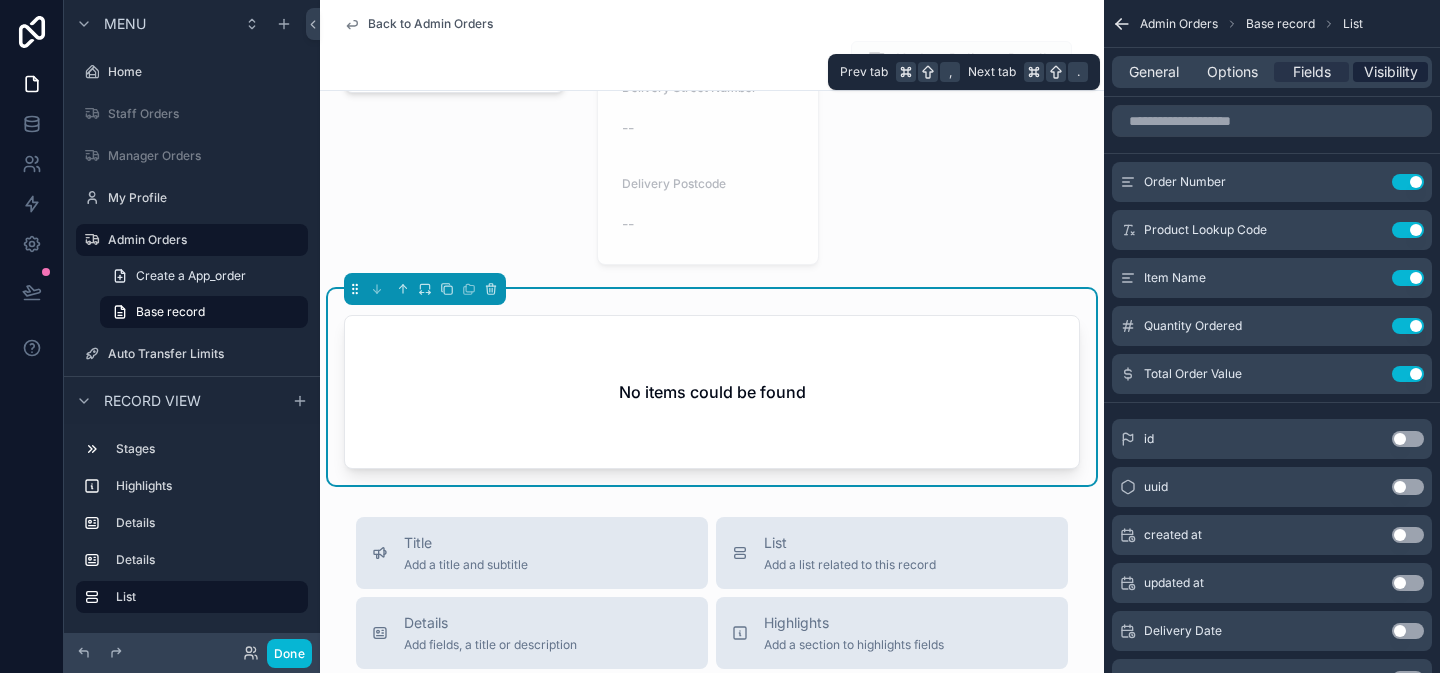 click on "Visibility" at bounding box center [1391, 72] 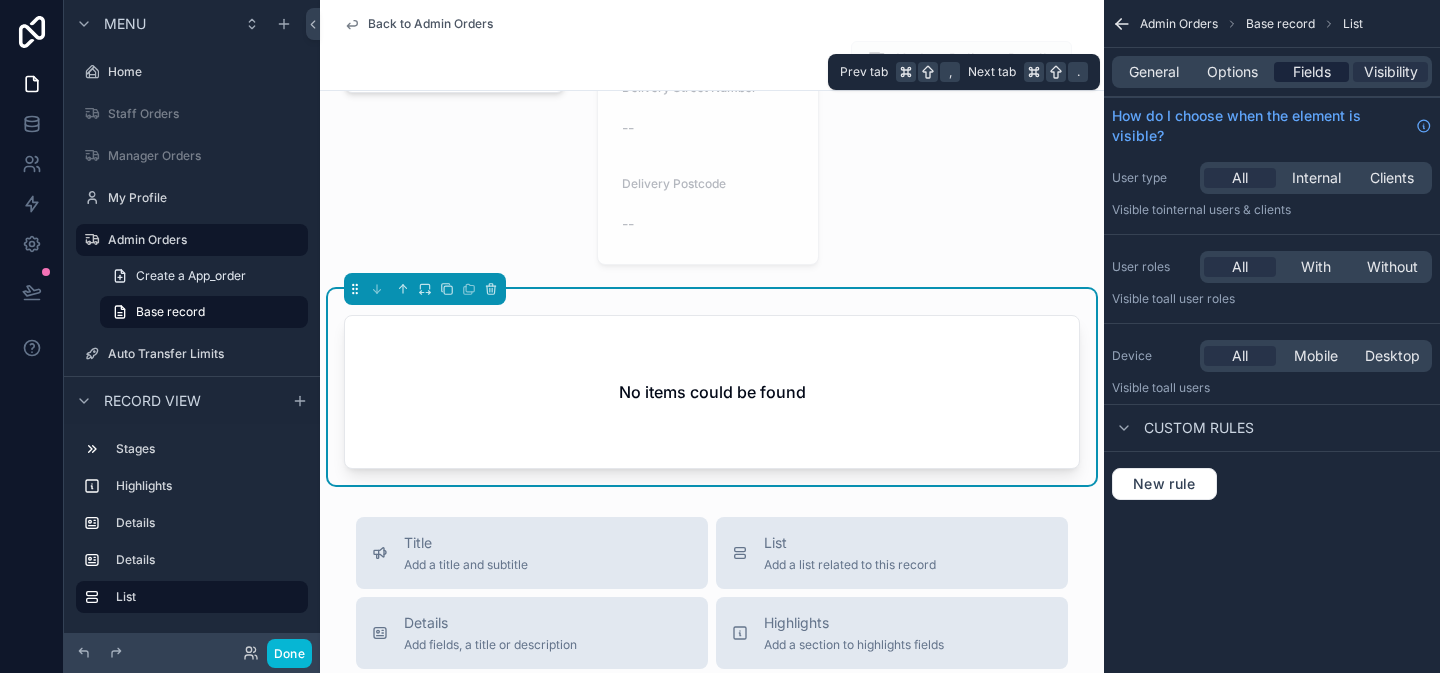 click on "Fields" at bounding box center (1312, 72) 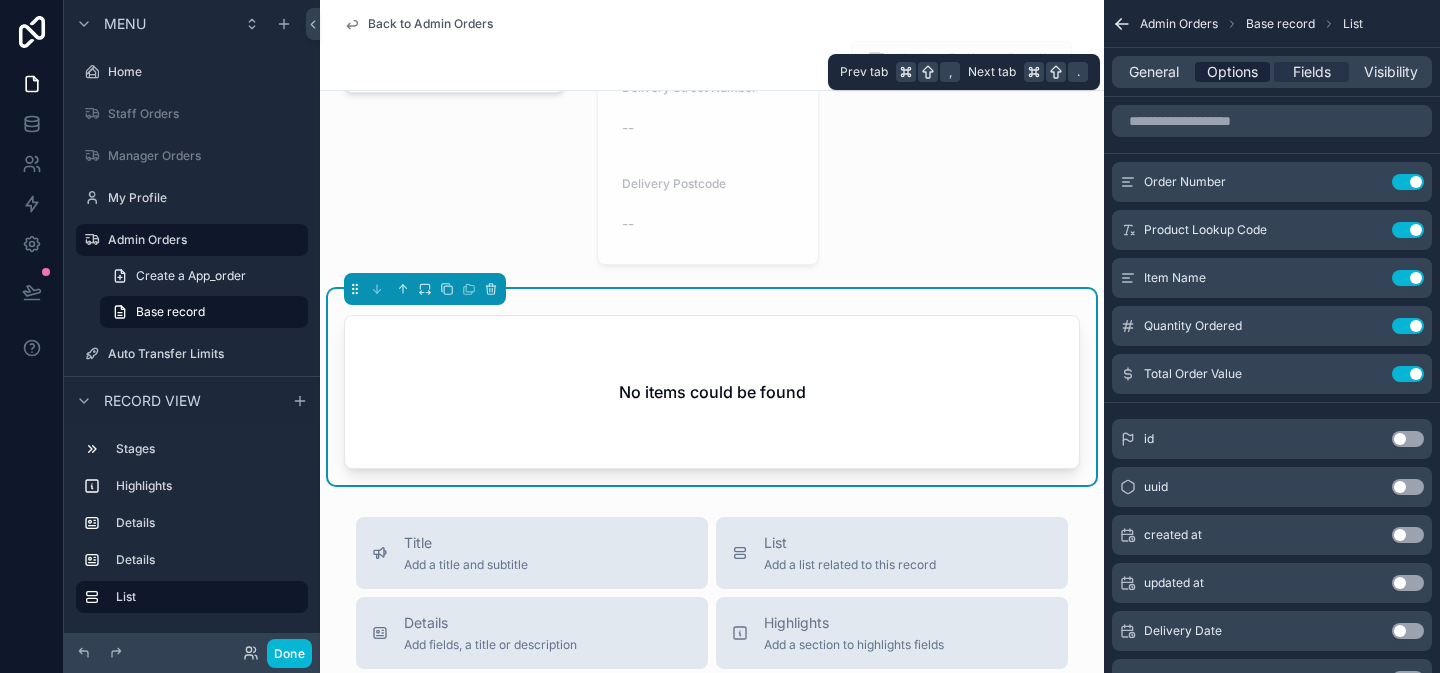 click on "Options" at bounding box center (1232, 72) 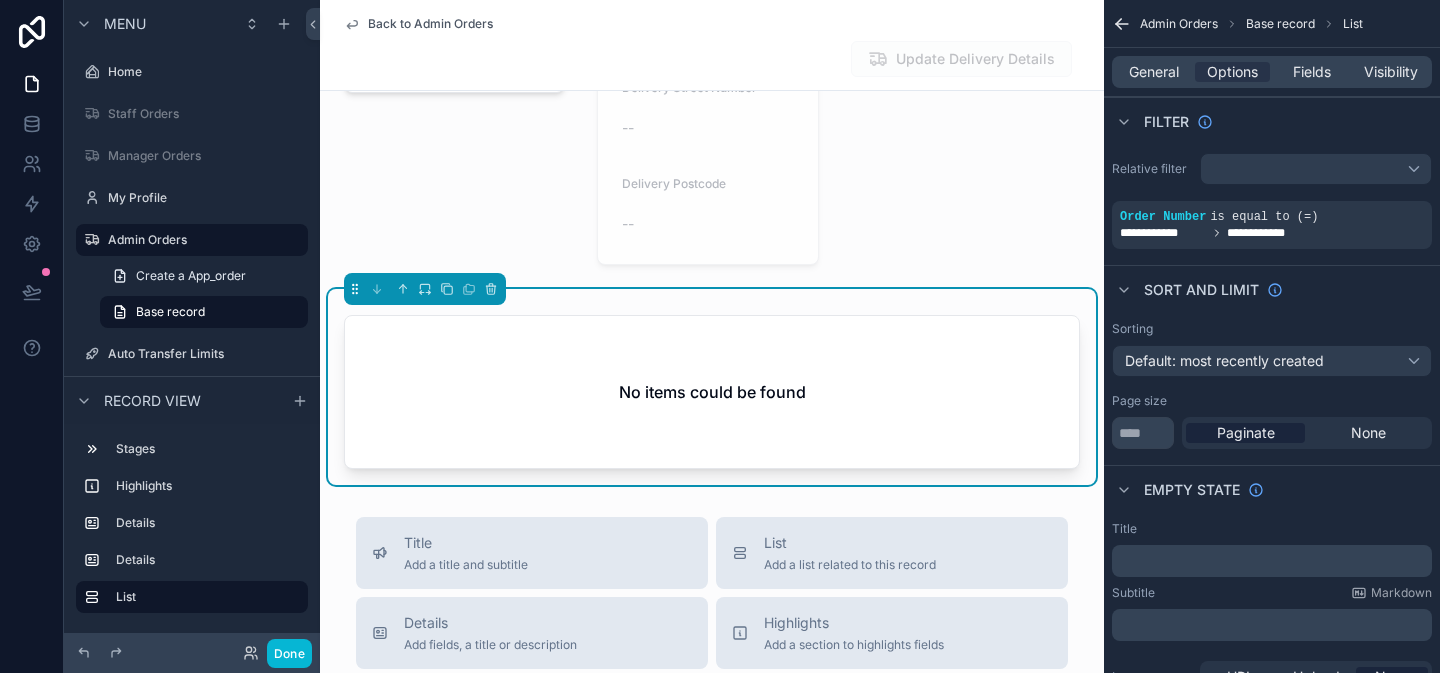 click on "No items could be found" at bounding box center [712, 392] 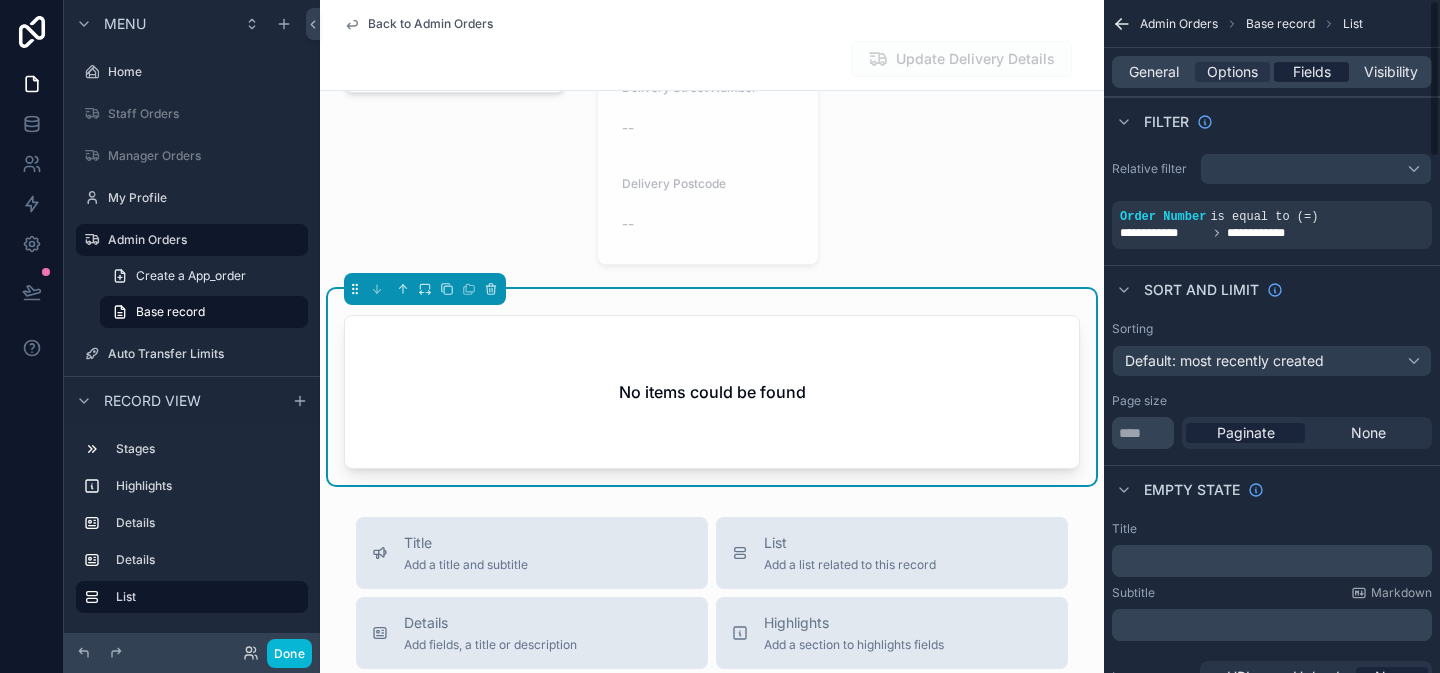 click on "Fields" at bounding box center [1312, 72] 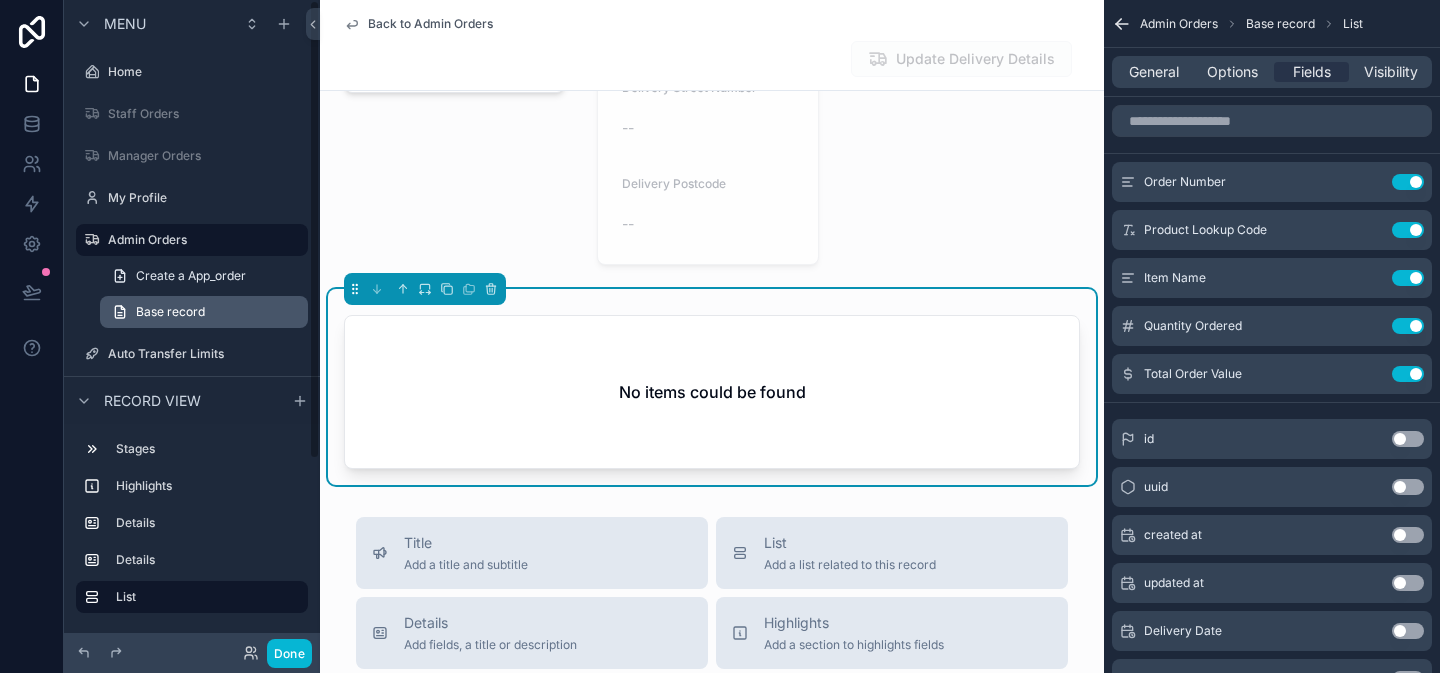 click on "Base record" at bounding box center [204, 312] 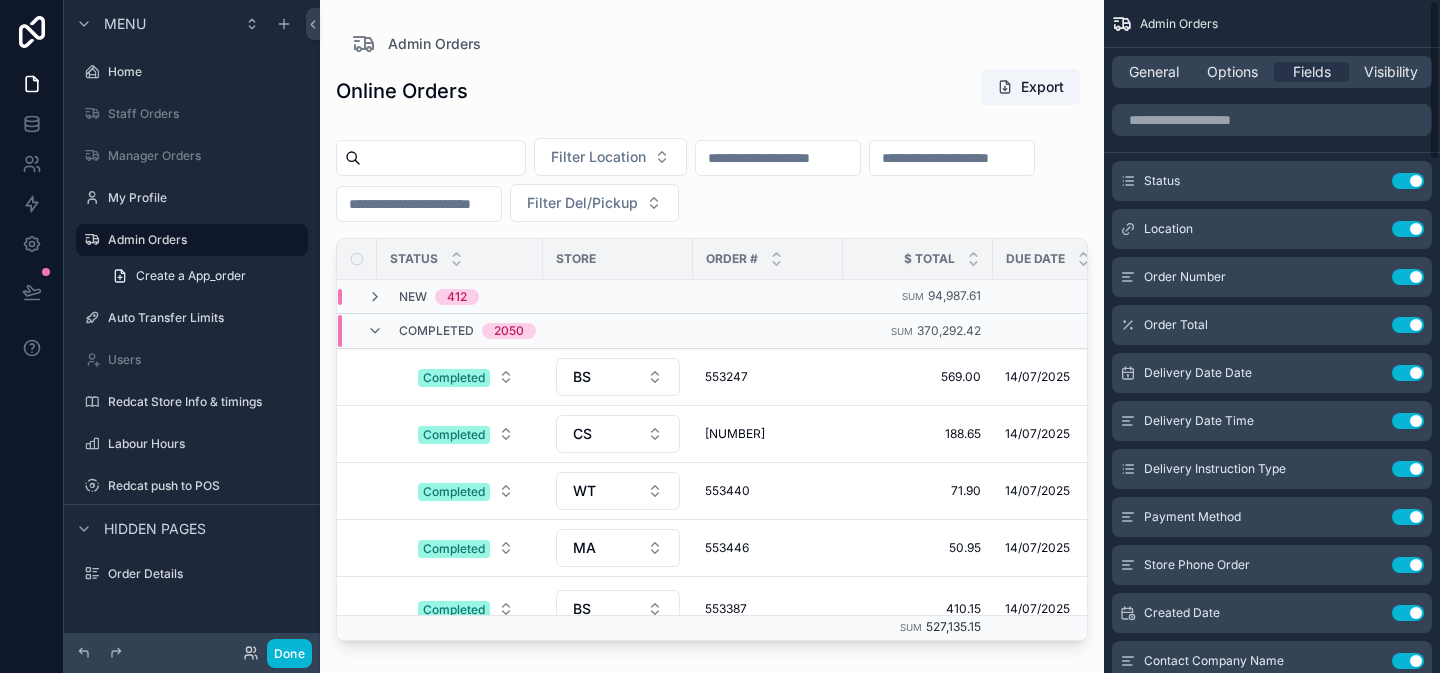 scroll, scrollTop: 0, scrollLeft: 0, axis: both 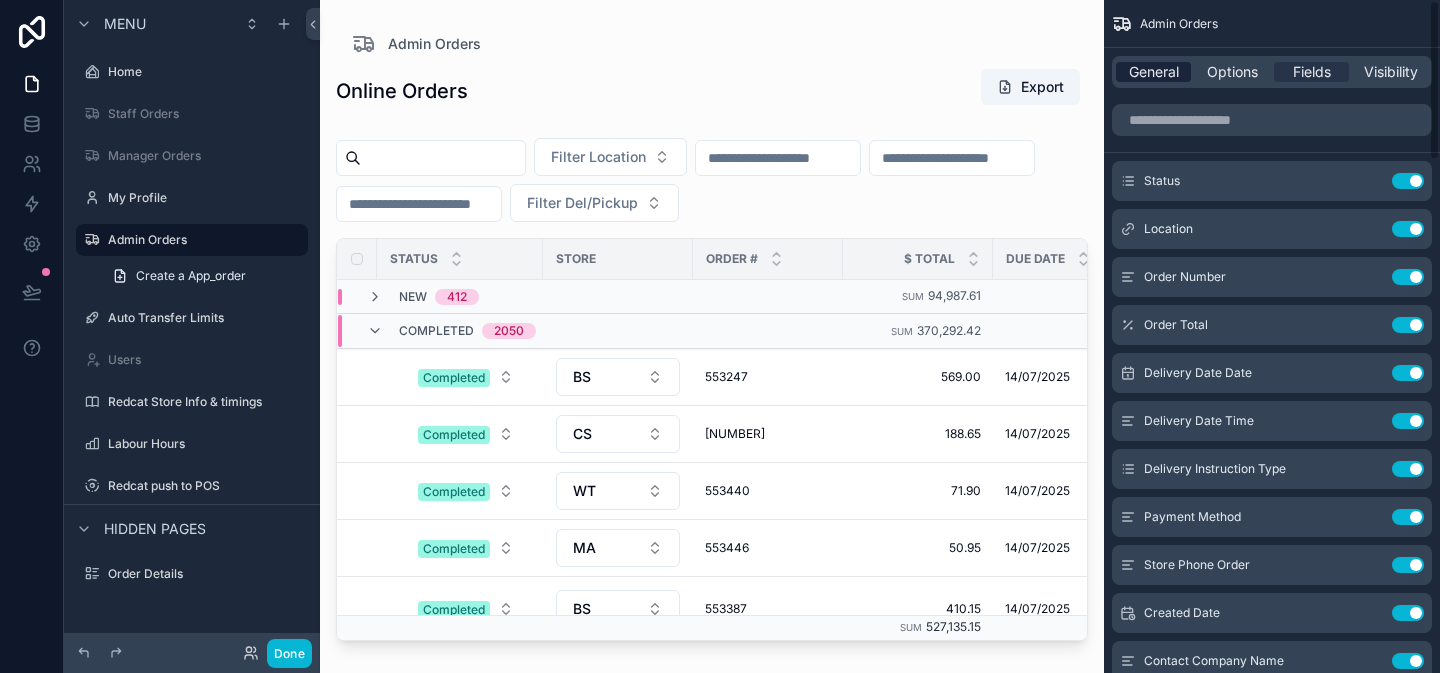 click on "General" at bounding box center (1154, 72) 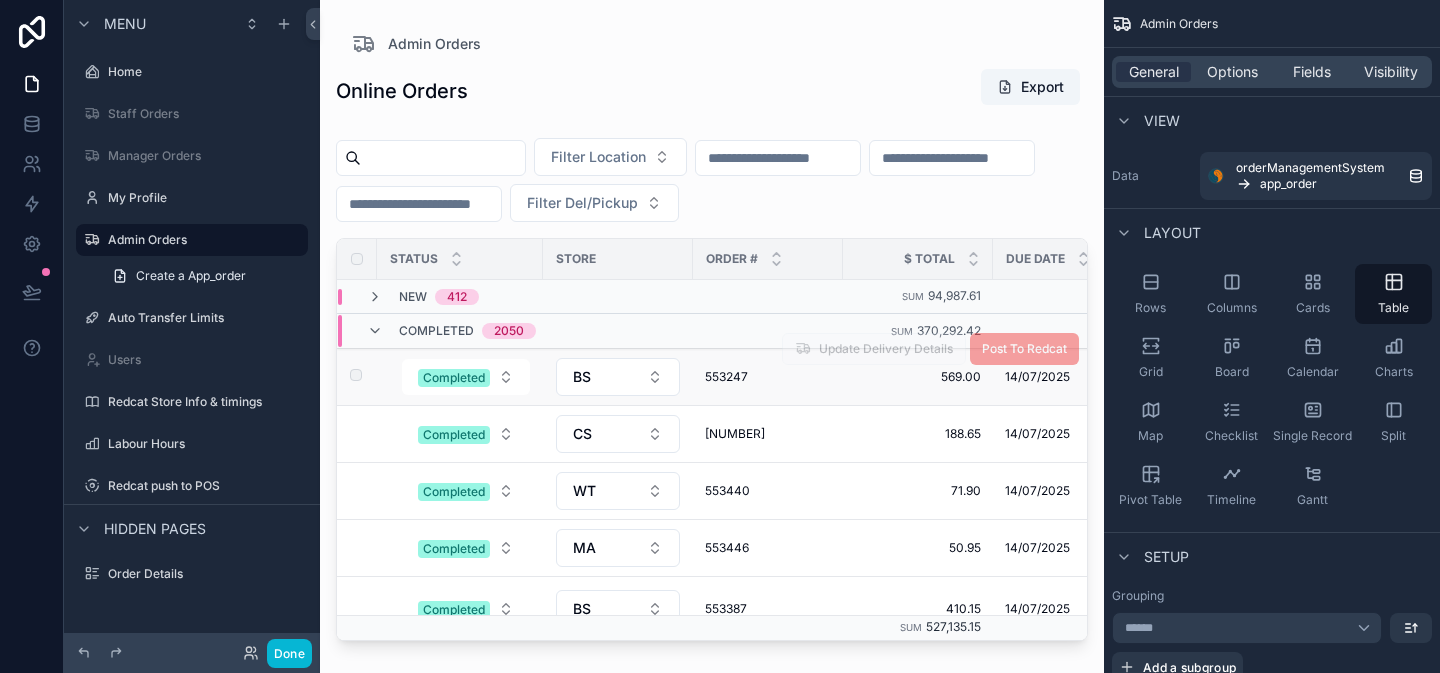 click on "553247" at bounding box center [768, 377] 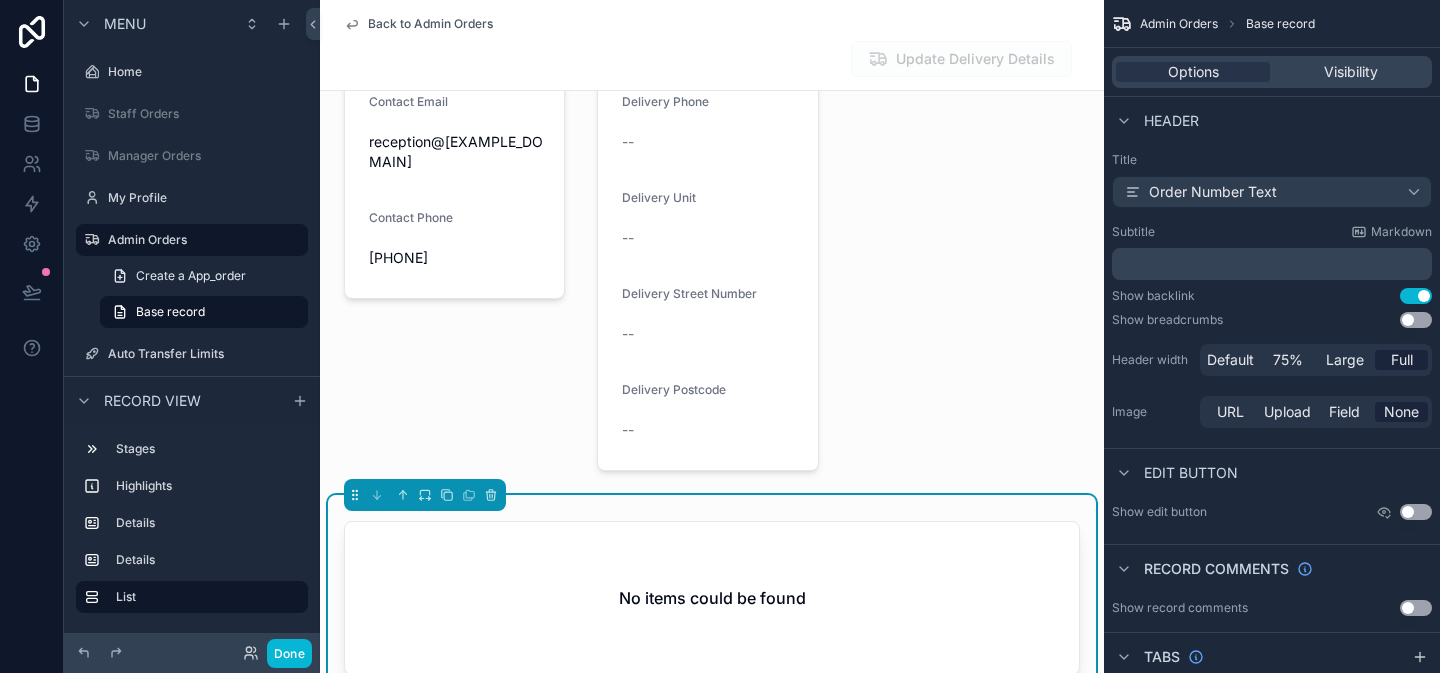 scroll, scrollTop: 823, scrollLeft: 0, axis: vertical 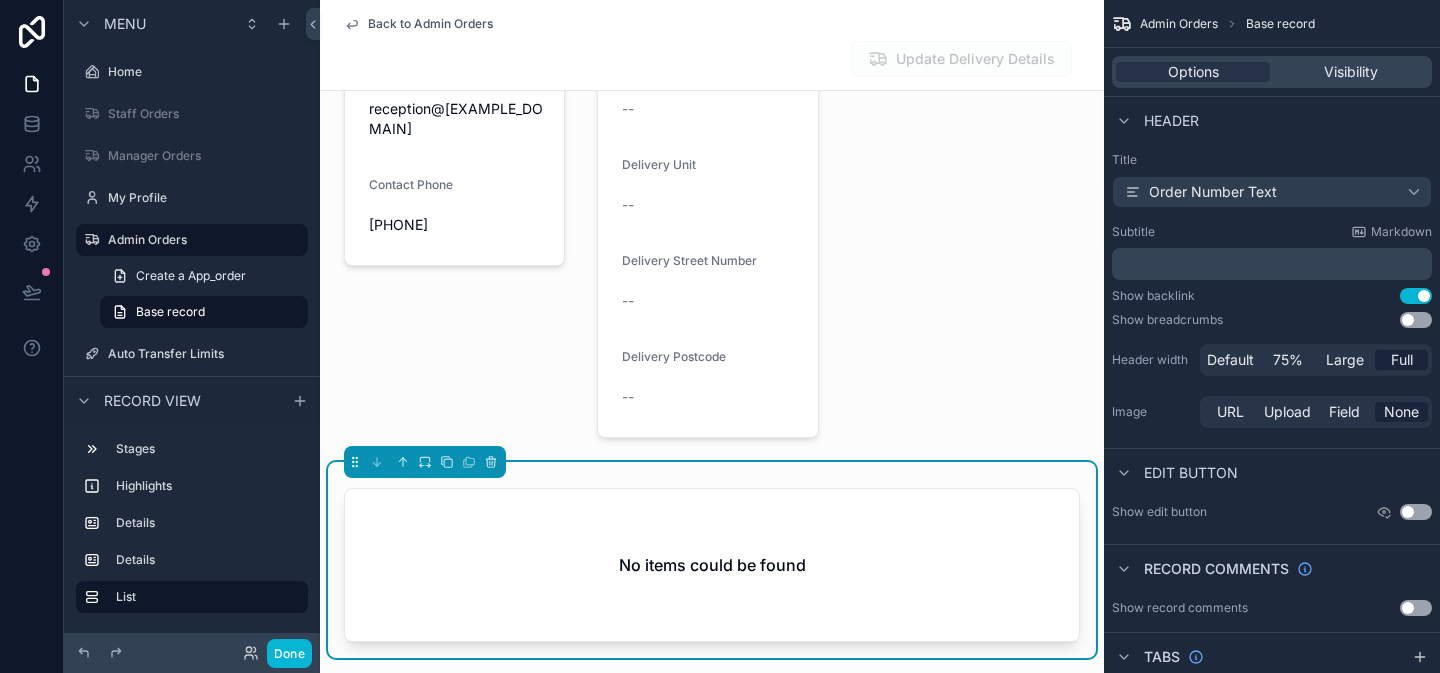 click on "No items could be found" at bounding box center (712, 565) 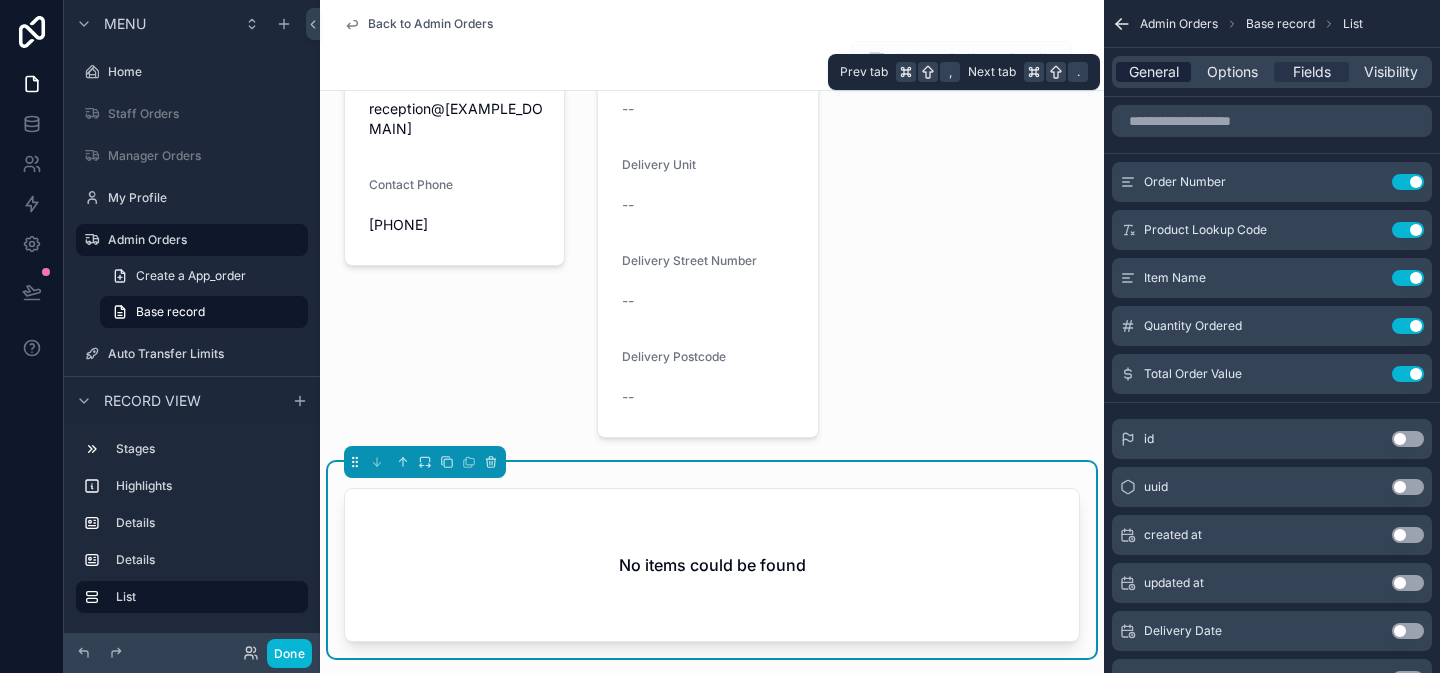 click on "General" at bounding box center [1154, 72] 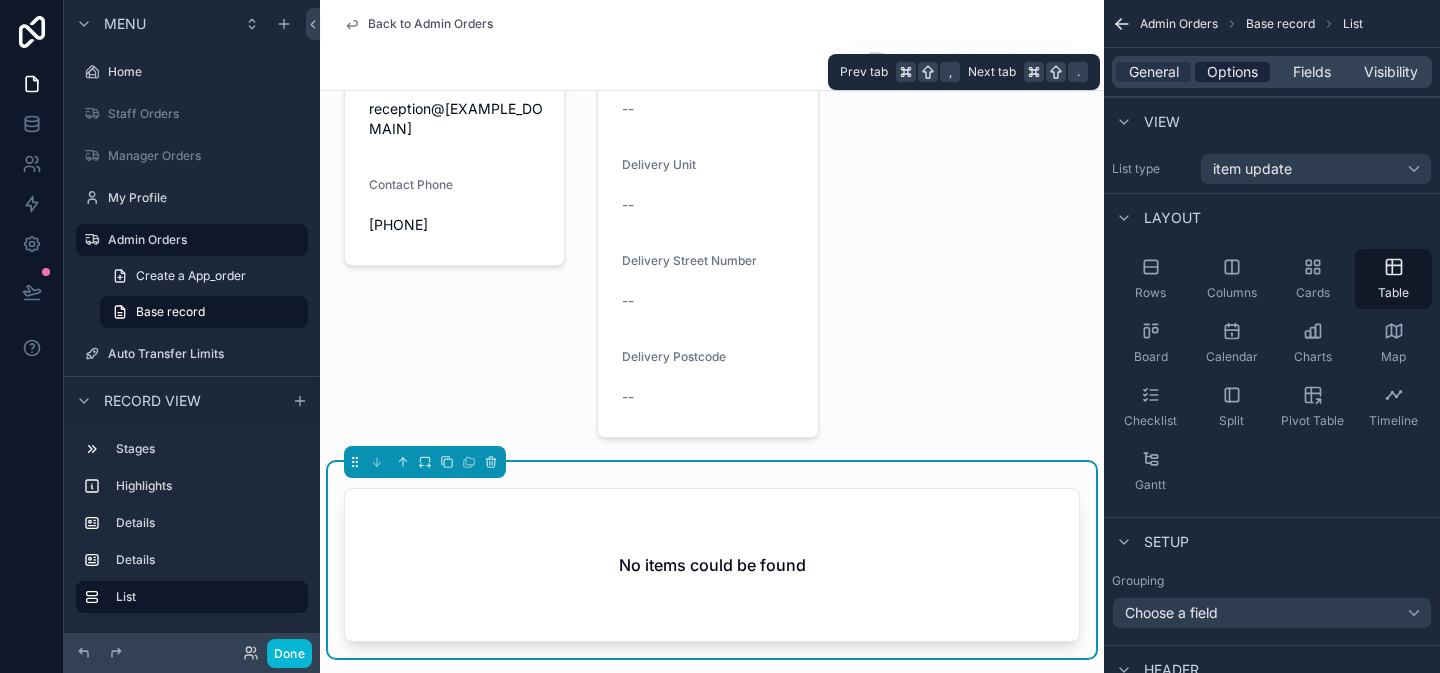 click on "Options" at bounding box center (1232, 72) 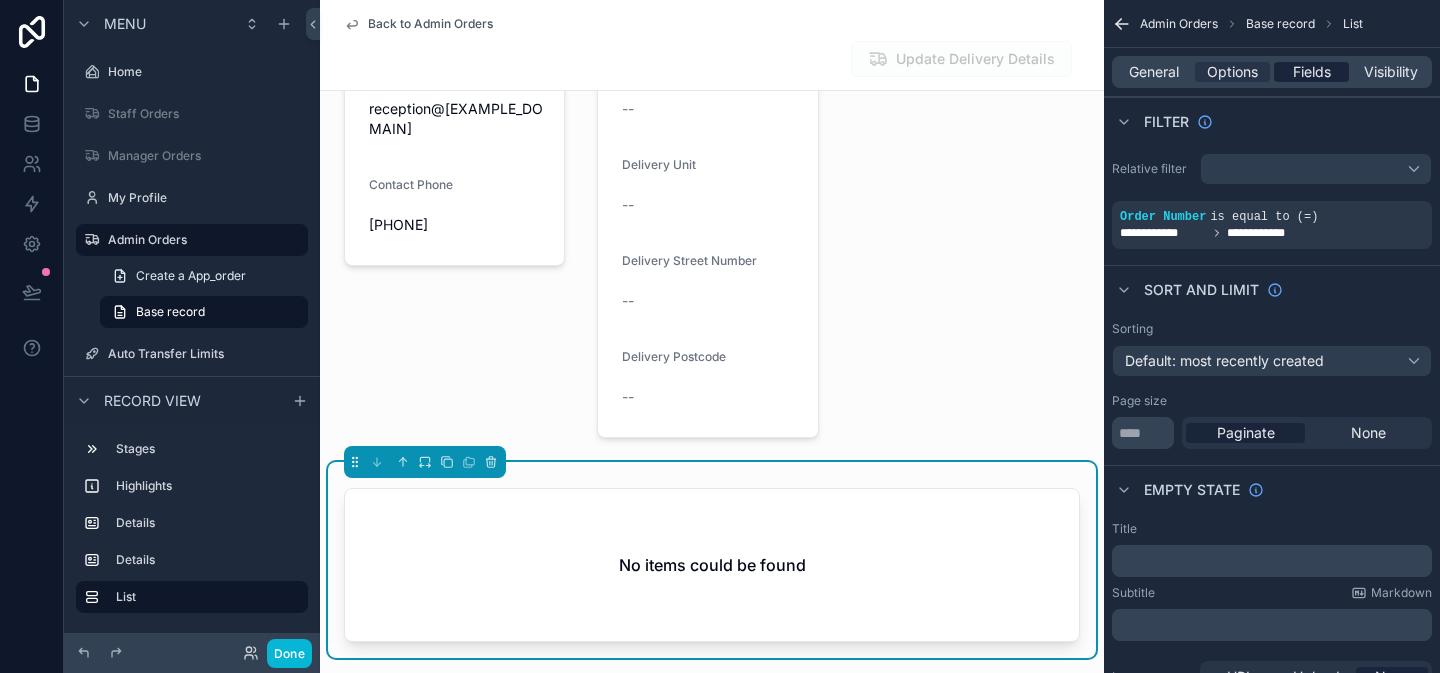 click on "Fields" at bounding box center (1312, 72) 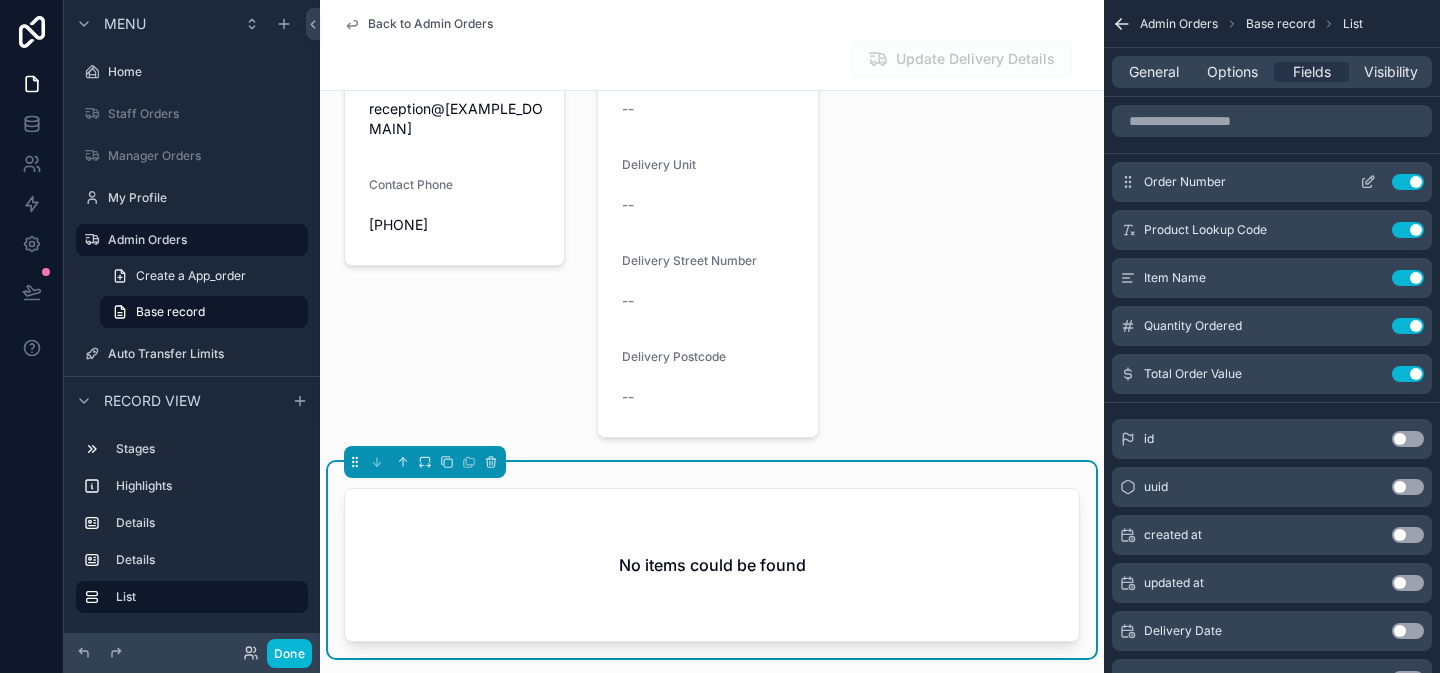 click 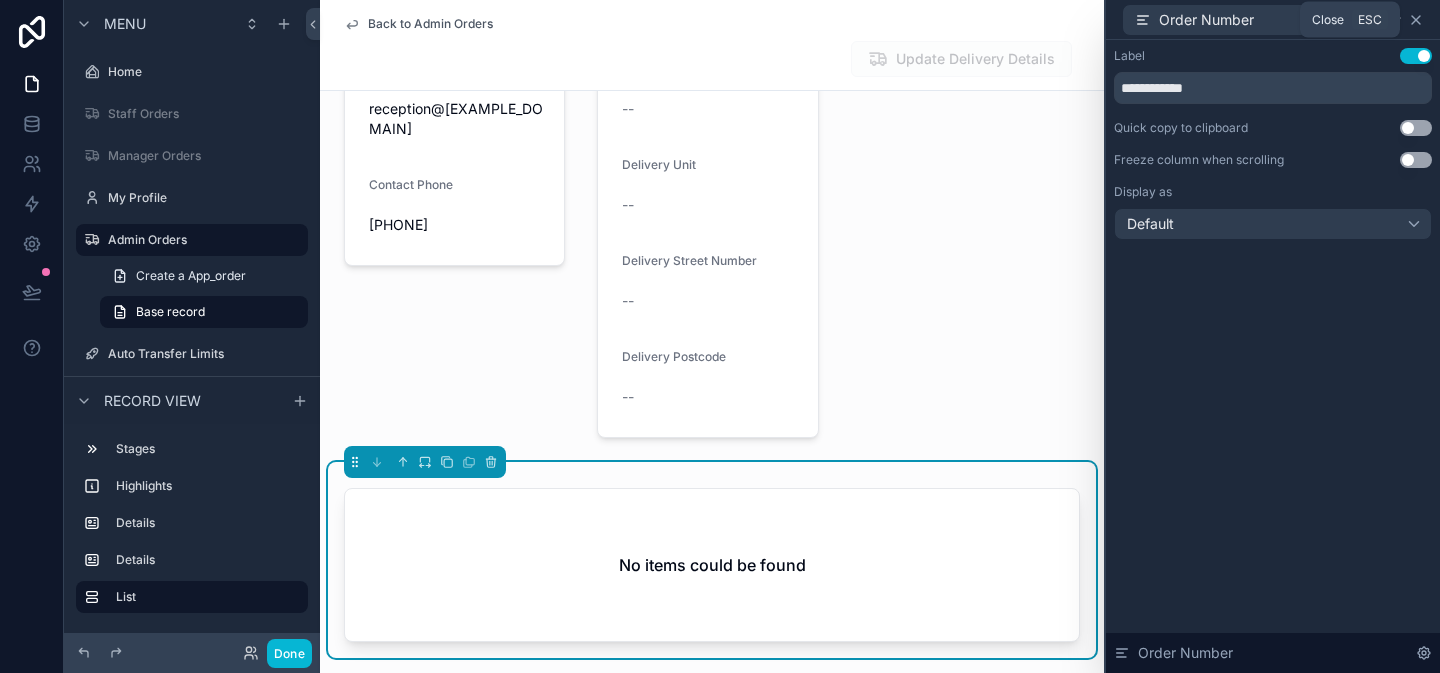 click 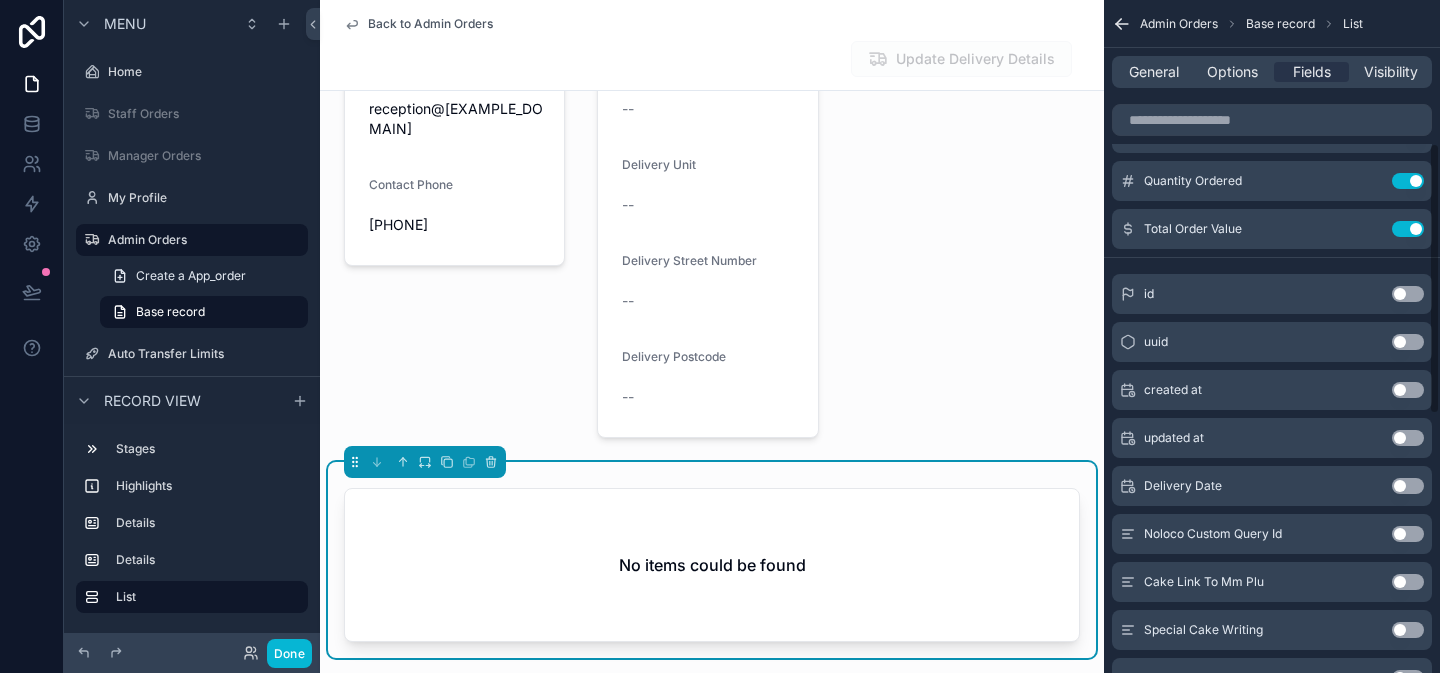 scroll, scrollTop: 356, scrollLeft: 0, axis: vertical 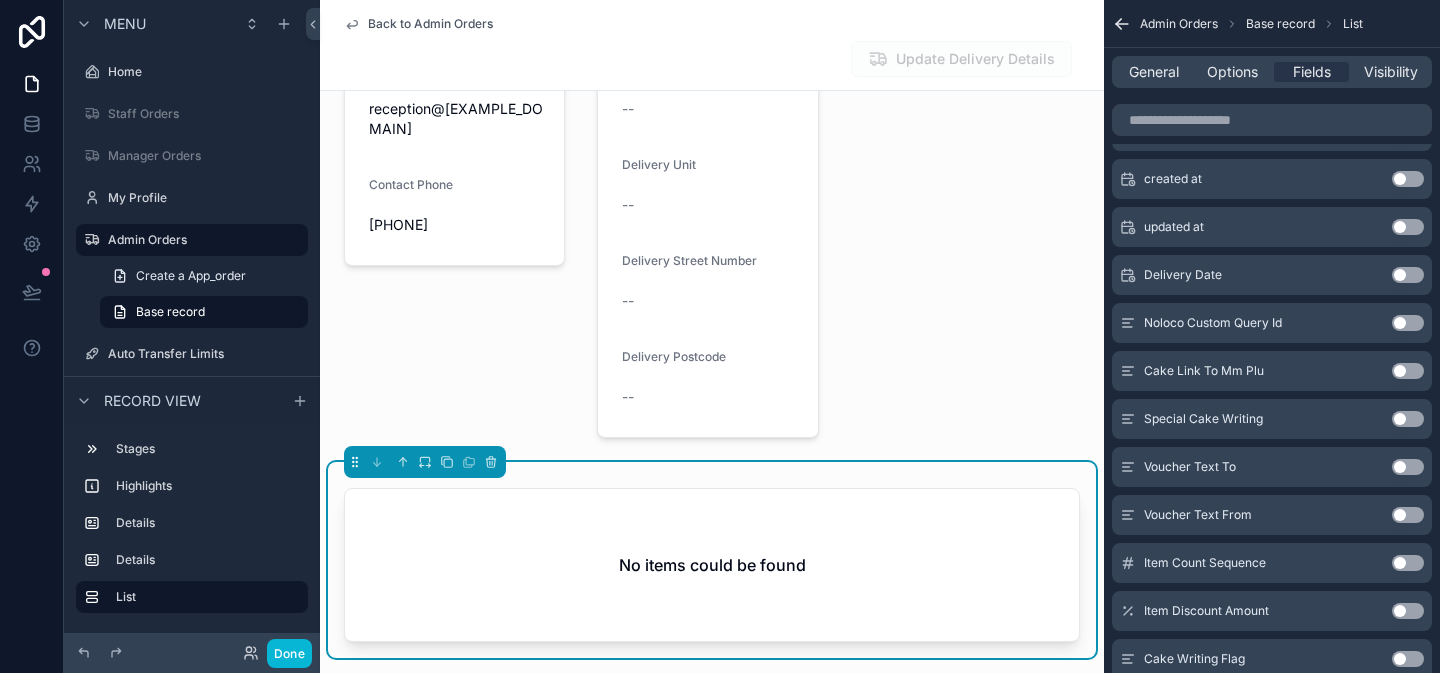 click on "No items could be found" at bounding box center (712, 565) 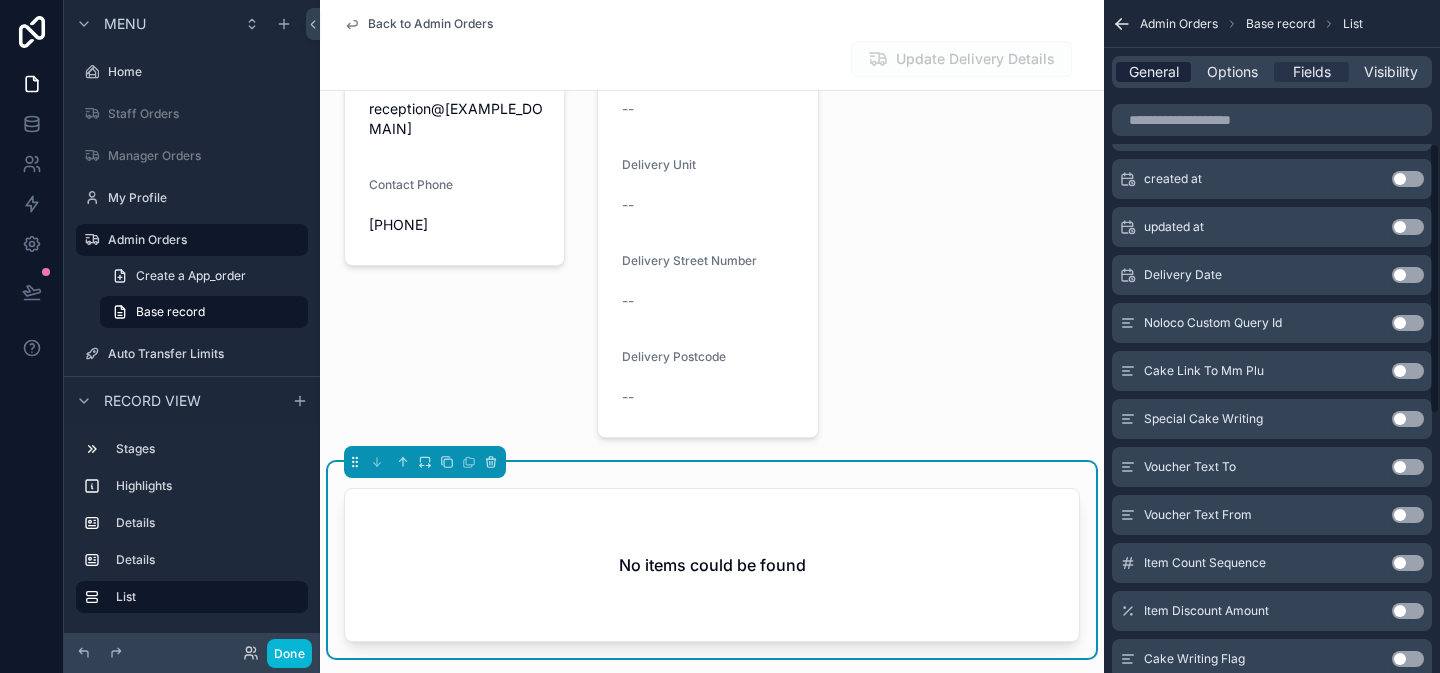 click on "General" at bounding box center [1154, 72] 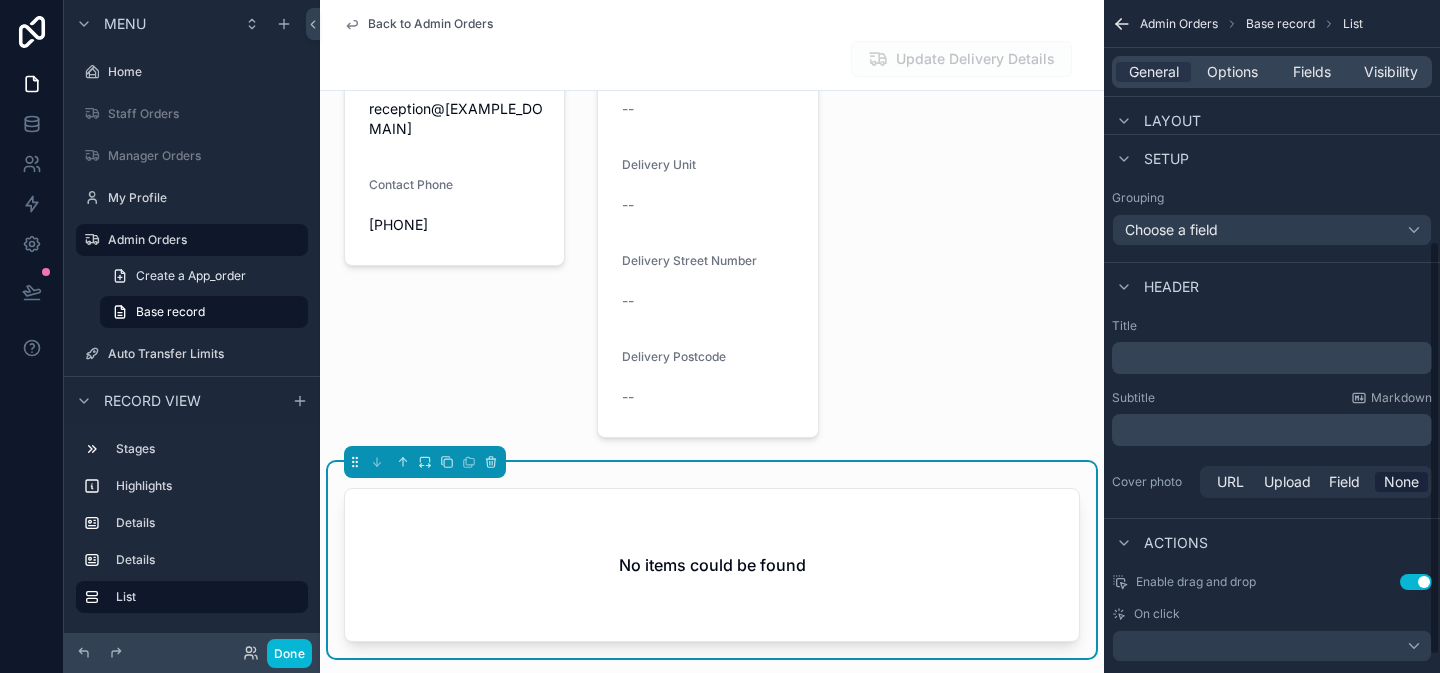 scroll, scrollTop: 391, scrollLeft: 0, axis: vertical 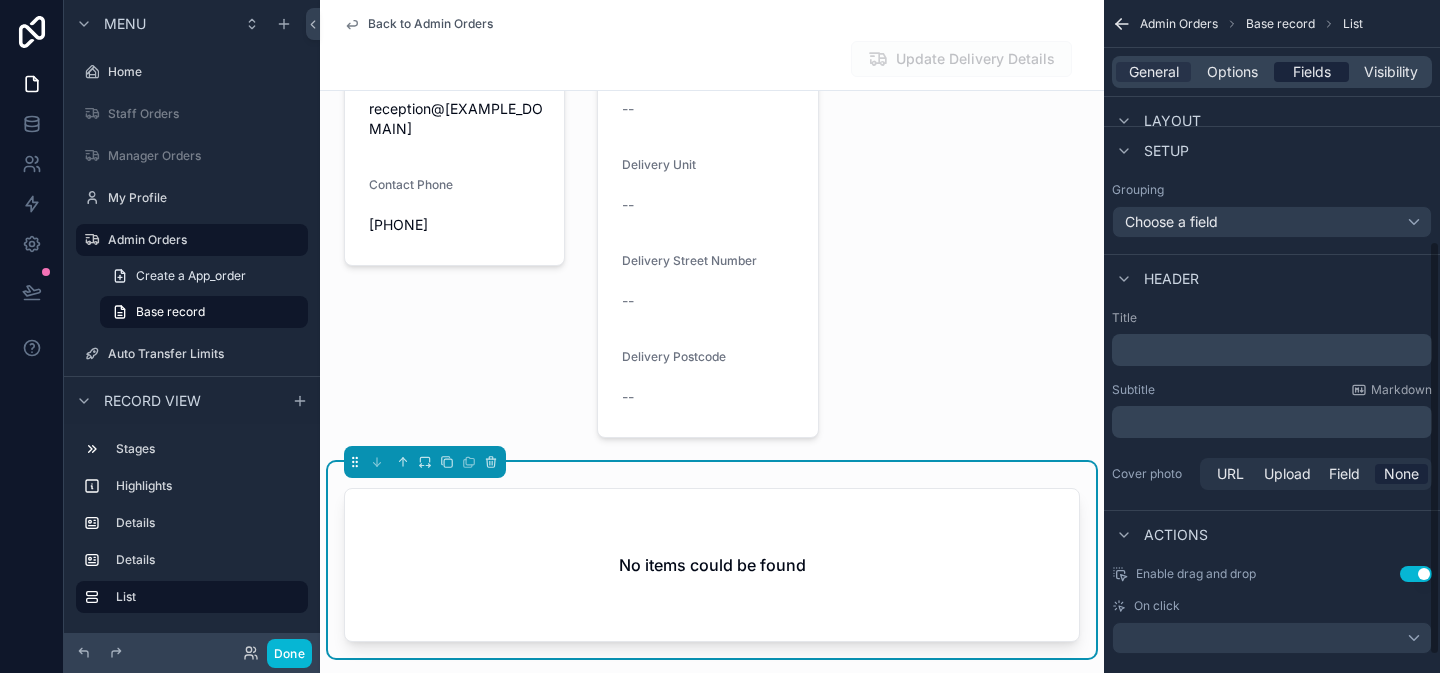 click on "Fields" at bounding box center [1312, 72] 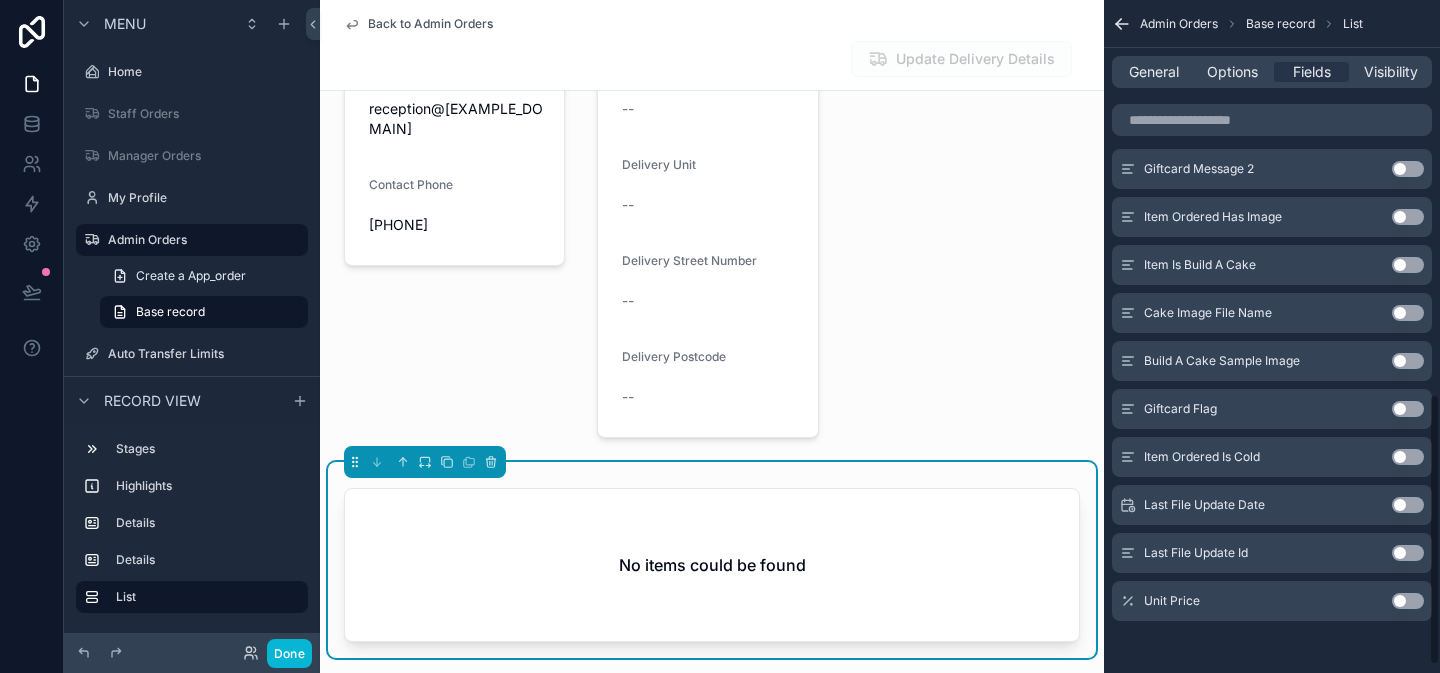 scroll, scrollTop: 994, scrollLeft: 0, axis: vertical 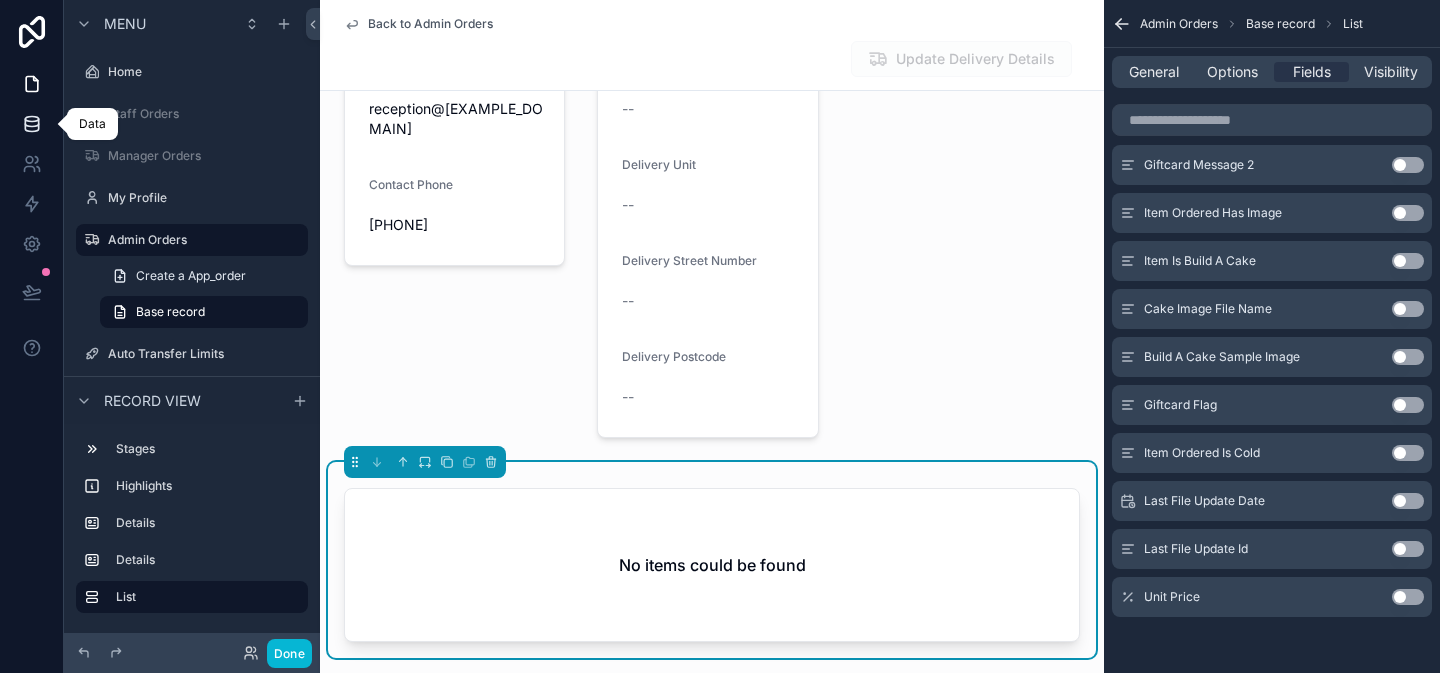 click at bounding box center [31, 124] 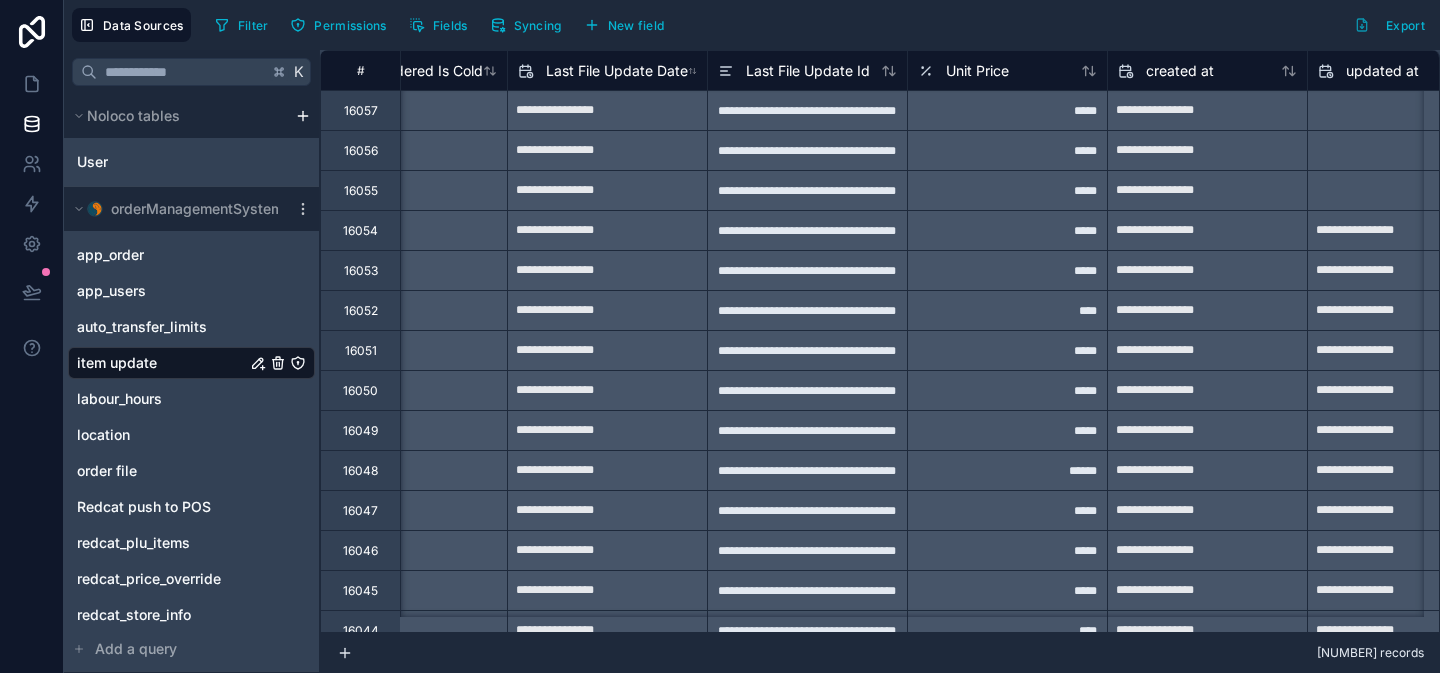 scroll, scrollTop: 0, scrollLeft: 4776, axis: horizontal 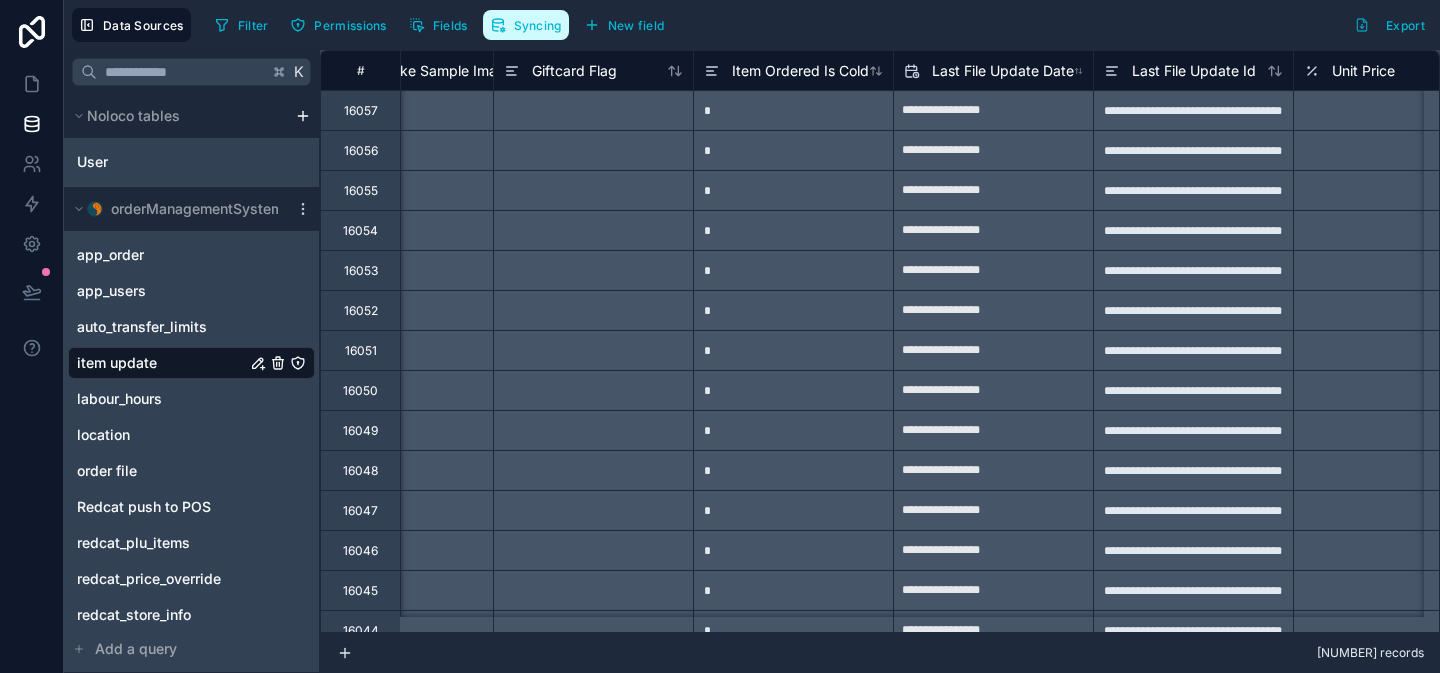 click on "Syncing" at bounding box center [526, 25] 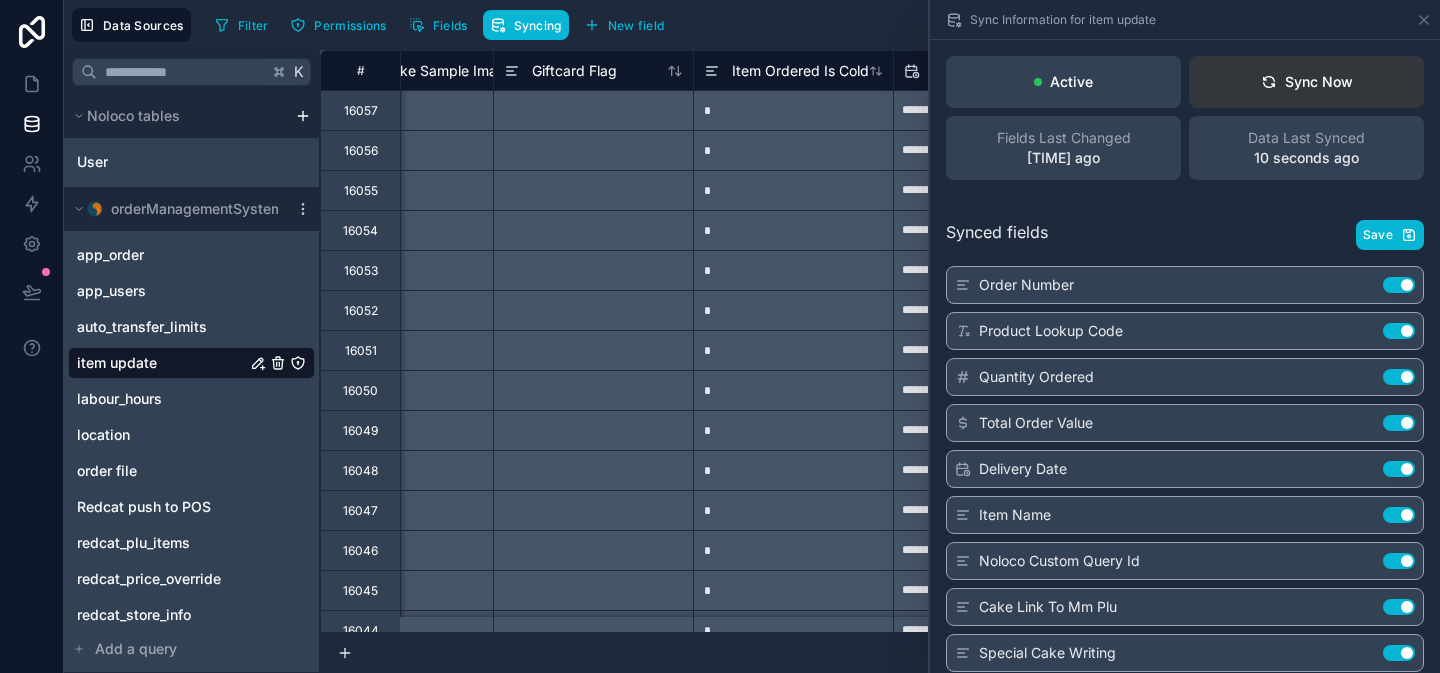 click on "Sync Now" at bounding box center [1306, 82] 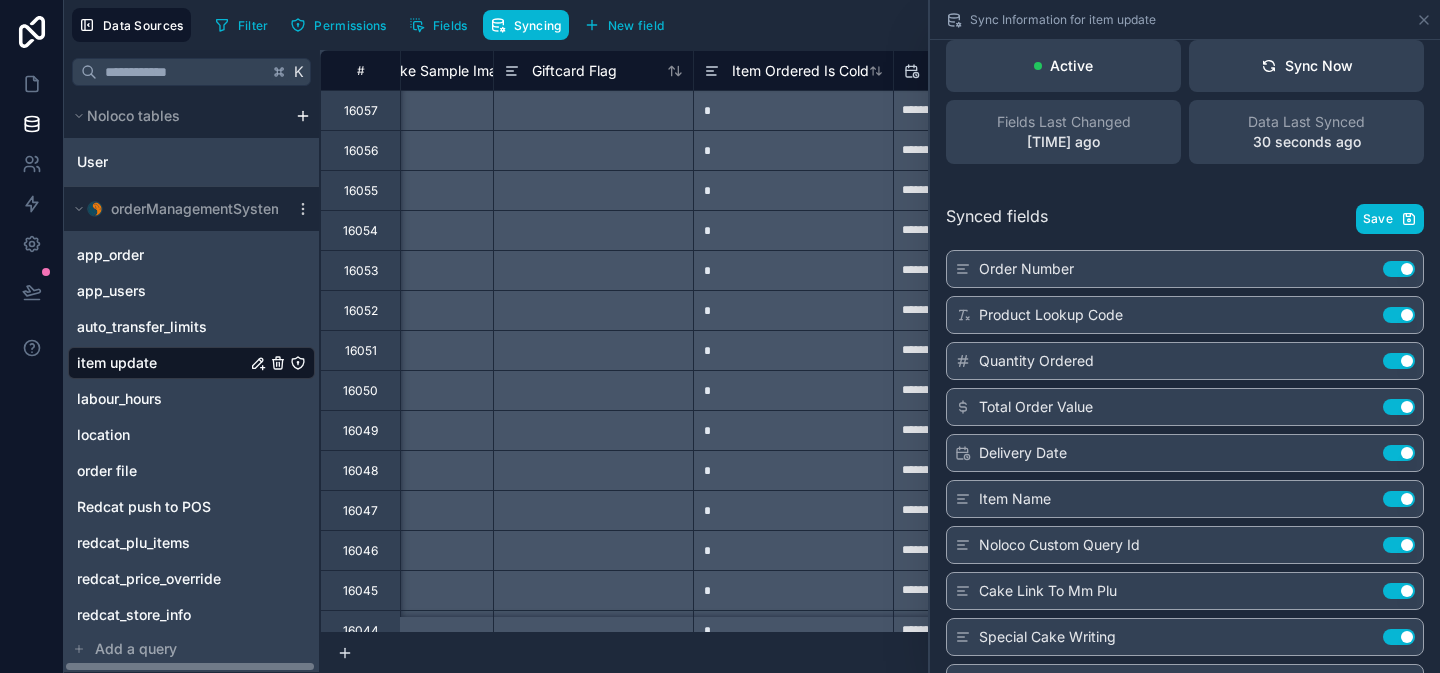 scroll, scrollTop: 0, scrollLeft: 0, axis: both 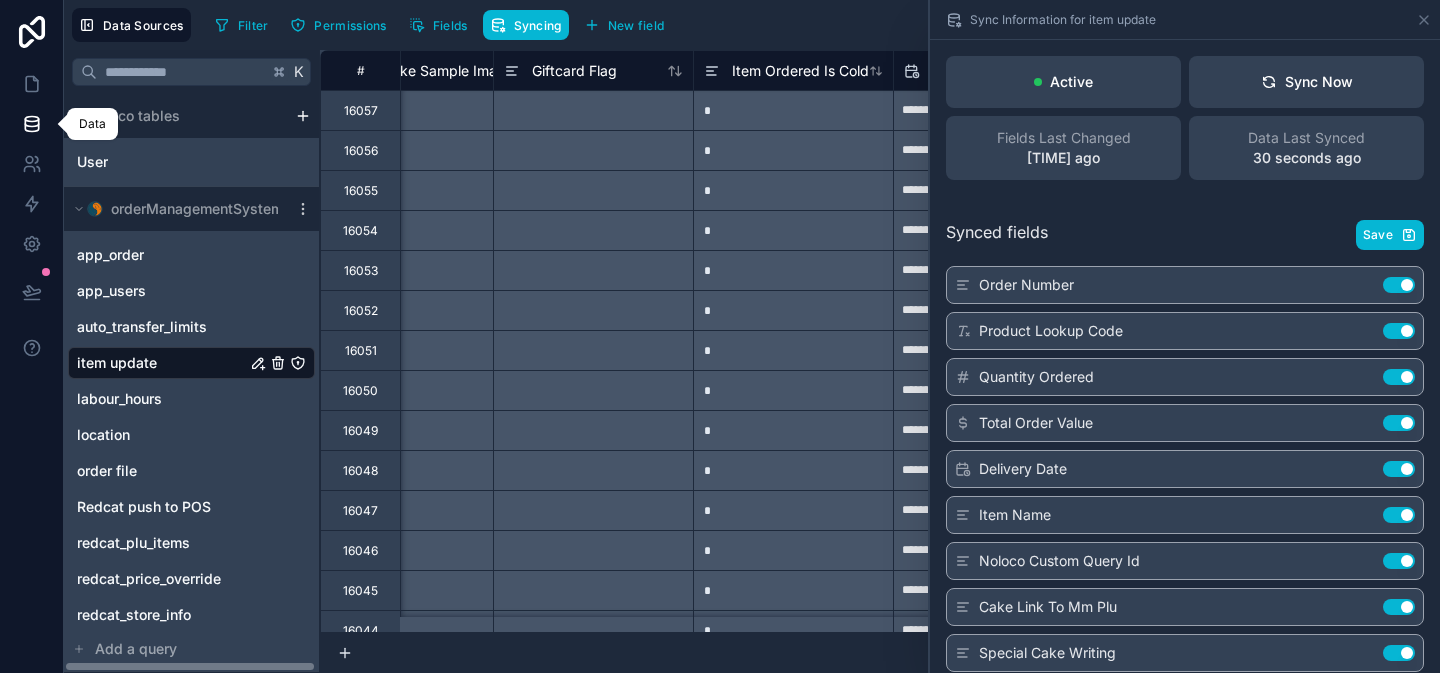 click 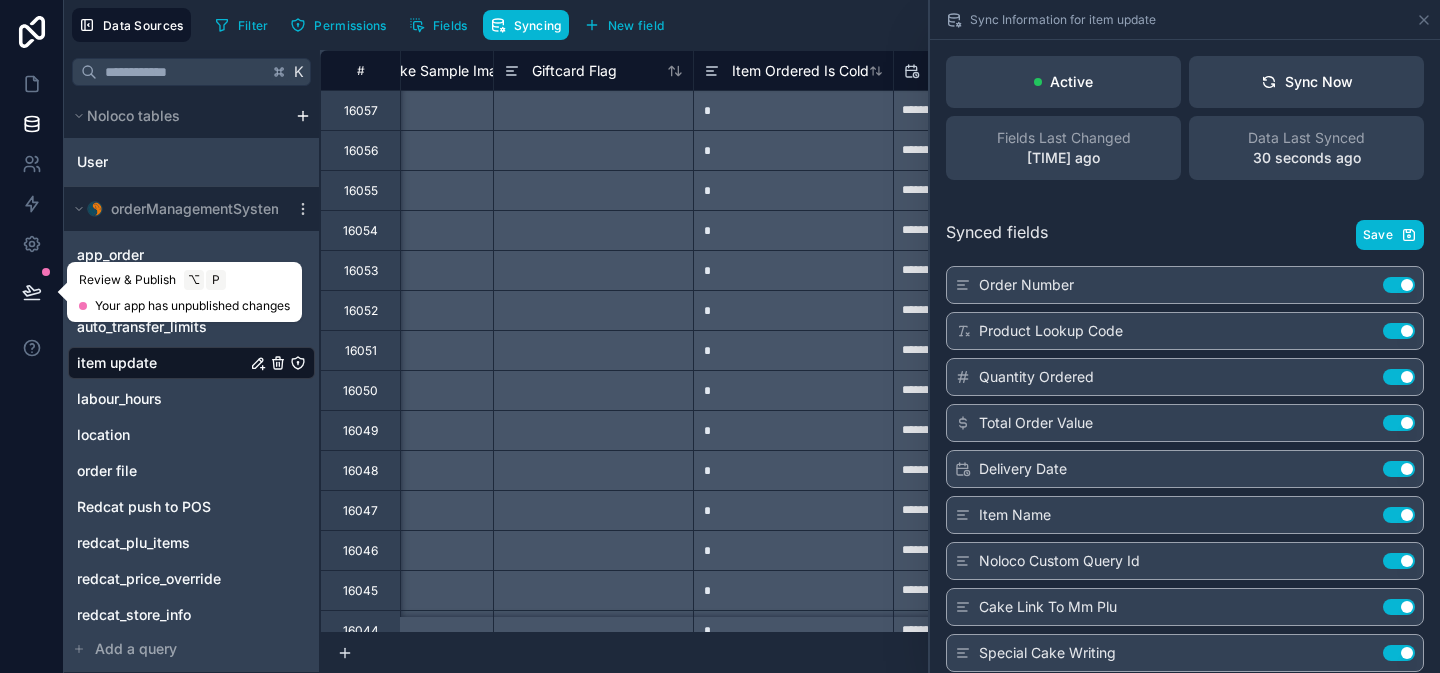click 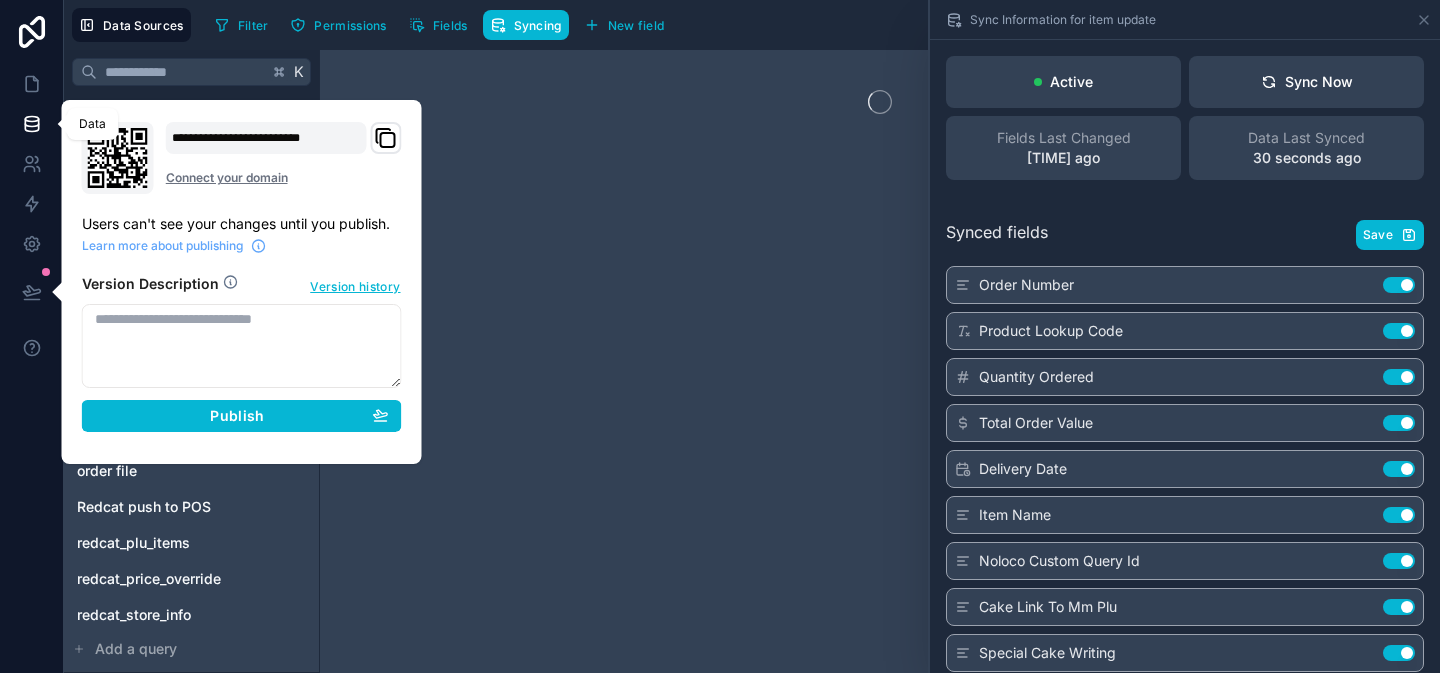 click 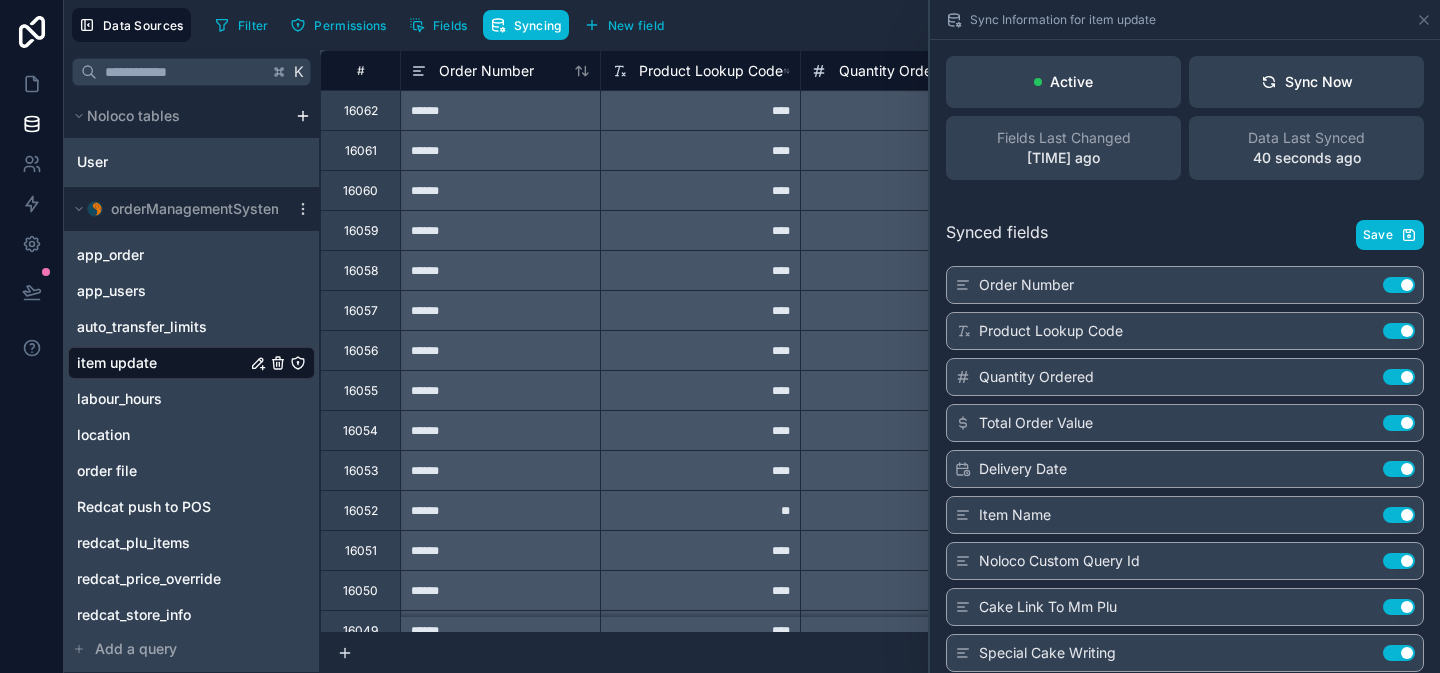 click 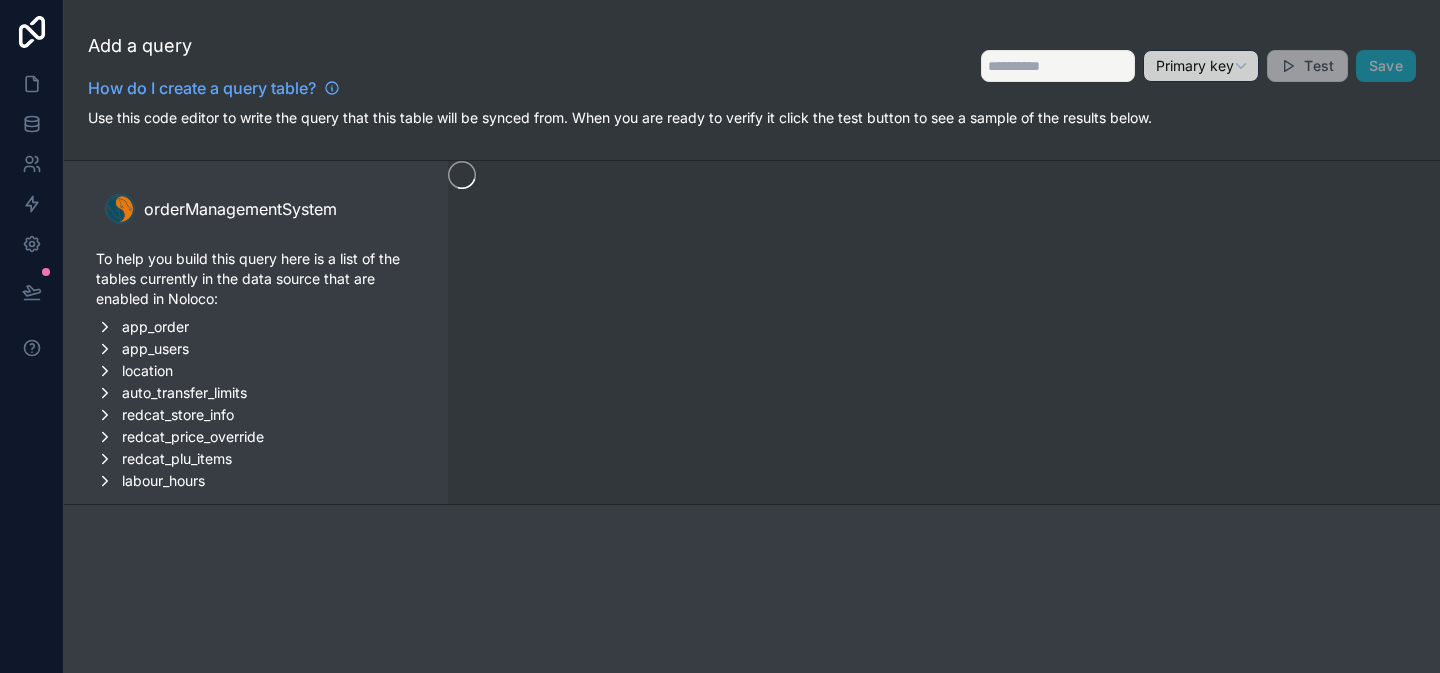 type on "**********" 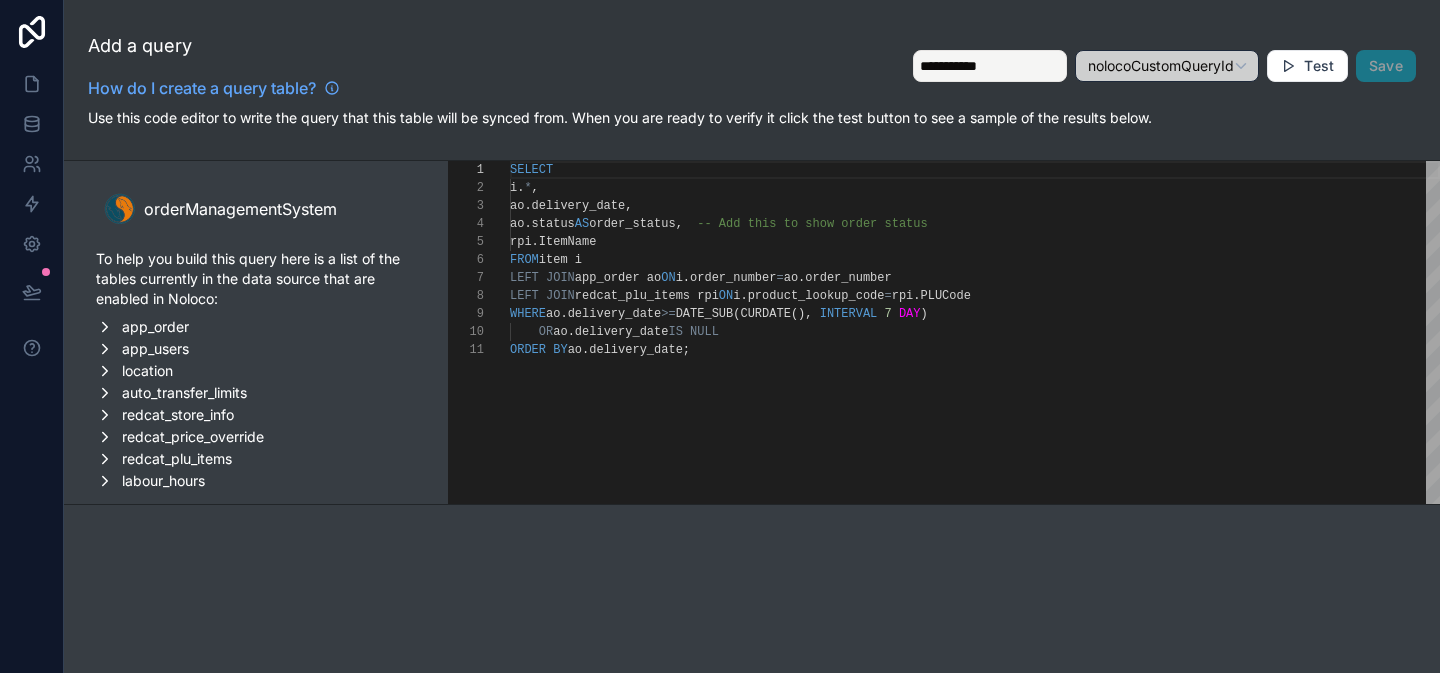 scroll, scrollTop: 180, scrollLeft: 0, axis: vertical 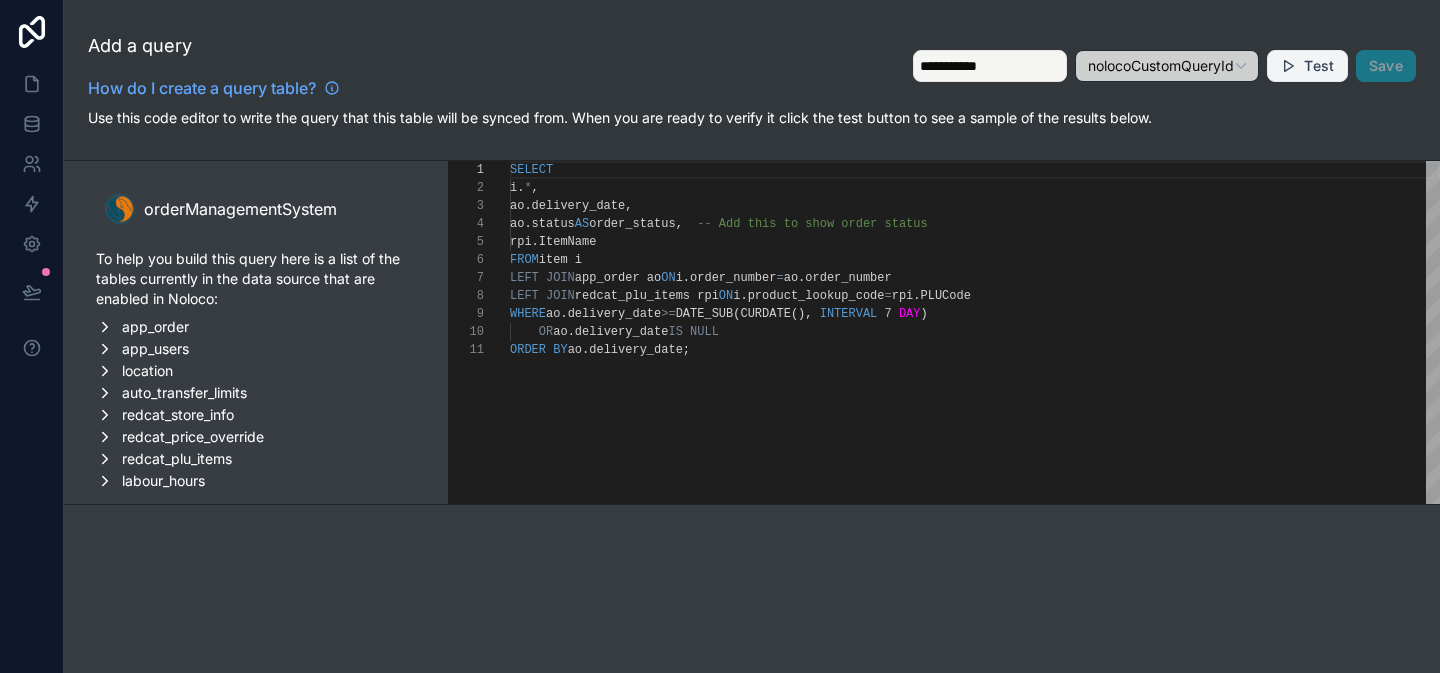 click on "Test" at bounding box center [1319, 66] 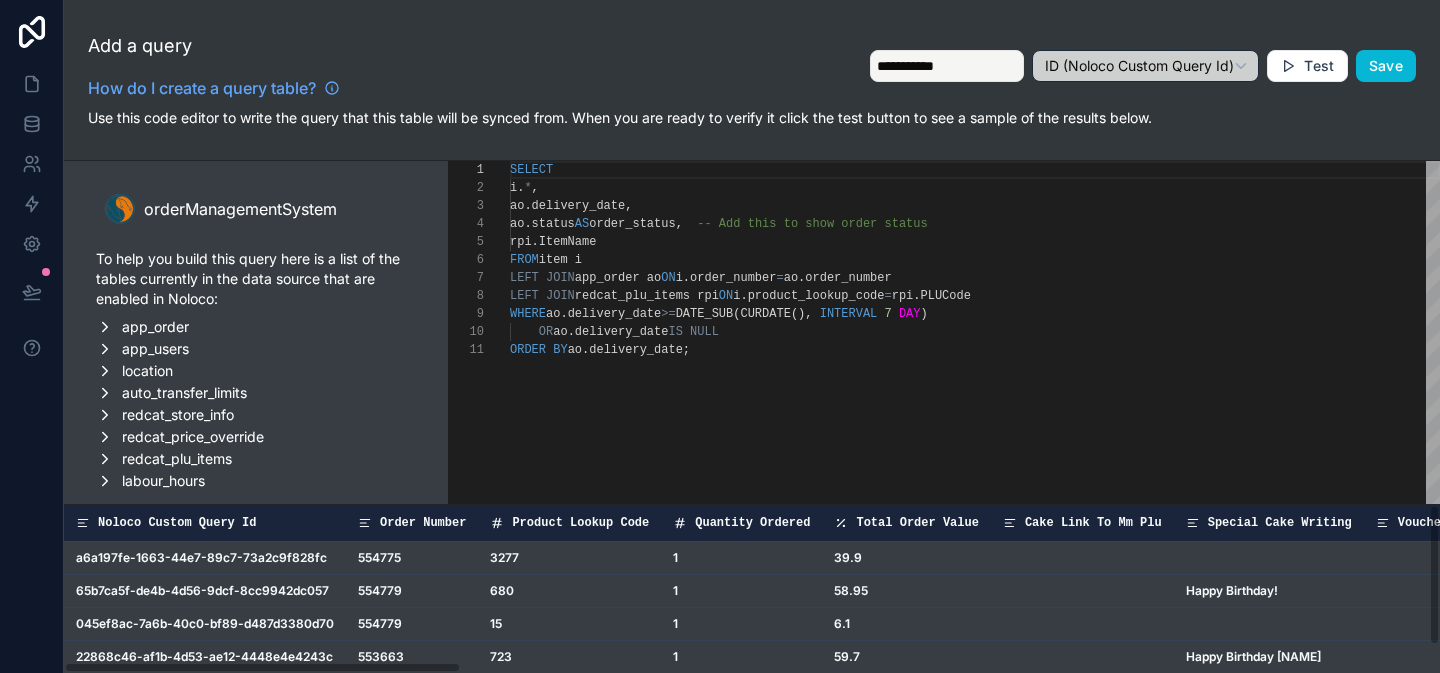 click on "Product Lookup Code" at bounding box center [580, 523] 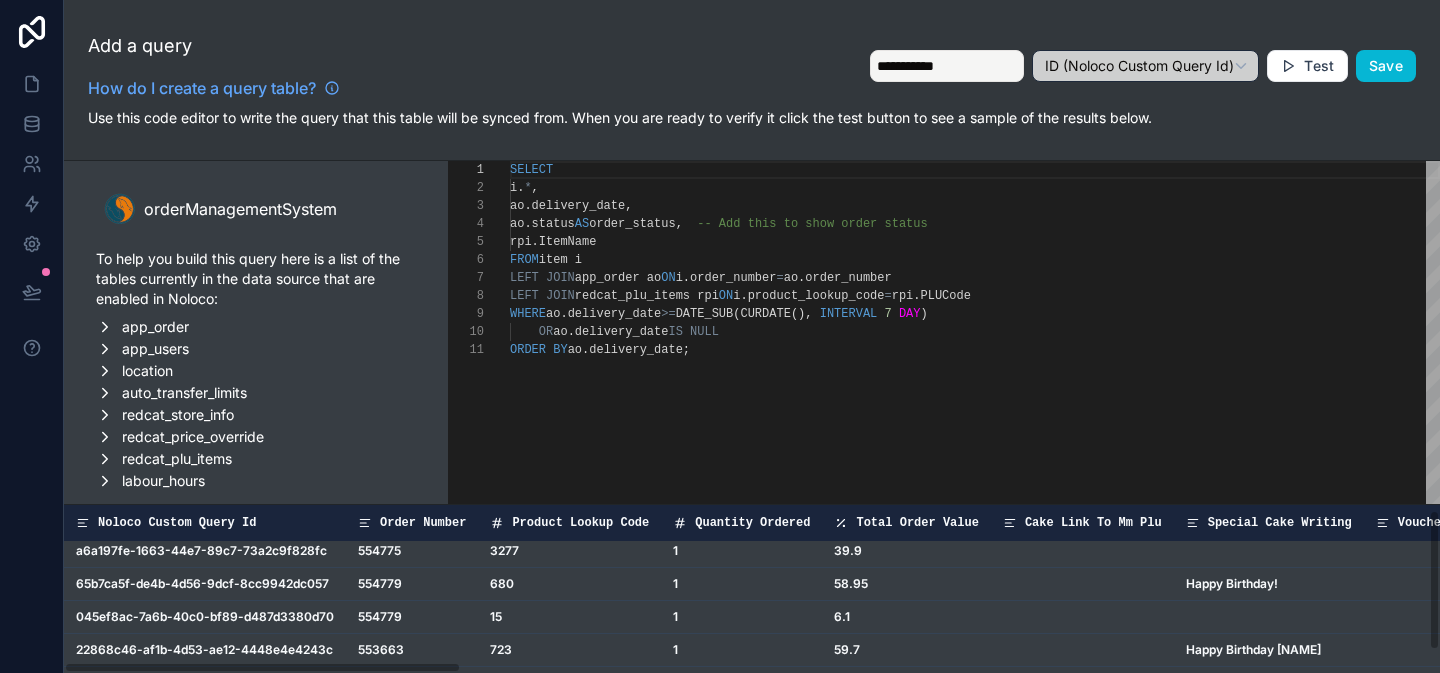 scroll, scrollTop: 32, scrollLeft: 0, axis: vertical 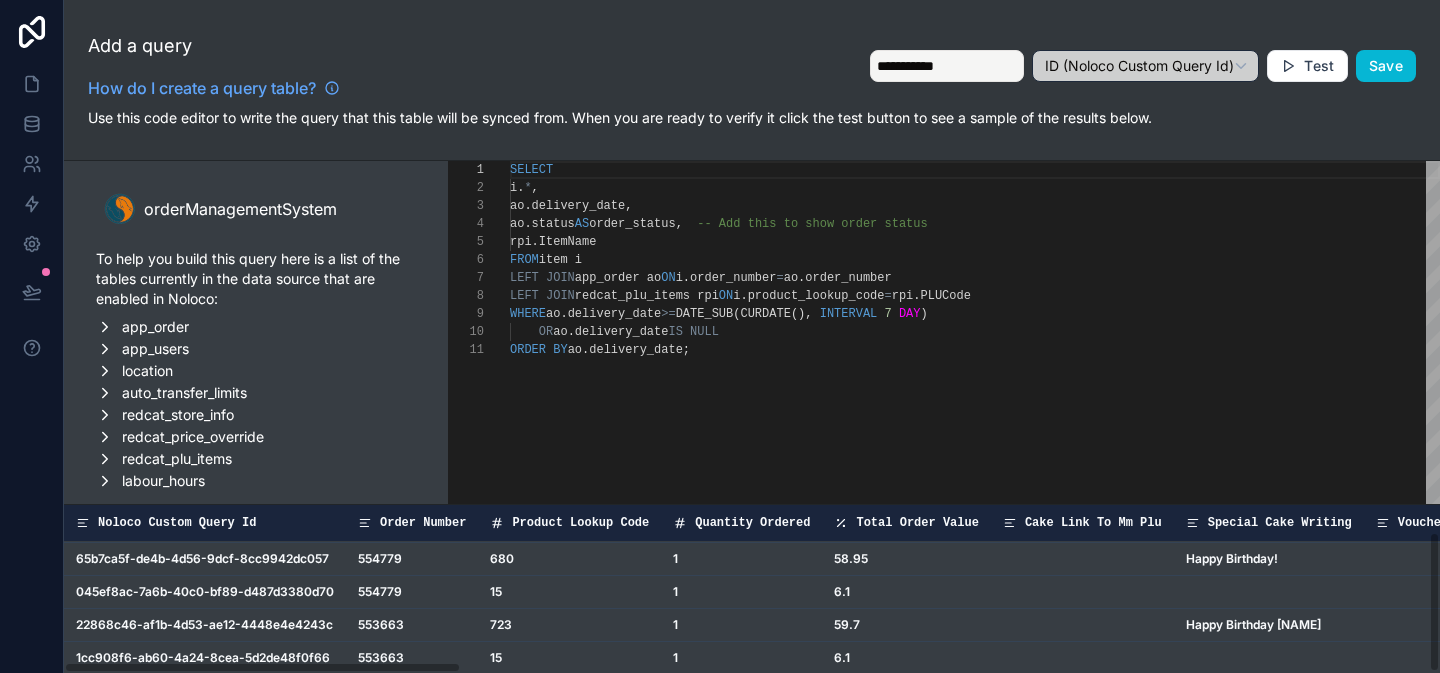 click on "Special Cake Writing" at bounding box center [1280, 523] 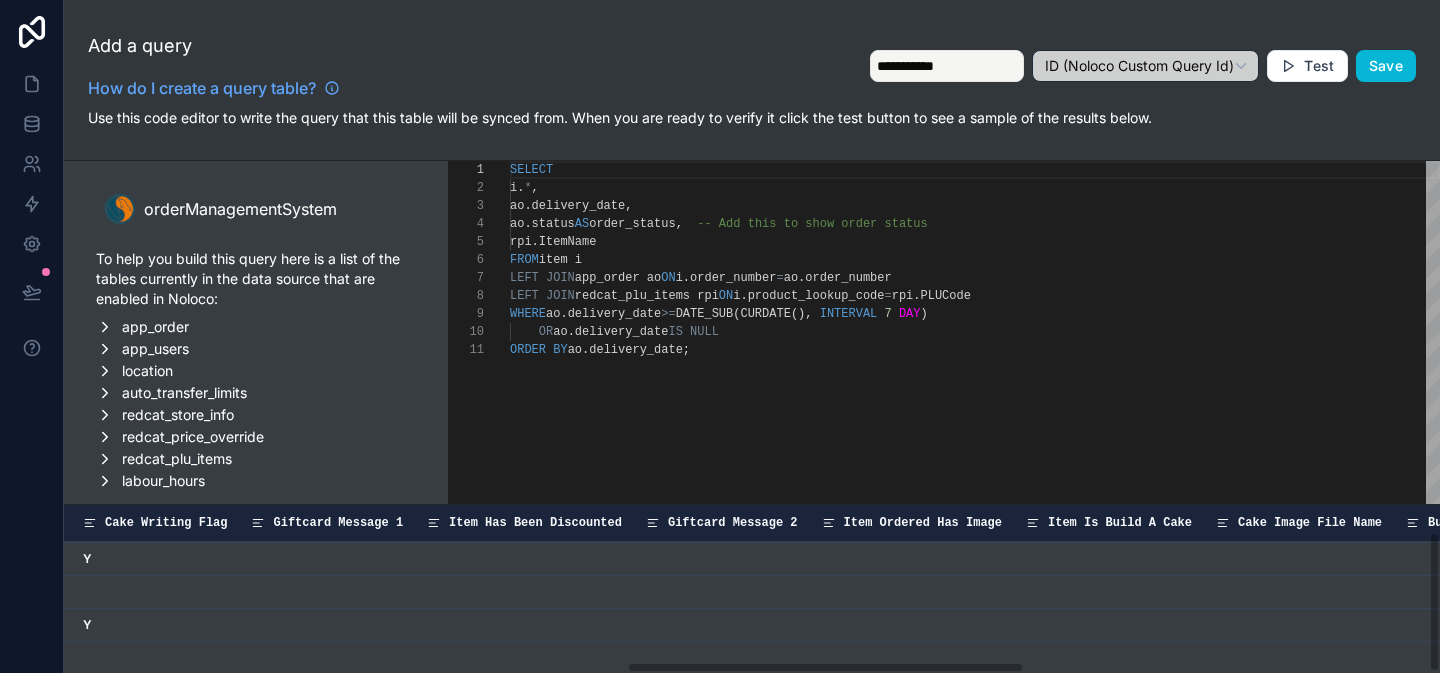 scroll, scrollTop: 32, scrollLeft: 1951, axis: both 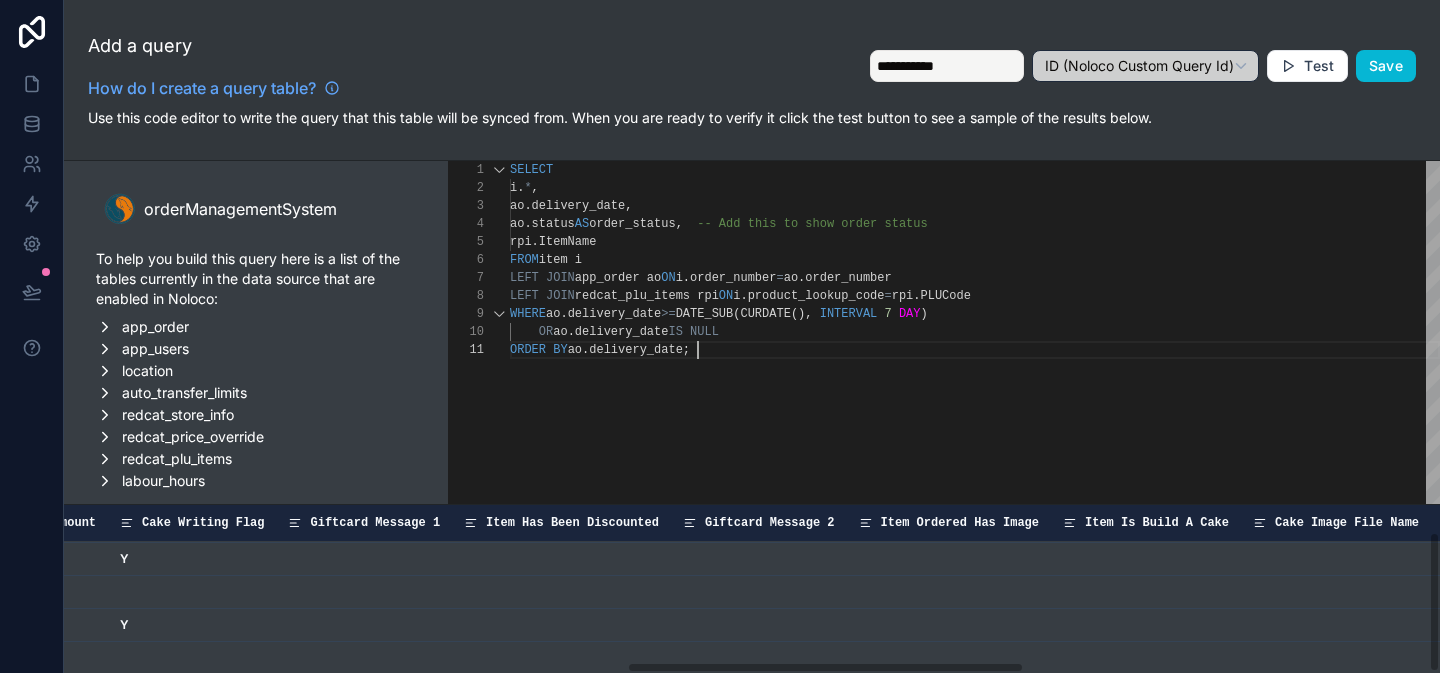 type on "**********" 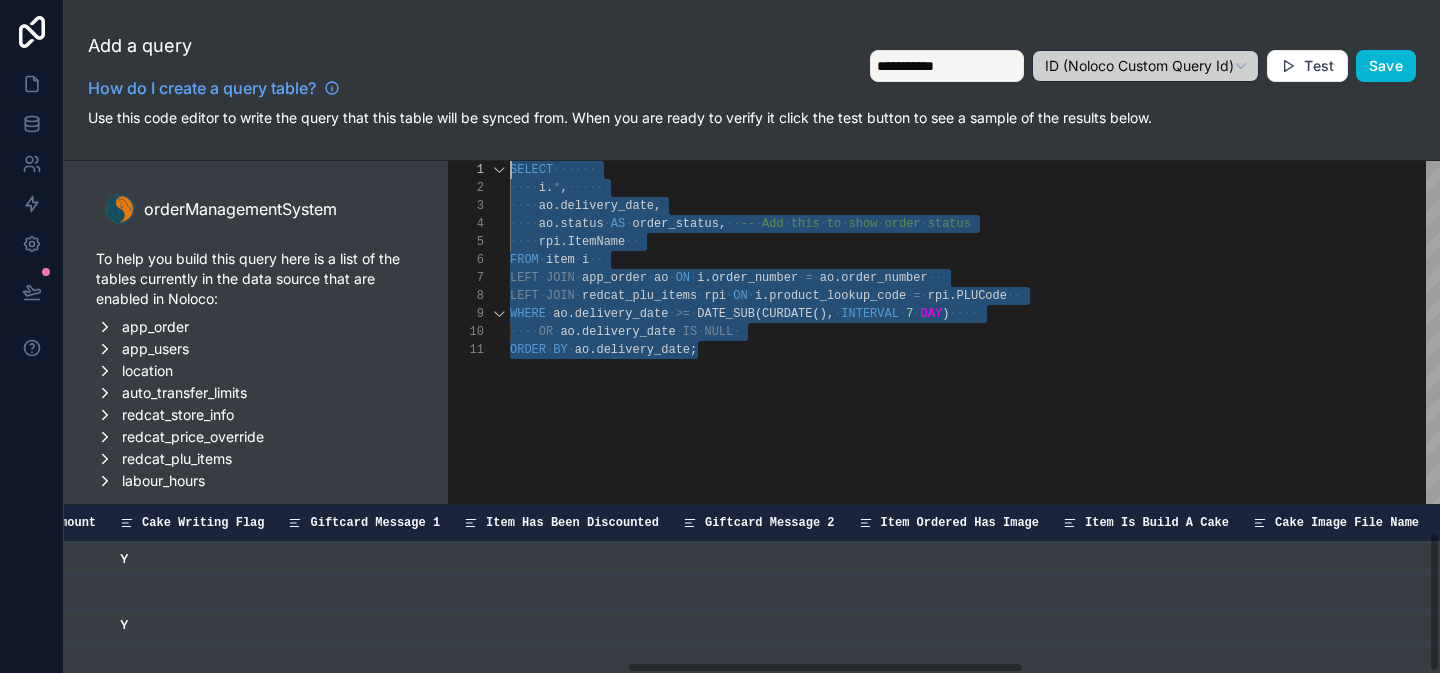 scroll, scrollTop: 0, scrollLeft: 0, axis: both 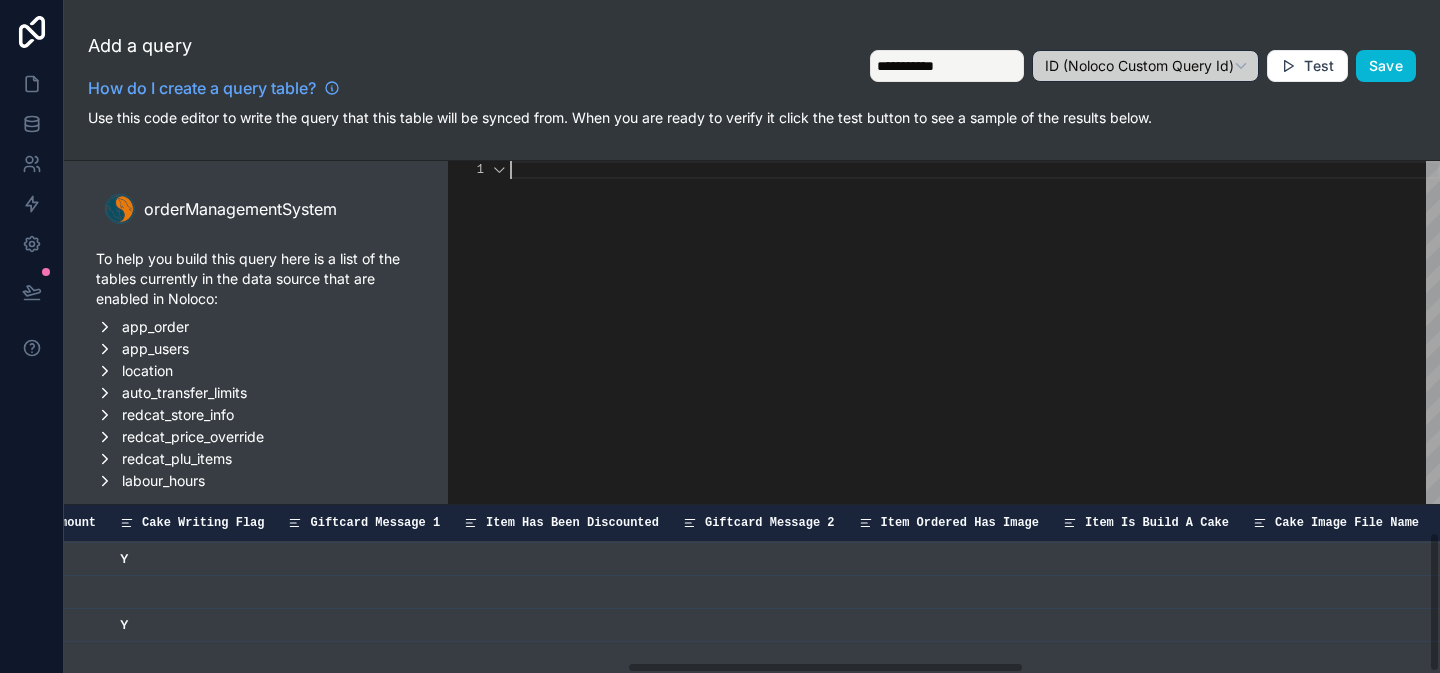 paste on "**********" 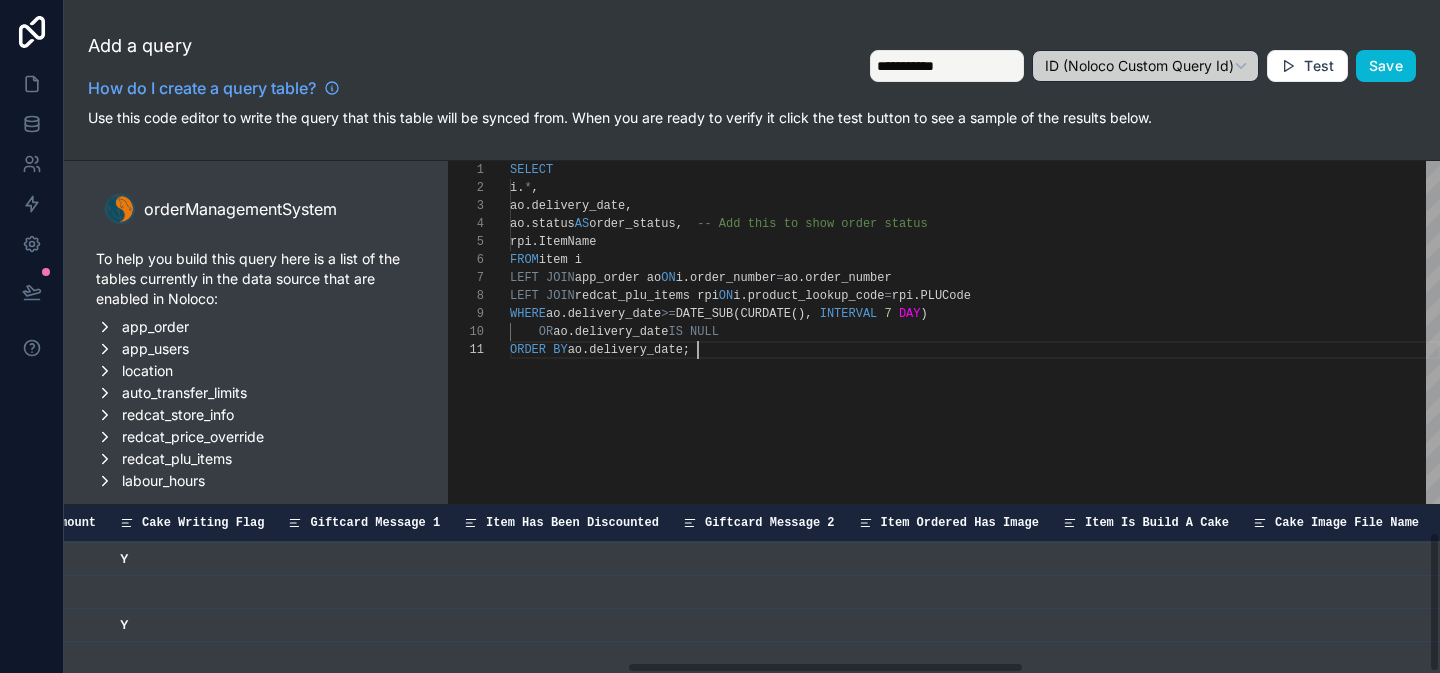 scroll, scrollTop: 0, scrollLeft: 187, axis: horizontal 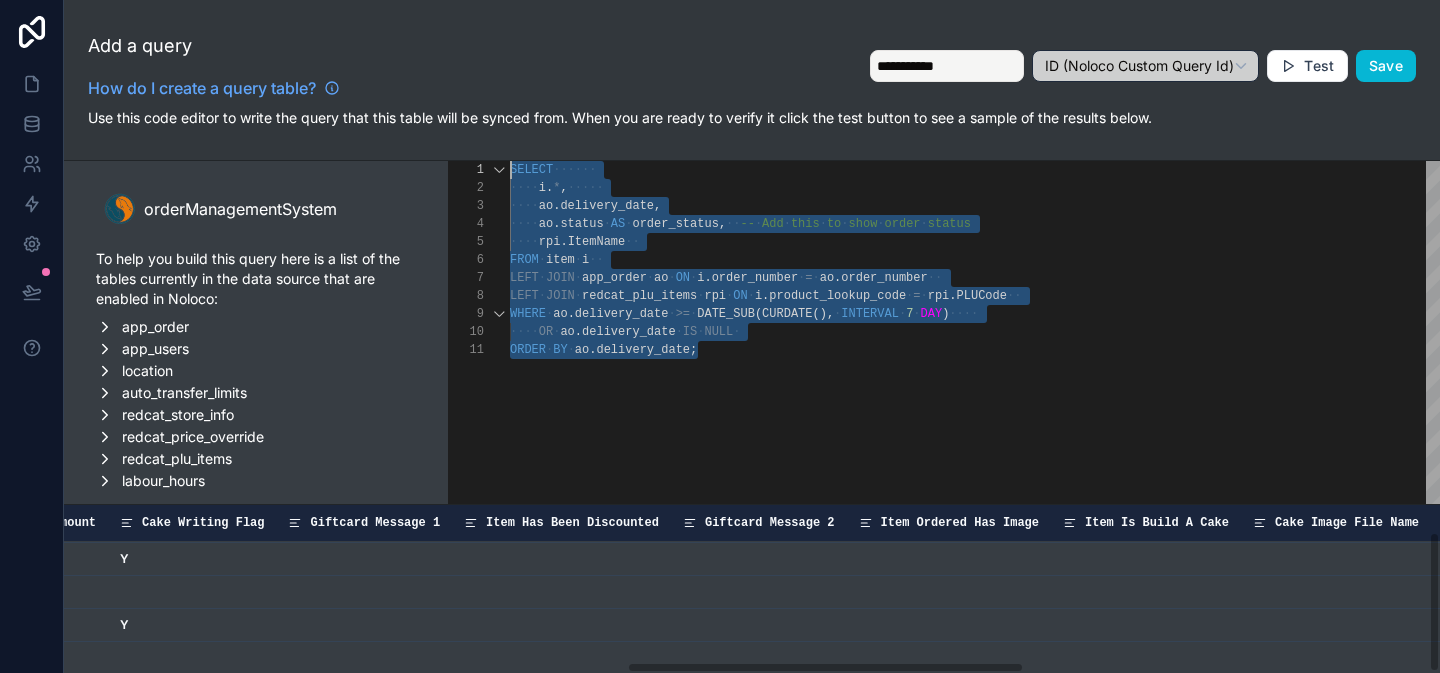drag, startPoint x: 727, startPoint y: 371, endPoint x: 494, endPoint y: 140, distance: 328.1006 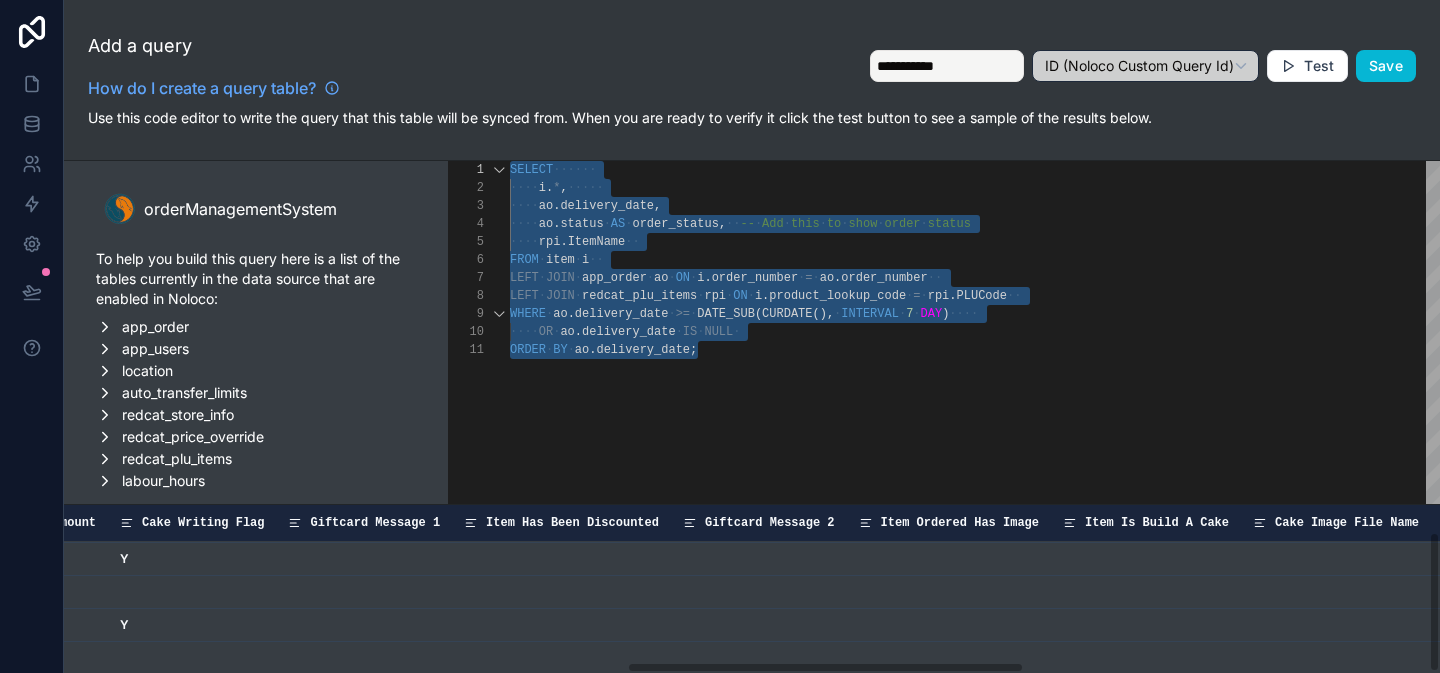 paste 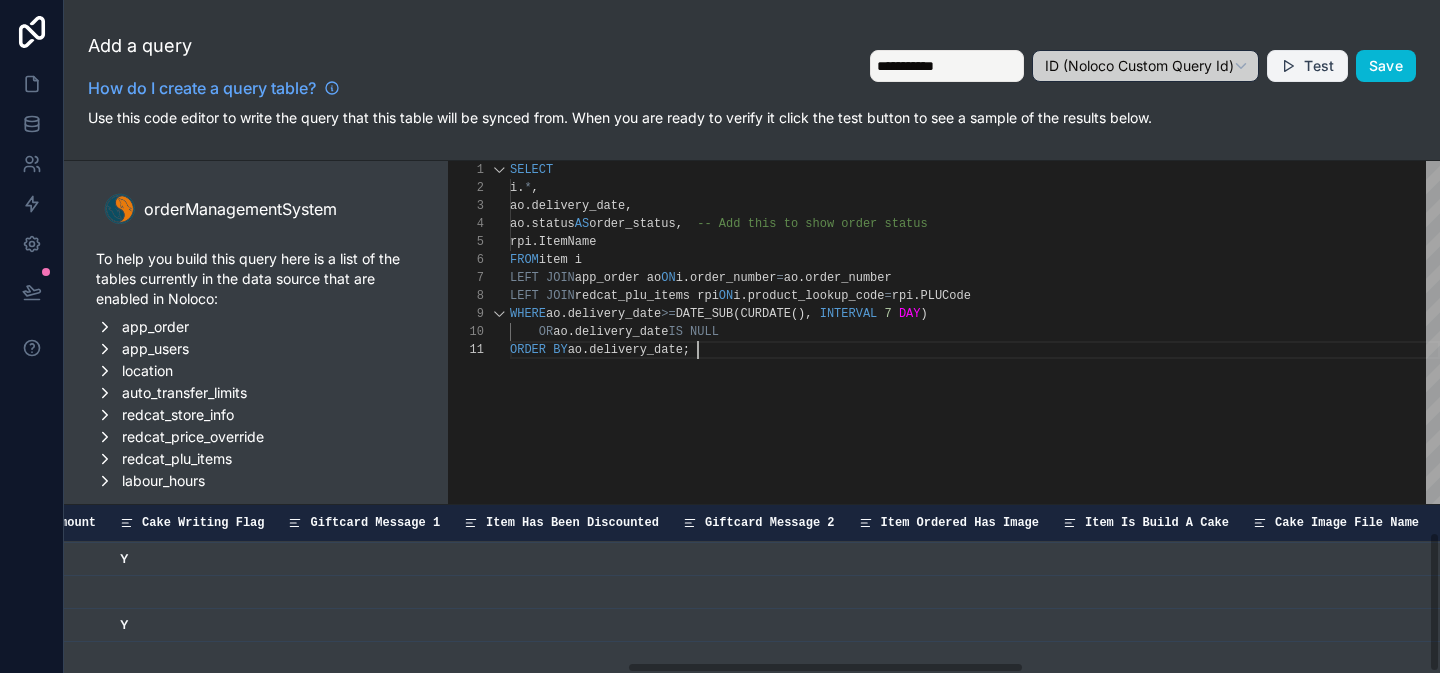 click on "Test" at bounding box center (1307, 66) 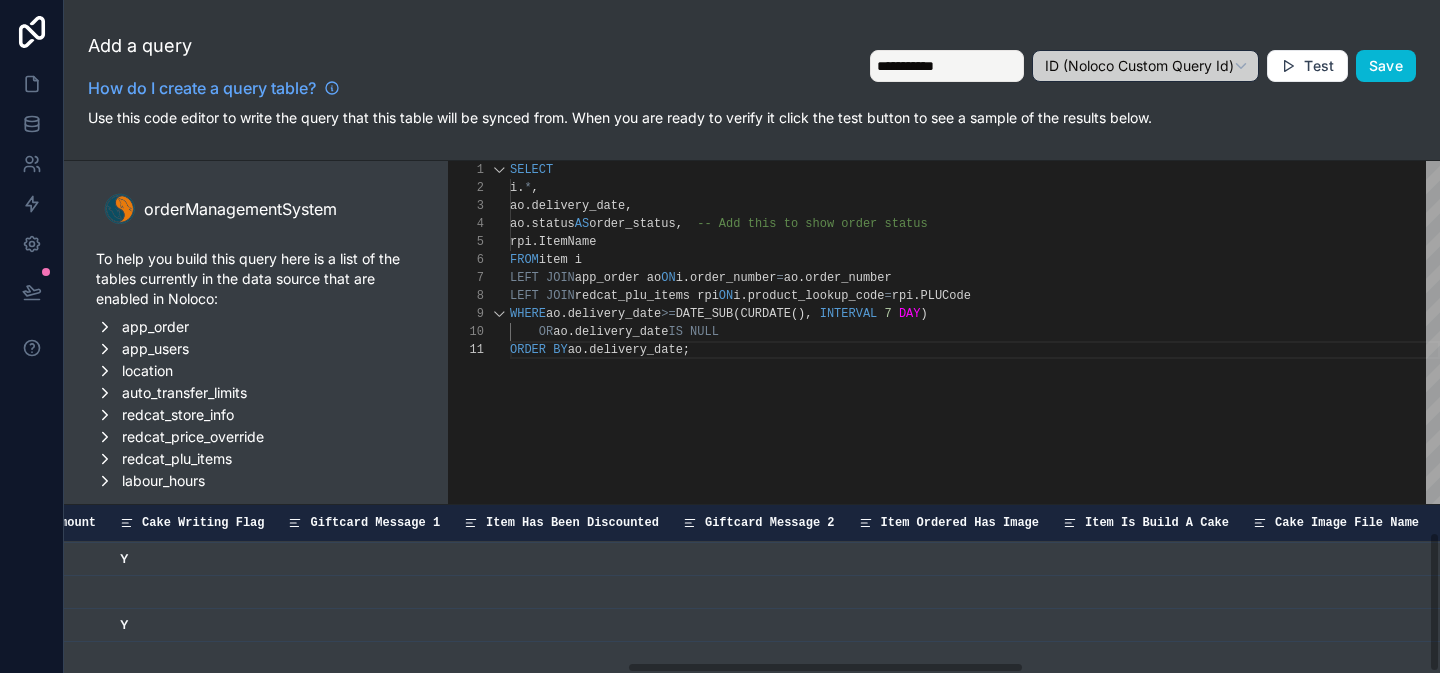 click on "Item Ordered Has Image" at bounding box center (960, 523) 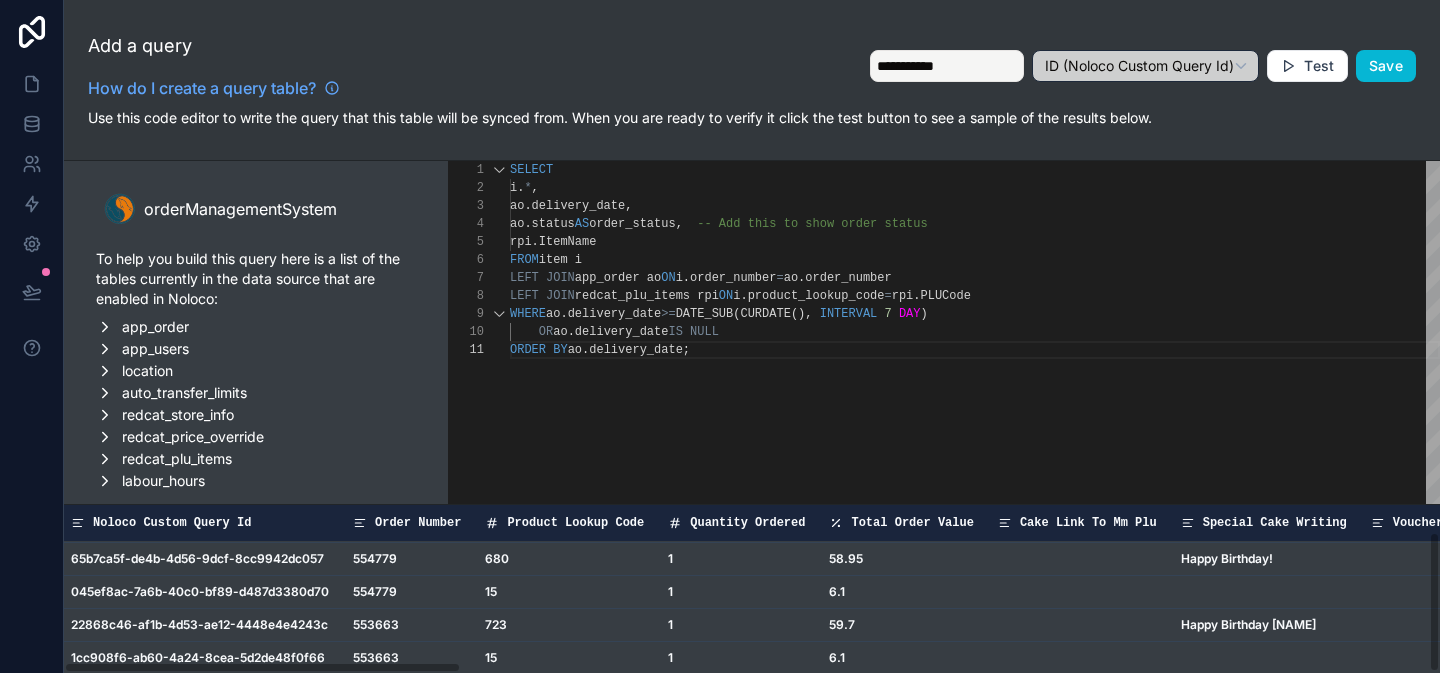 scroll, scrollTop: 32, scrollLeft: 0, axis: vertical 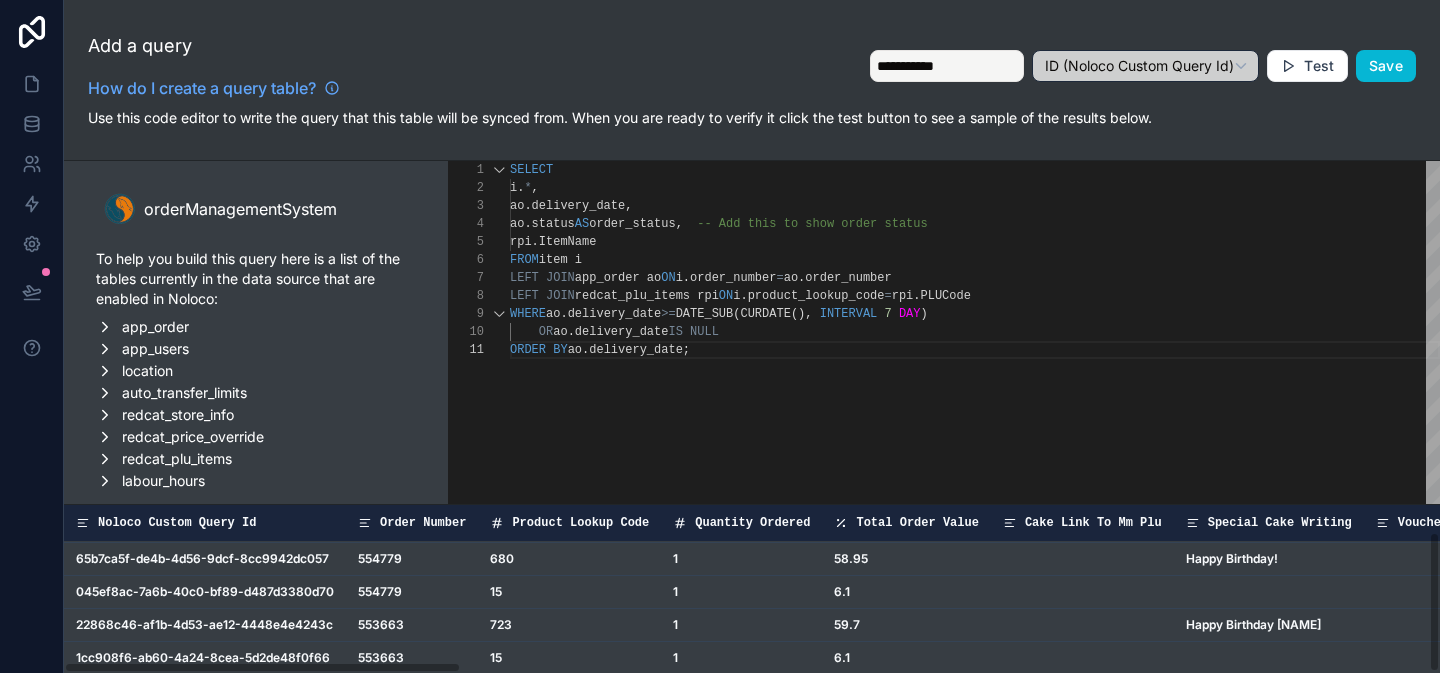 click on "Quantity Ordered" at bounding box center [752, 523] 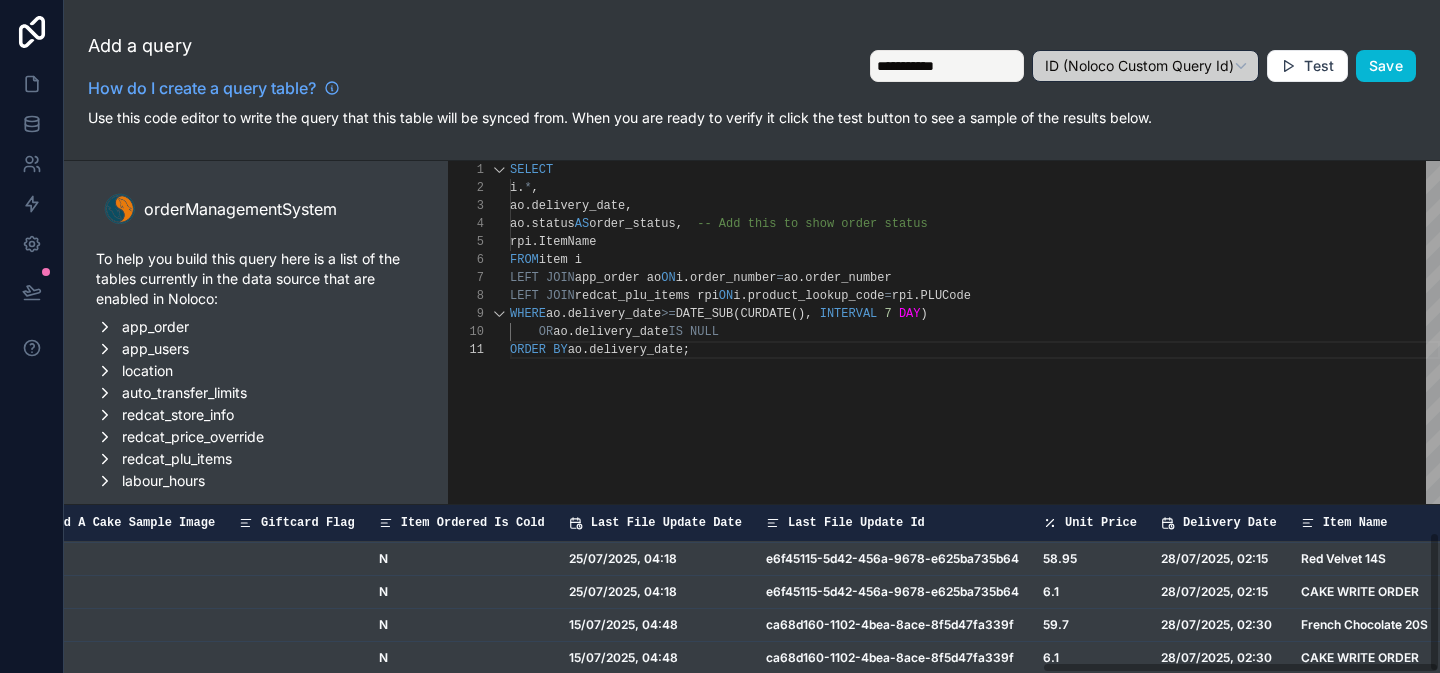 scroll, scrollTop: 32, scrollLeft: 3391, axis: both 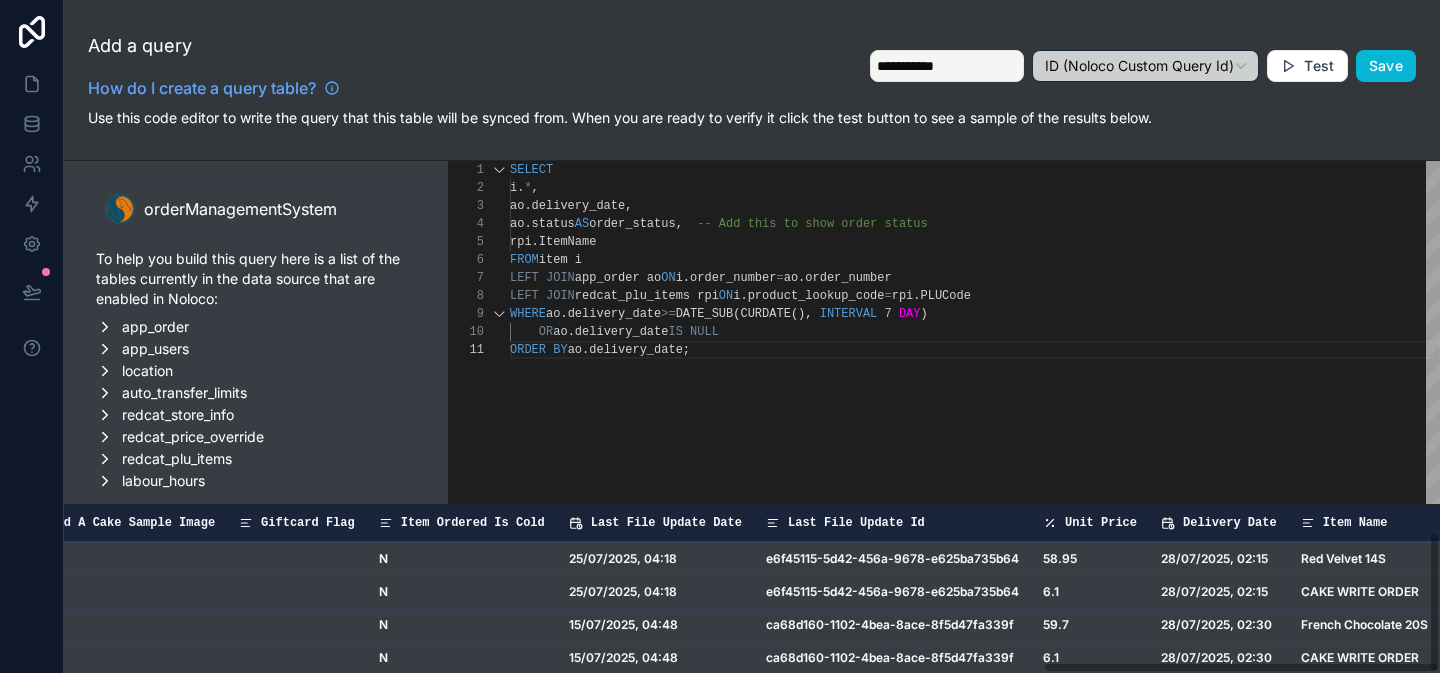 click on "Last File Update Date" at bounding box center (666, 523) 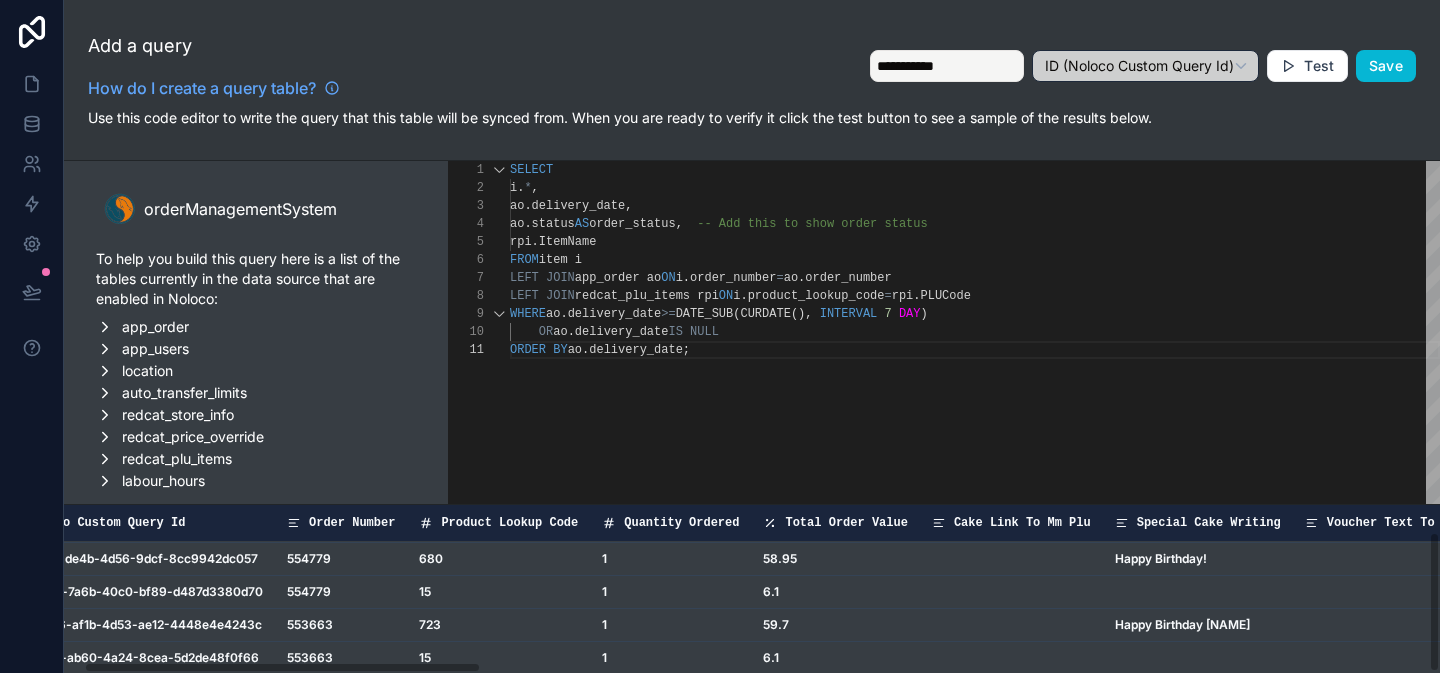 scroll, scrollTop: 32, scrollLeft: 0, axis: vertical 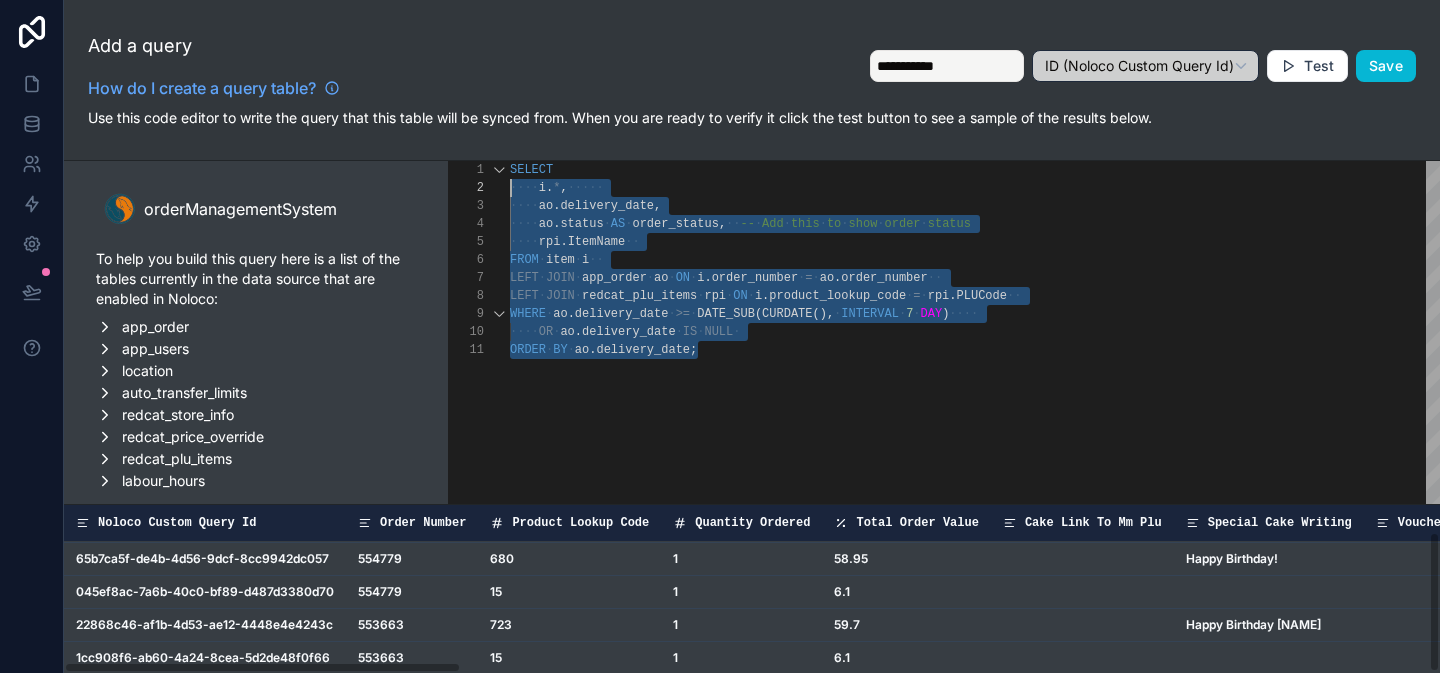 drag, startPoint x: 595, startPoint y: 442, endPoint x: 469, endPoint y: 195, distance: 277.28143 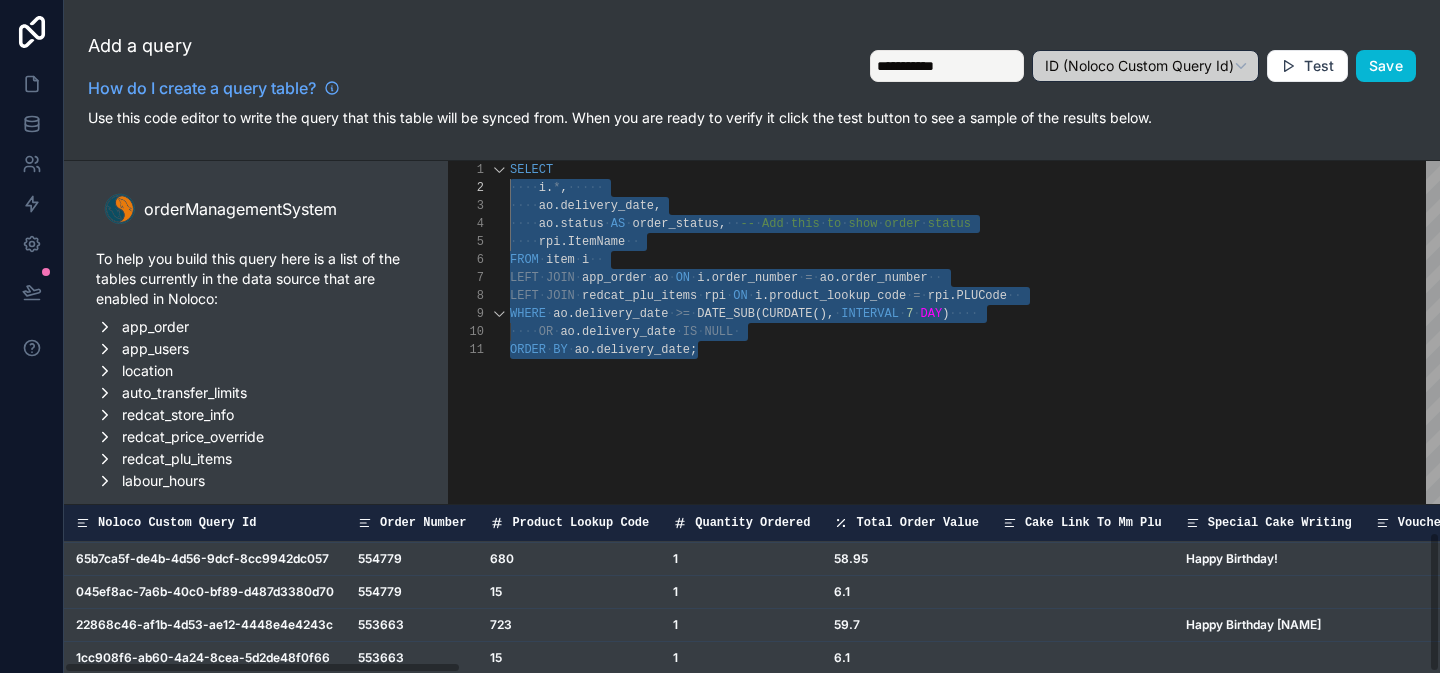 scroll, scrollTop: 0, scrollLeft: 187, axis: horizontal 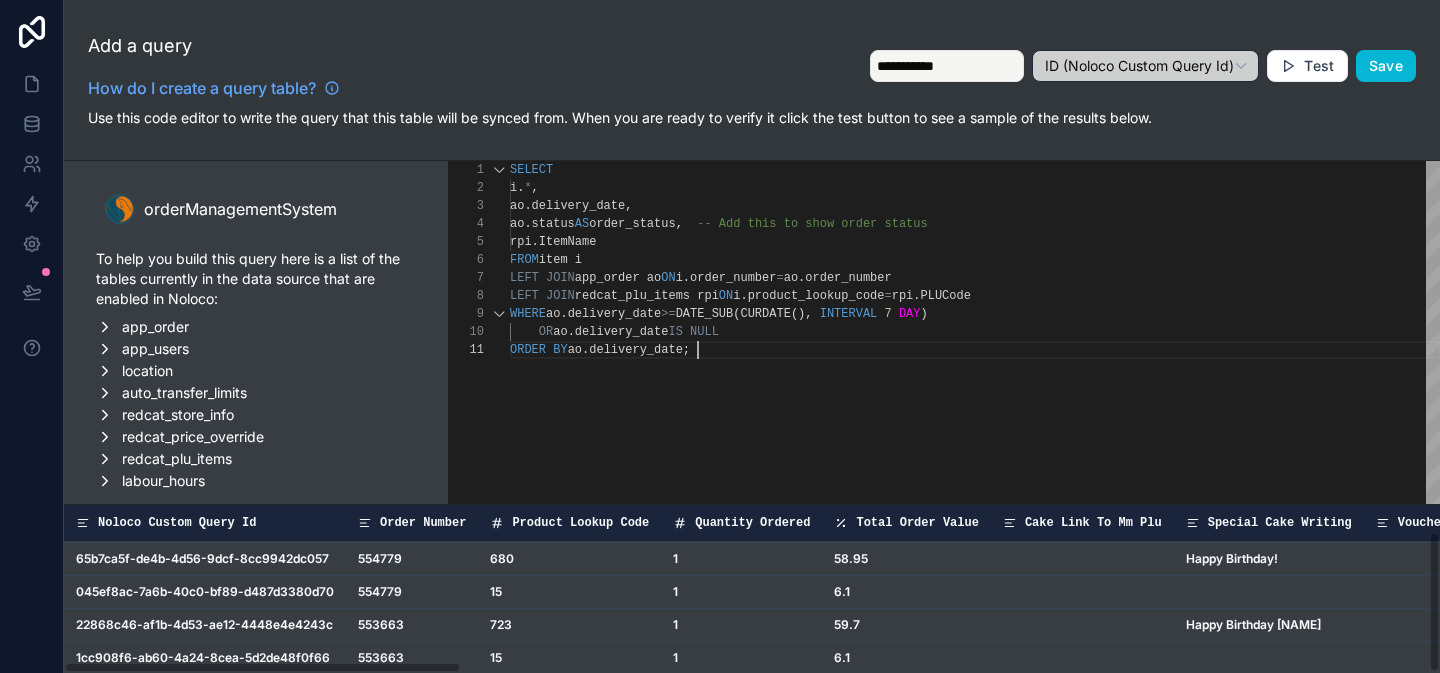 type on "**********" 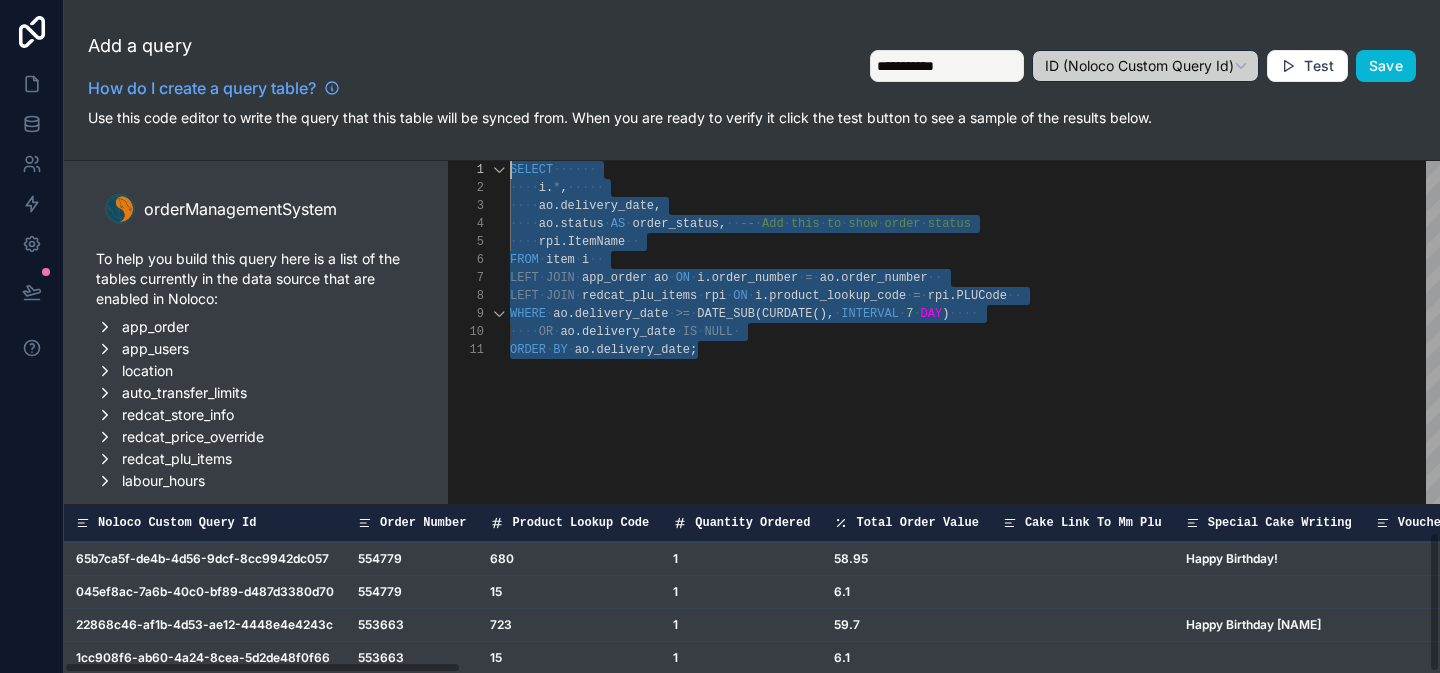 scroll, scrollTop: 0, scrollLeft: 0, axis: both 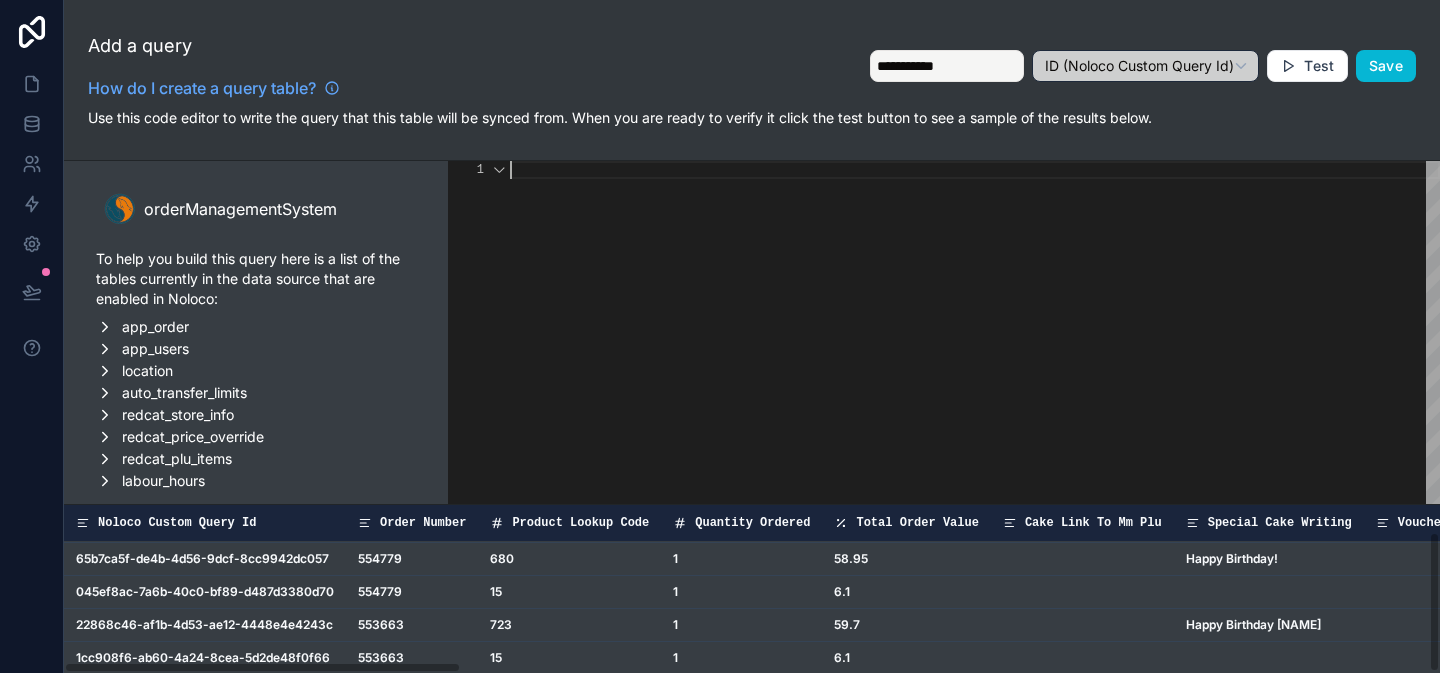 paste on "**********" 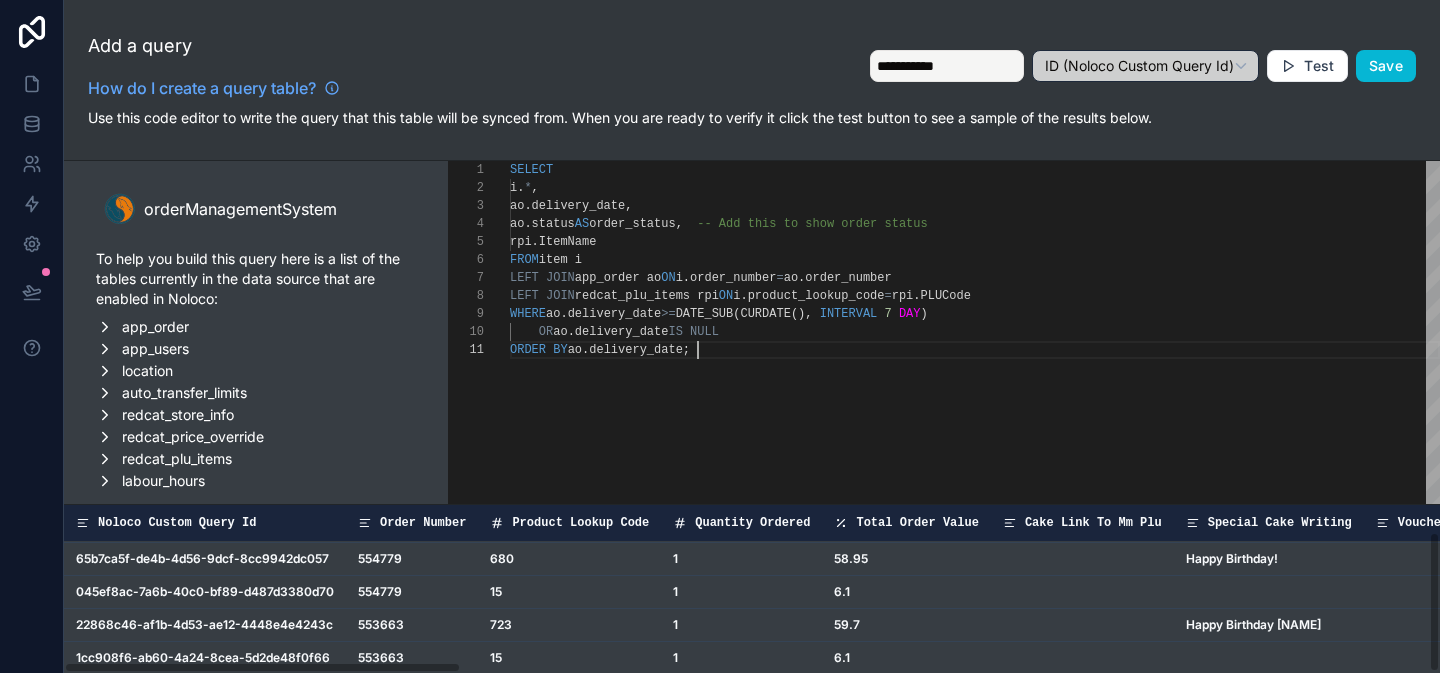 scroll, scrollTop: 0, scrollLeft: 187, axis: horizontal 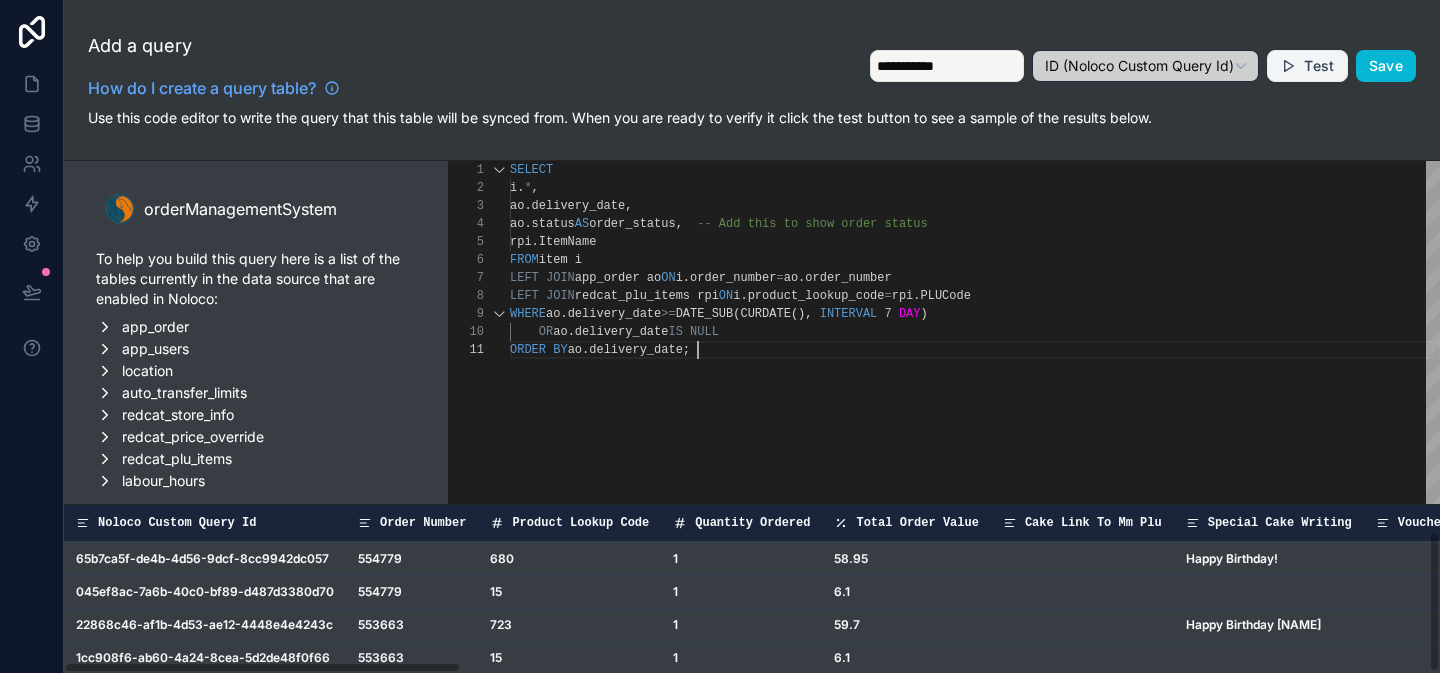 click on "Test" at bounding box center (1307, 66) 